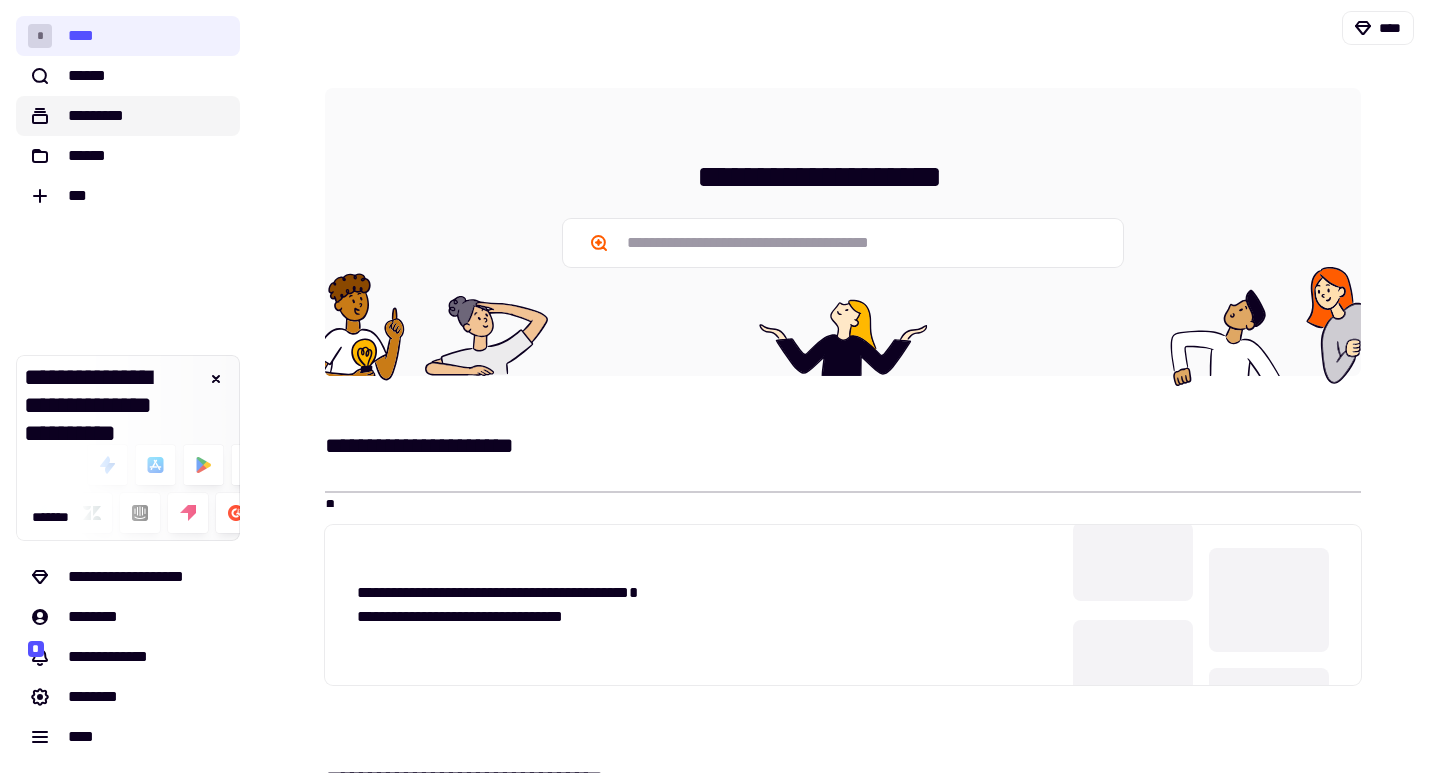 scroll, scrollTop: 0, scrollLeft: 0, axis: both 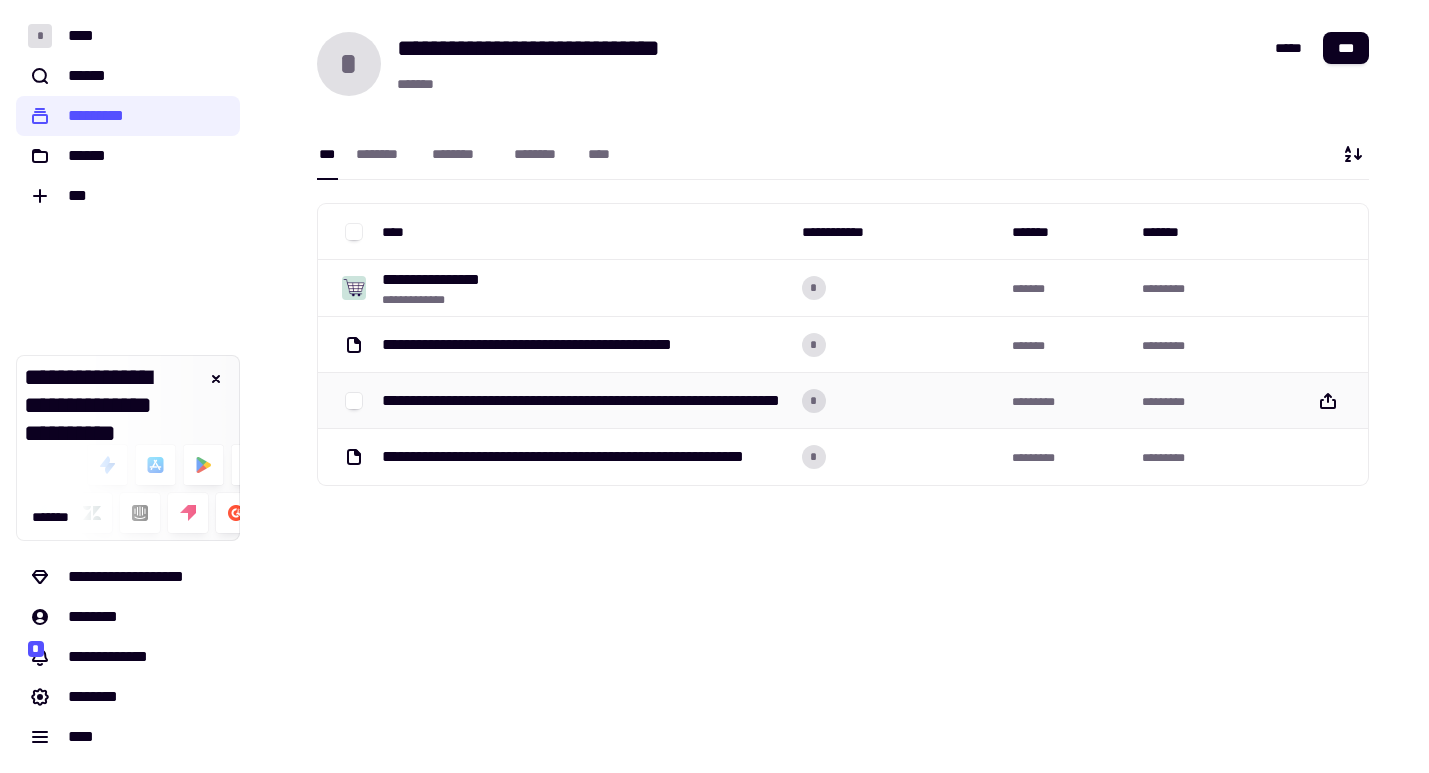click on "**********" at bounding box center (584, 401) 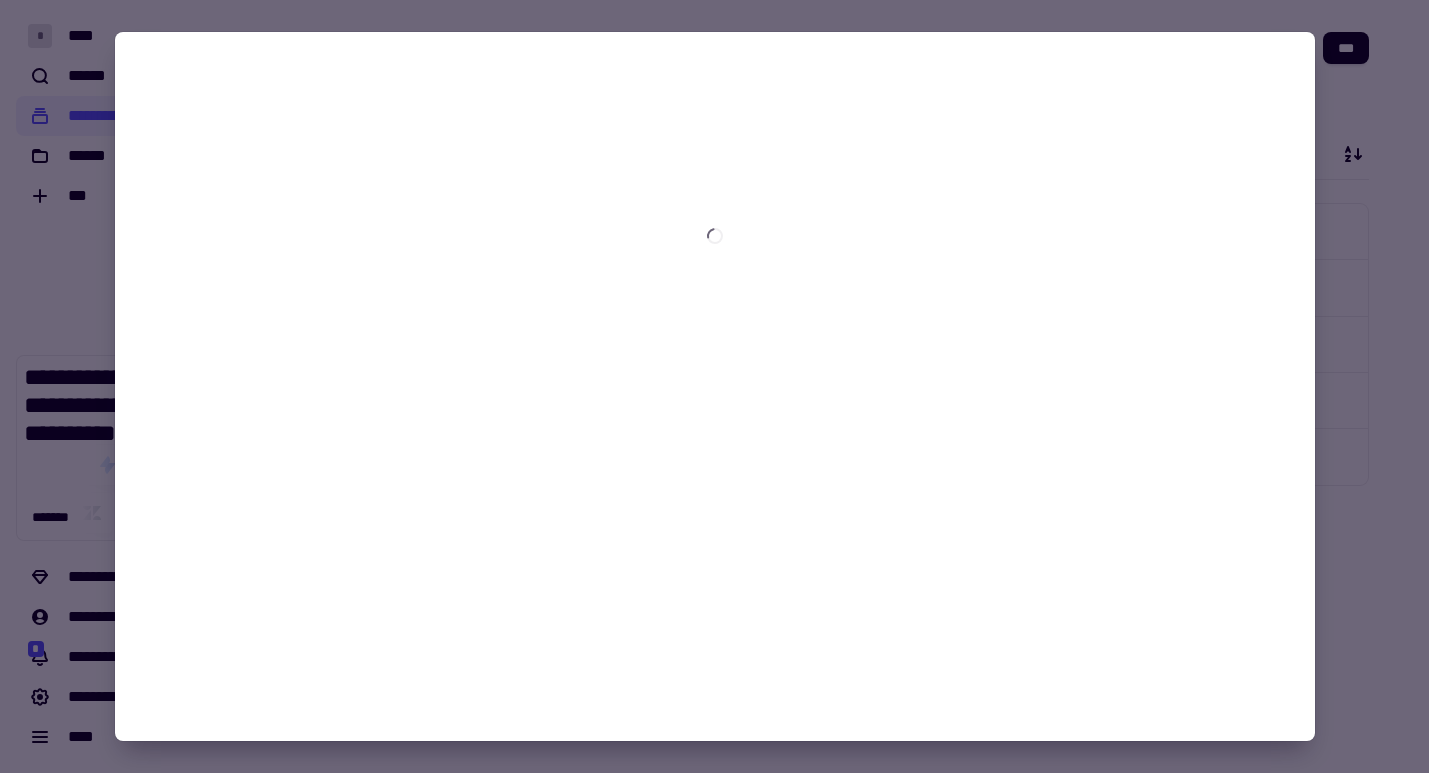 click at bounding box center [714, 386] 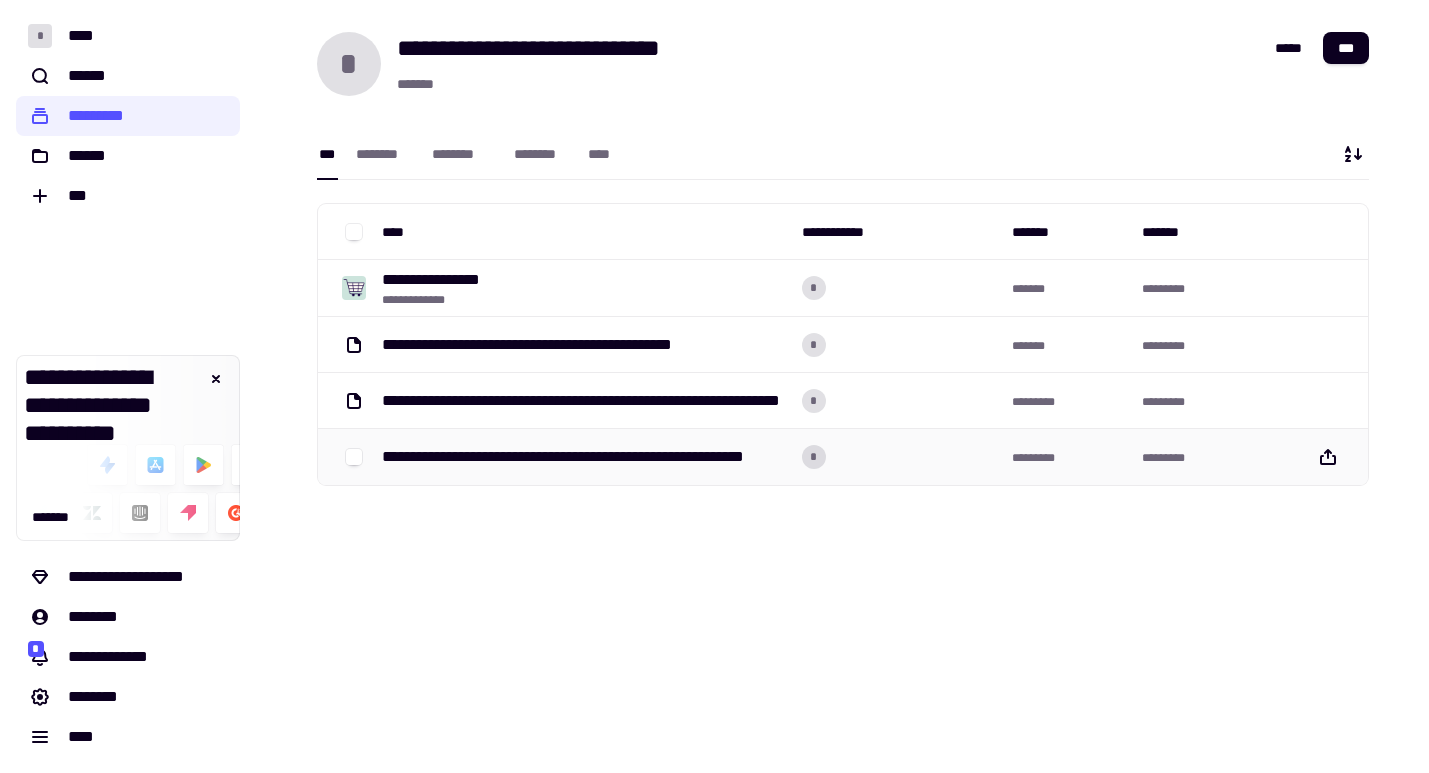 click on "**********" at bounding box center (584, 457) 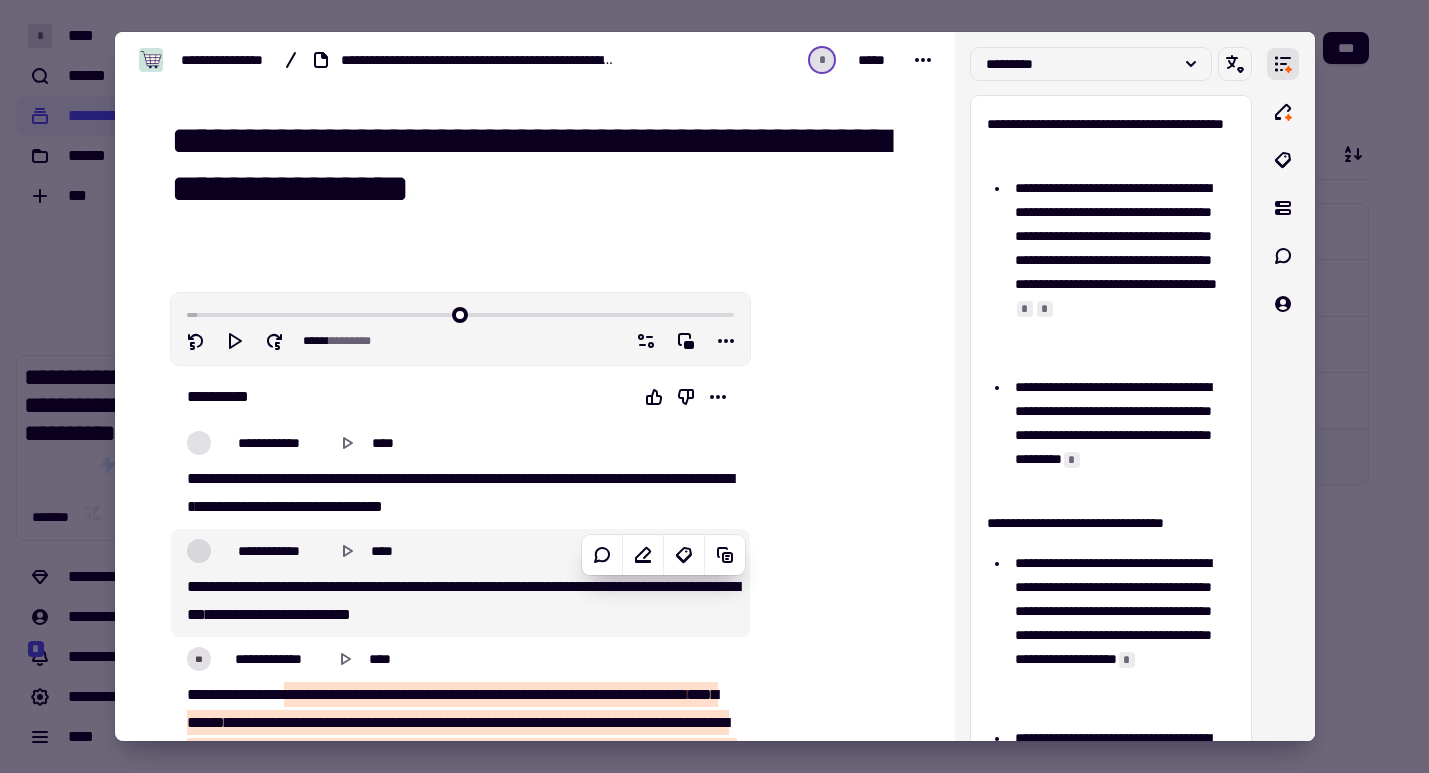 scroll, scrollTop: 0, scrollLeft: 0, axis: both 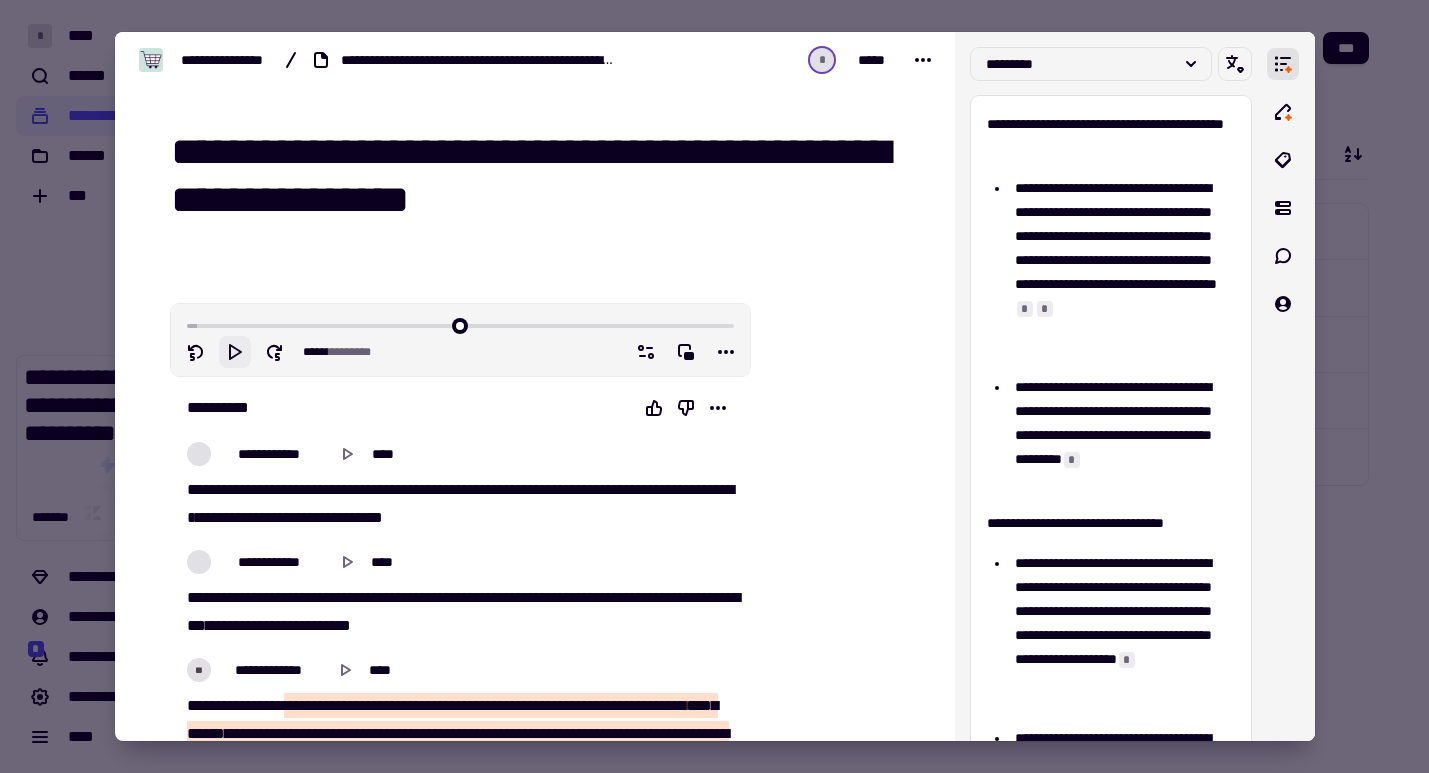 click 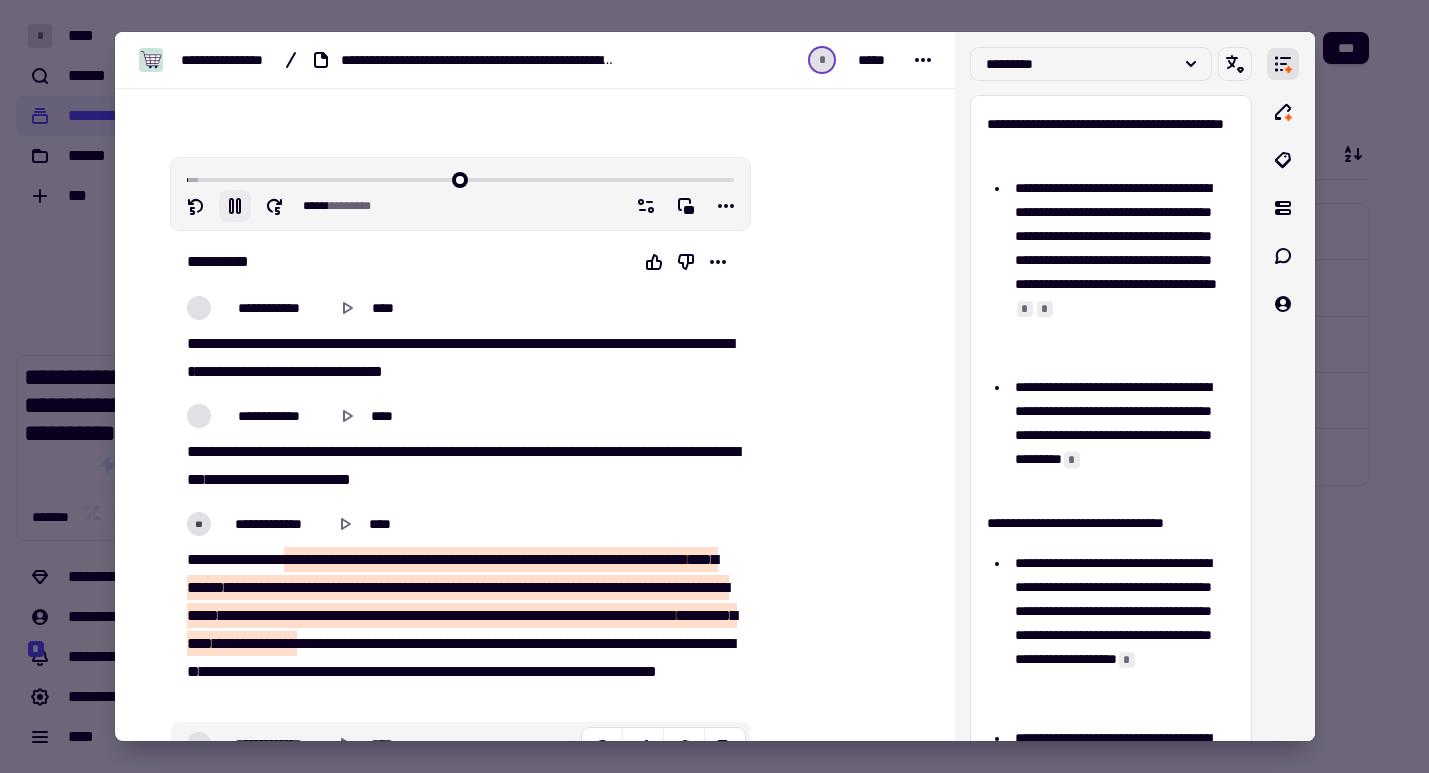 scroll, scrollTop: 151, scrollLeft: 0, axis: vertical 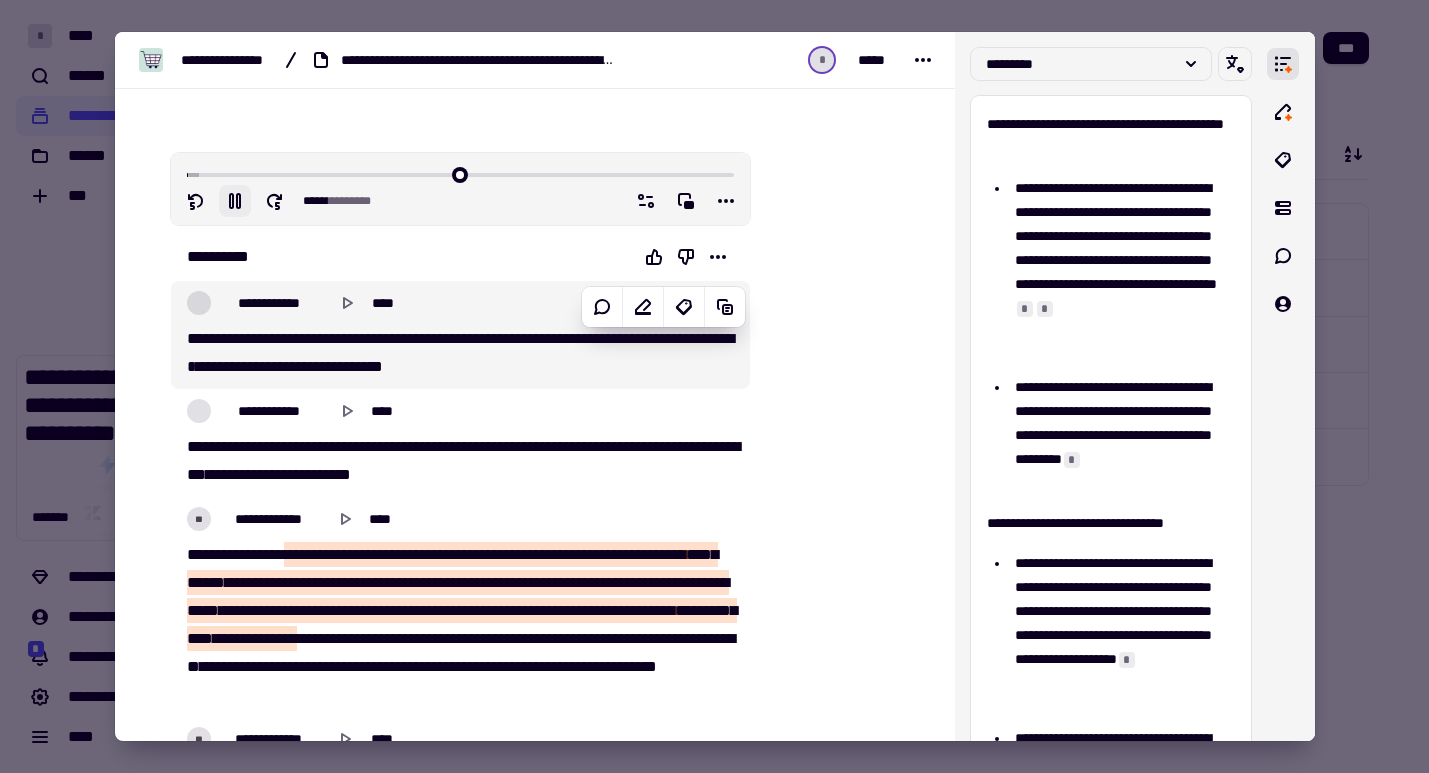 click on "**********" at bounding box center (629, 338) 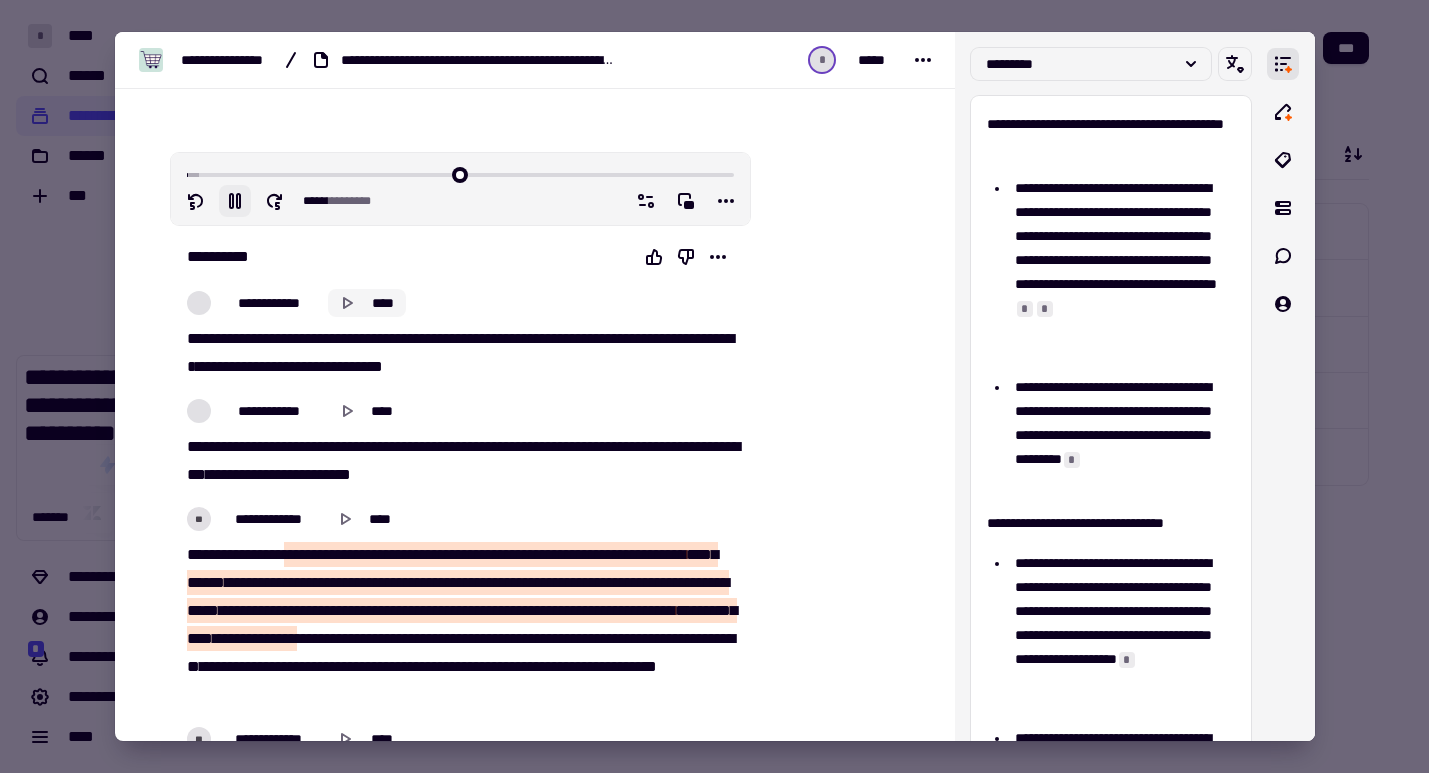 click on "****" 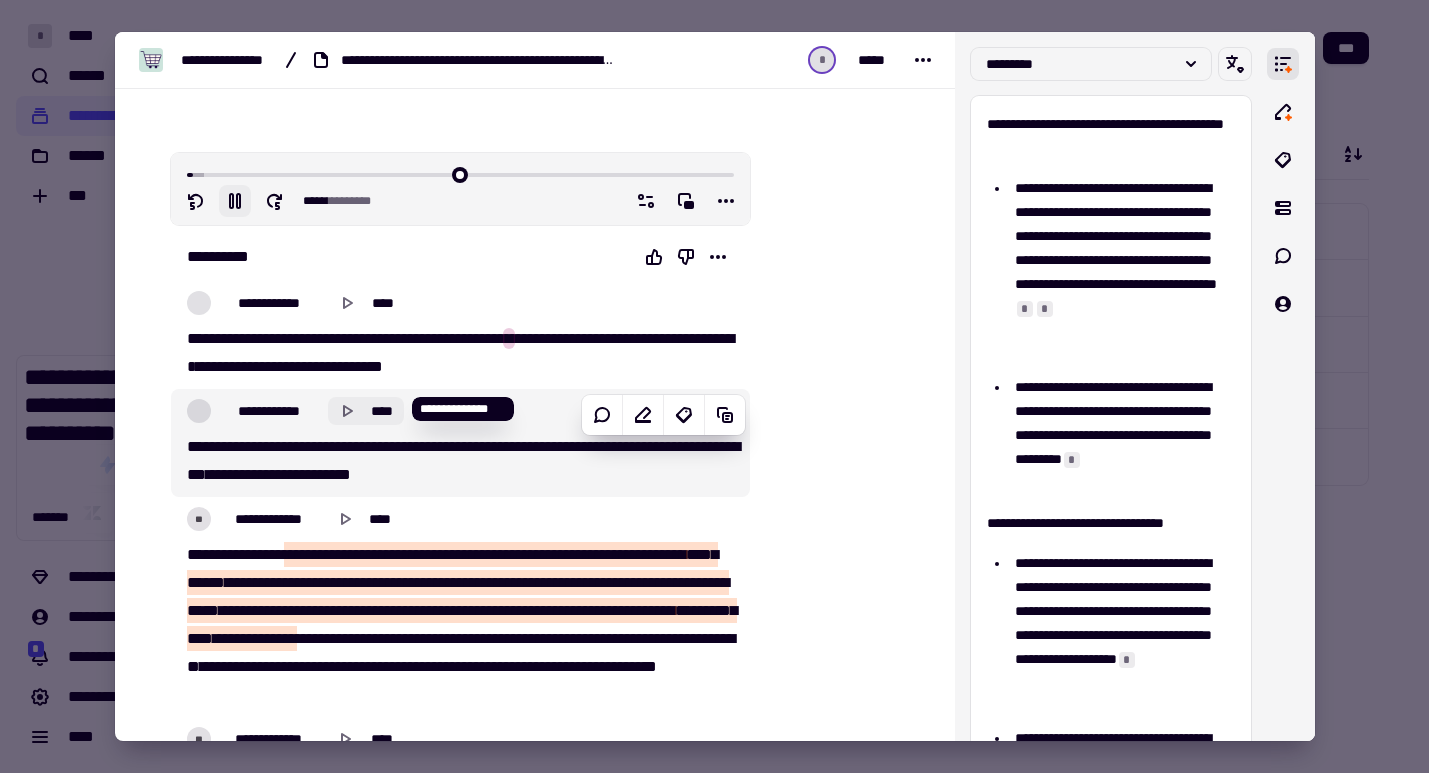 click on "****" 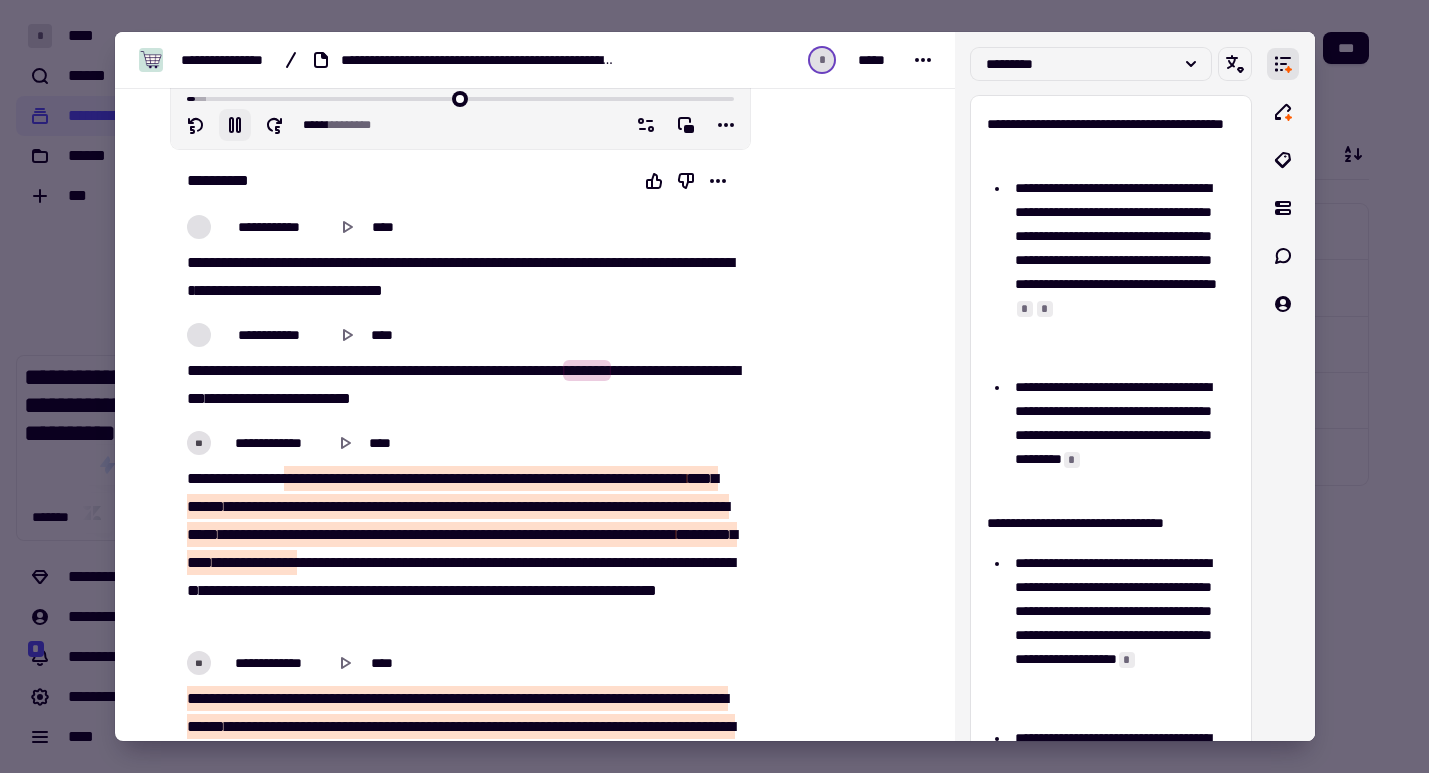 type on "*****" 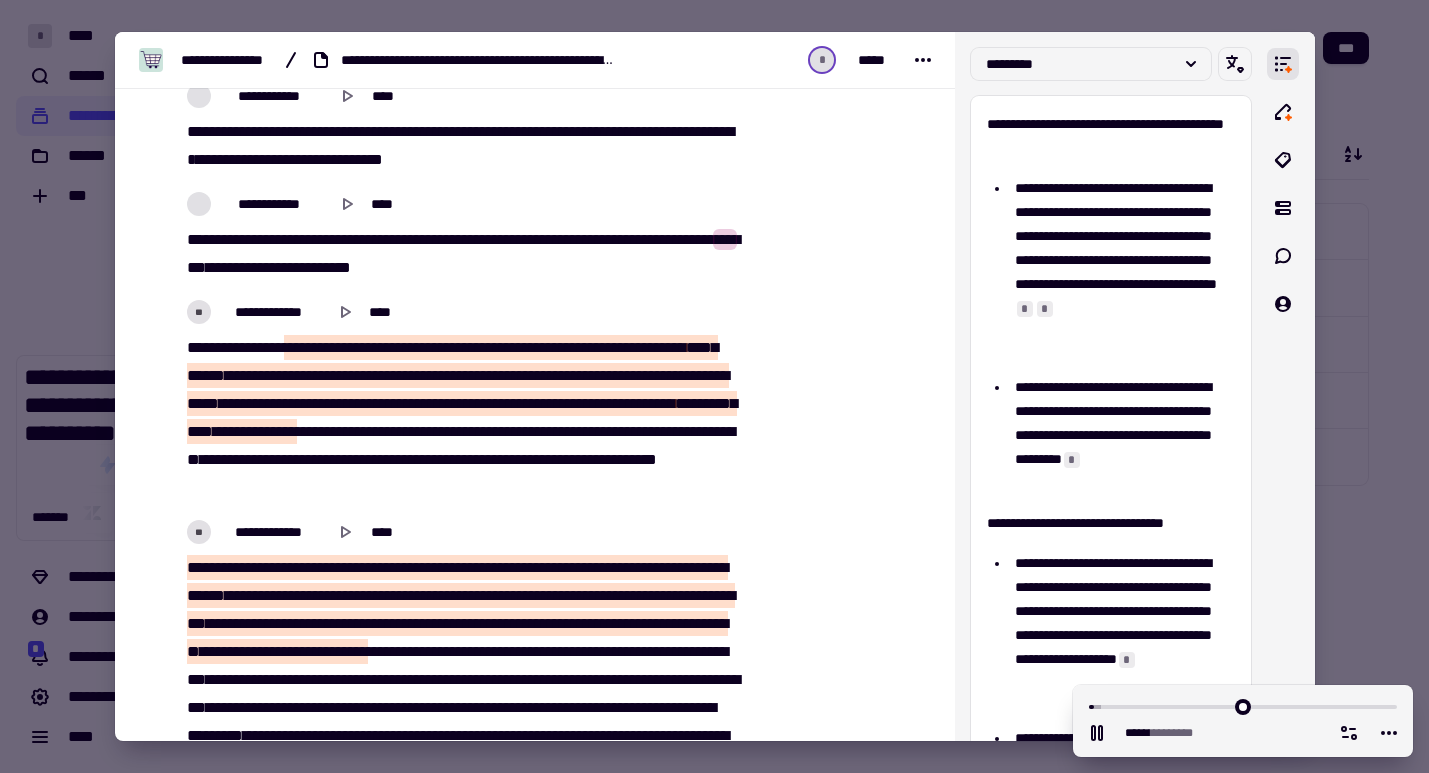 scroll, scrollTop: 364, scrollLeft: 0, axis: vertical 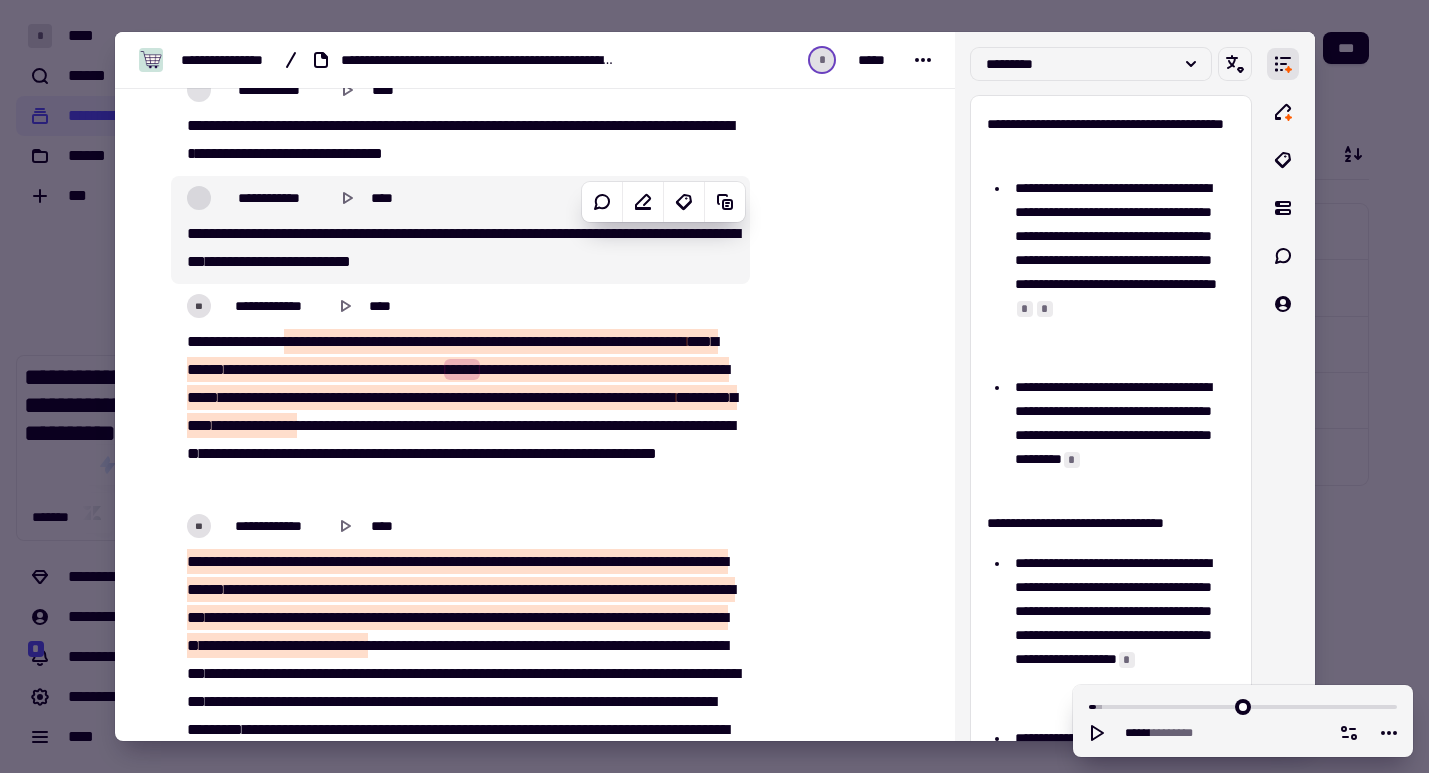 click on "*****" at bounding box center (287, 233) 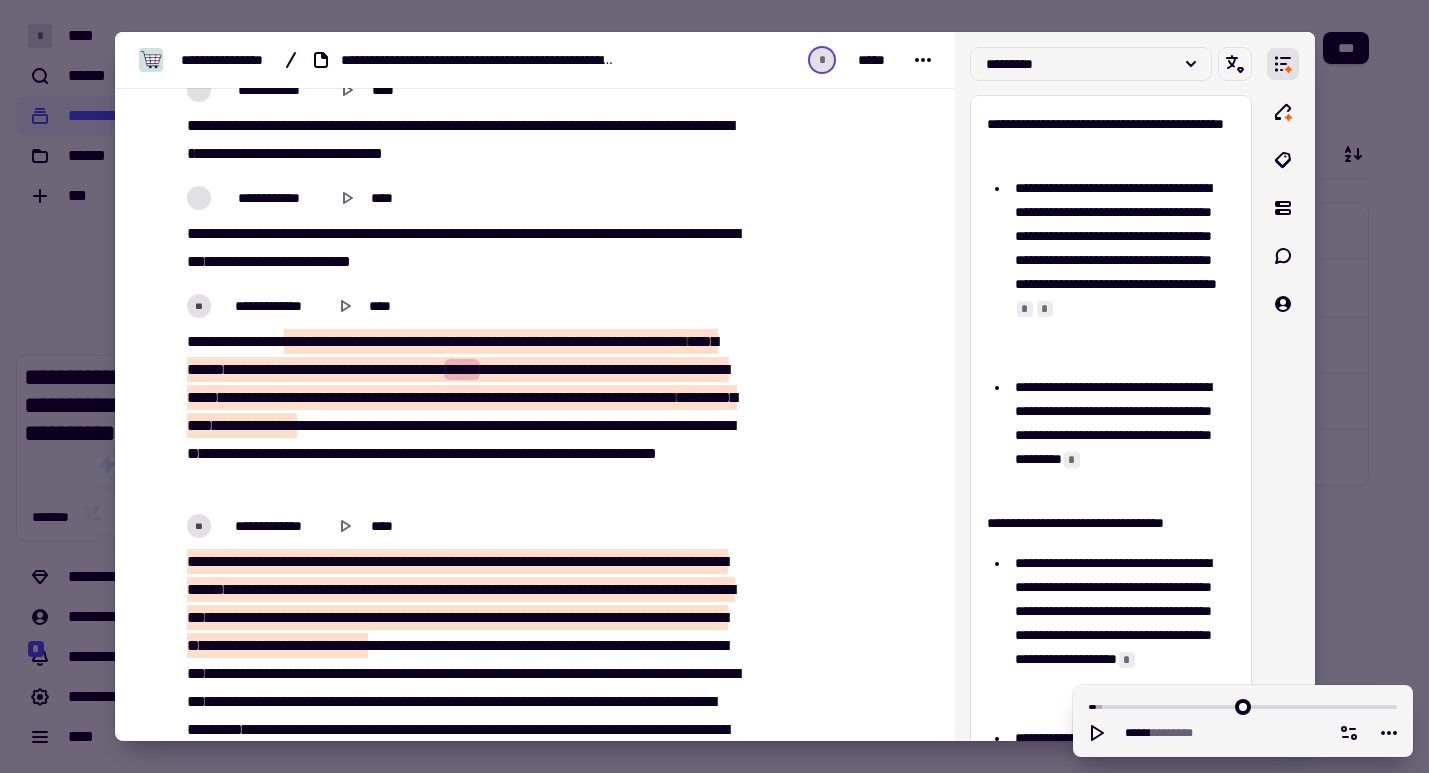 click on "***" at bounding box center [196, 233] 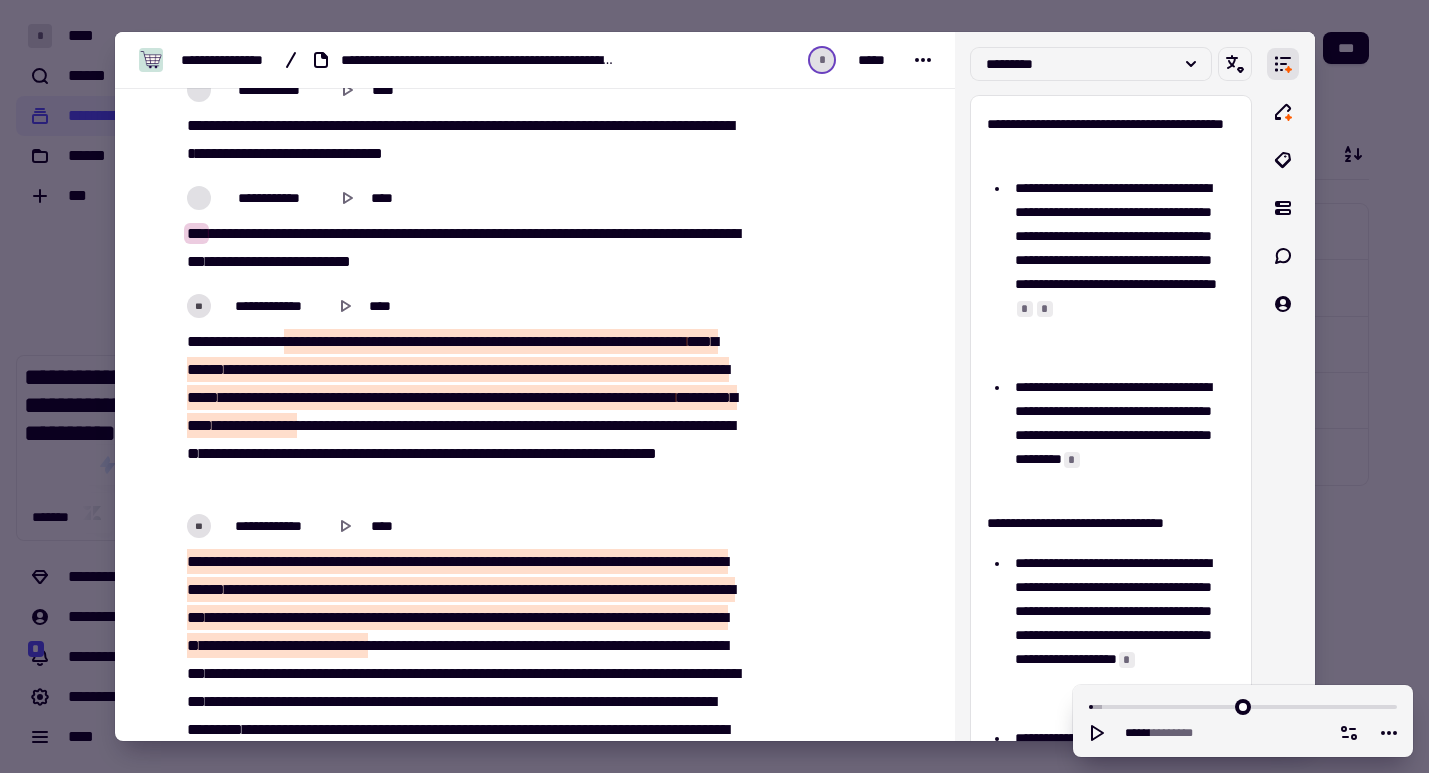 type 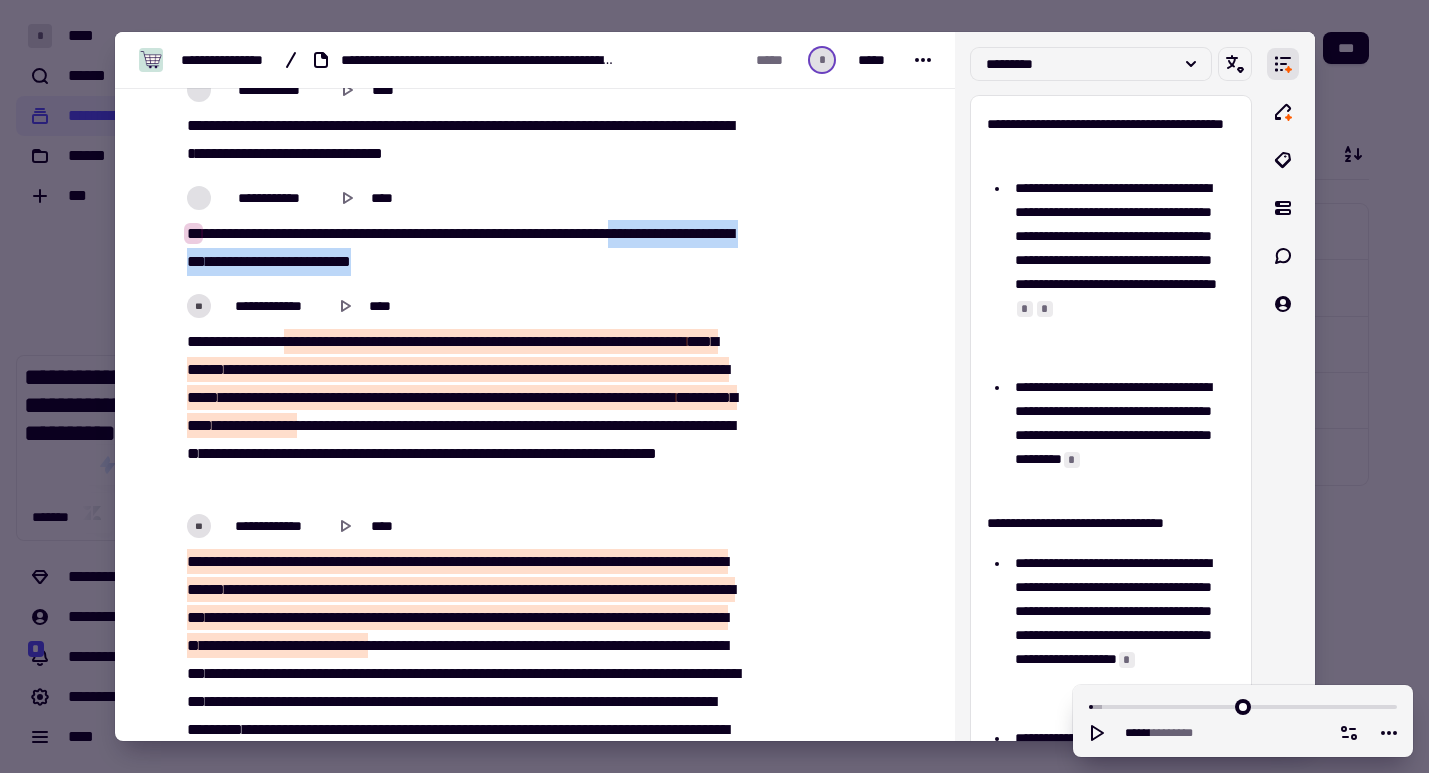 drag, startPoint x: 691, startPoint y: 234, endPoint x: 679, endPoint y: 253, distance: 22.472204 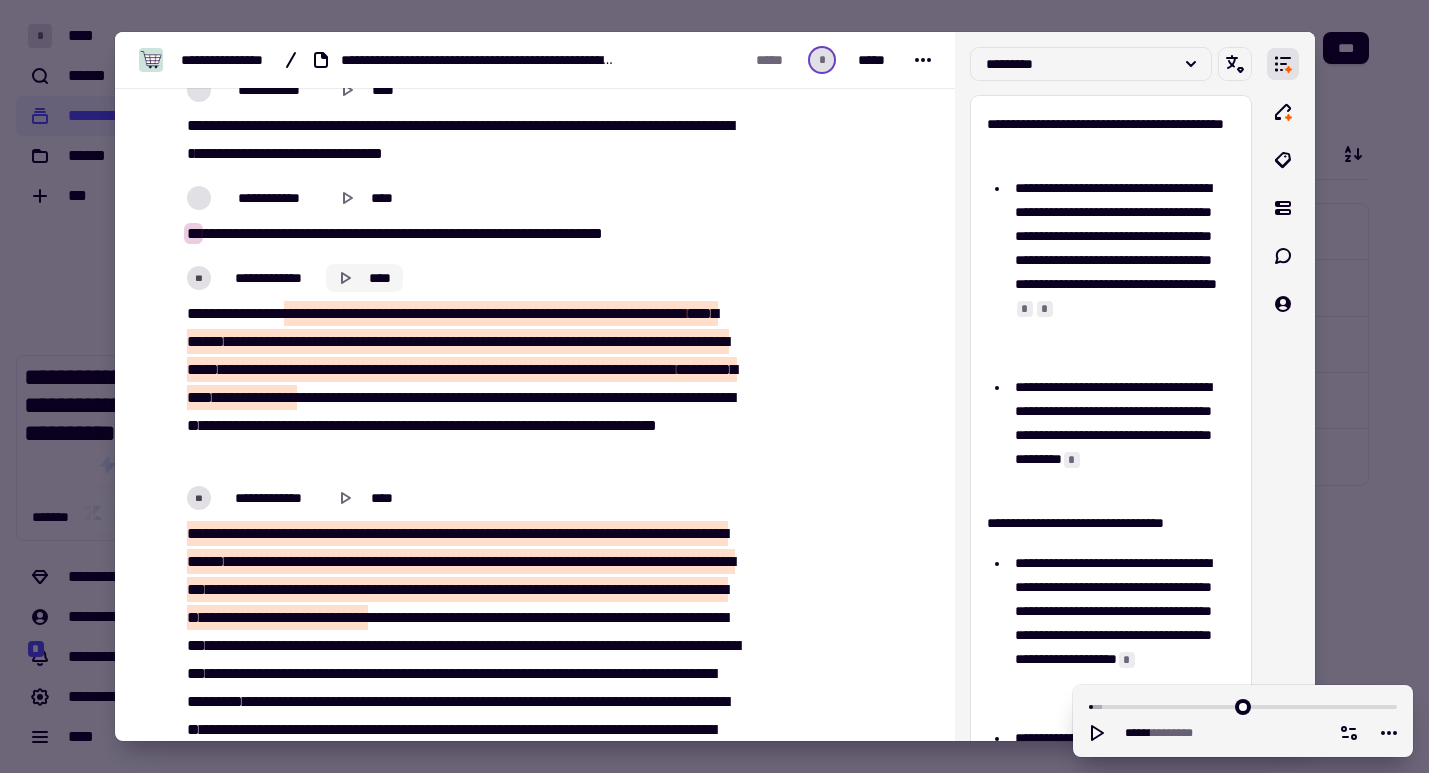 click on "****" 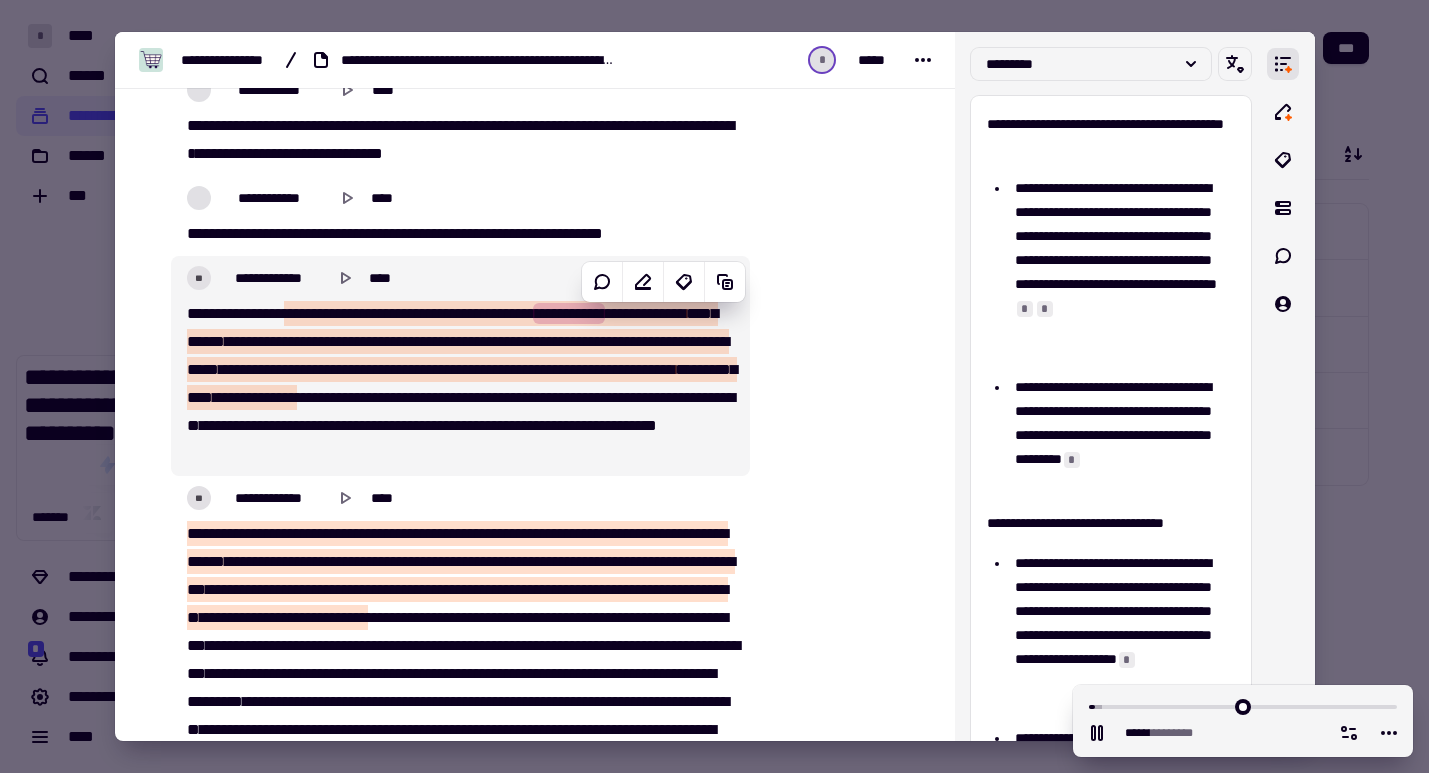 click at bounding box center [533, 313] 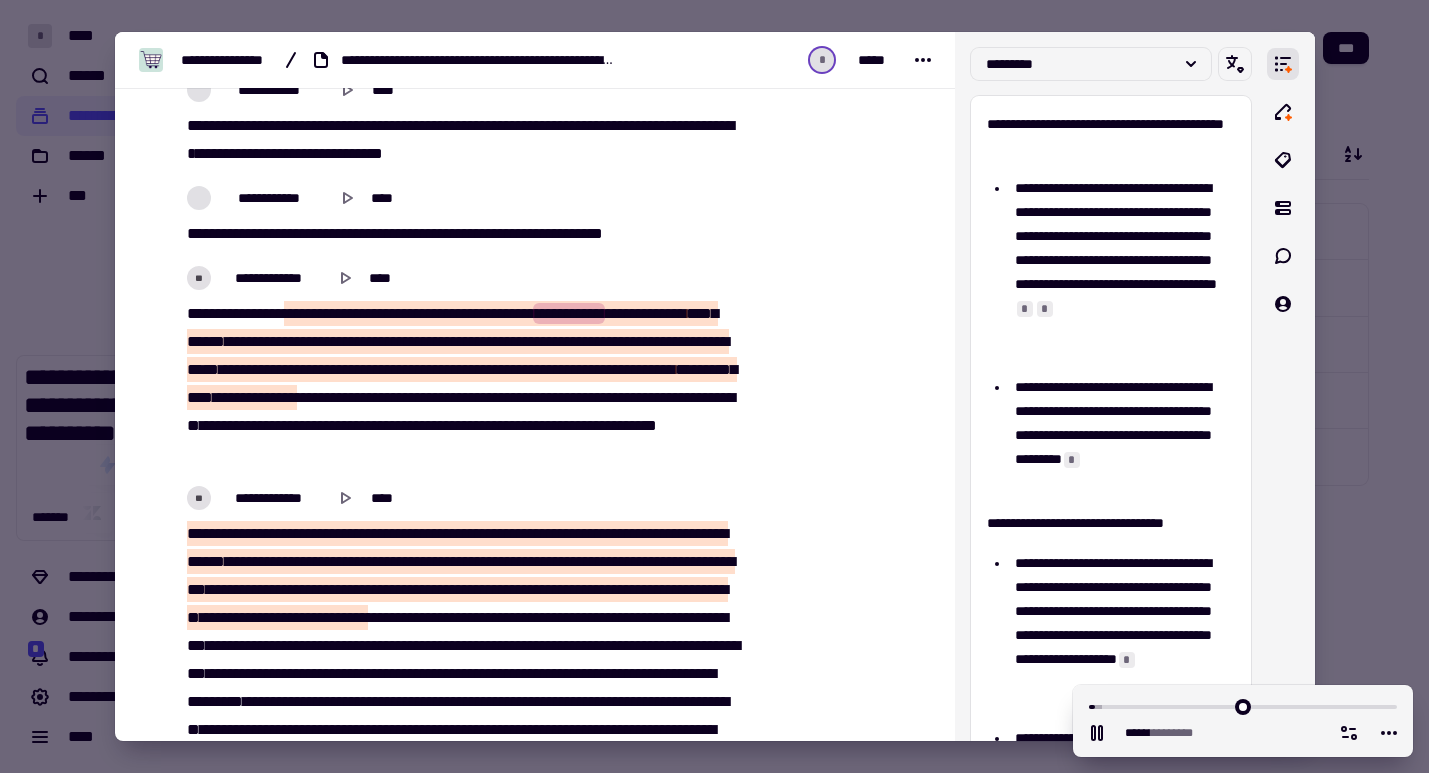 click at bounding box center [533, 313] 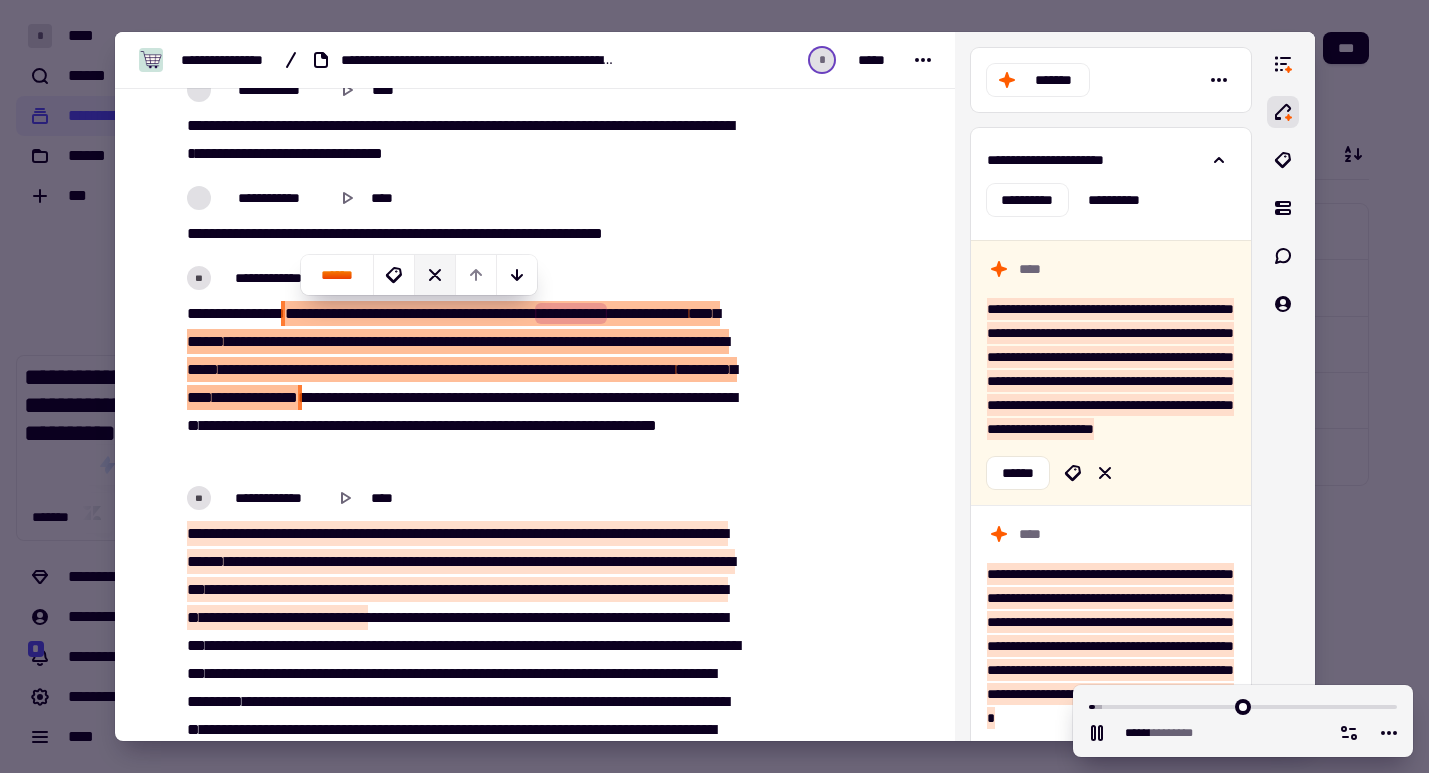 click 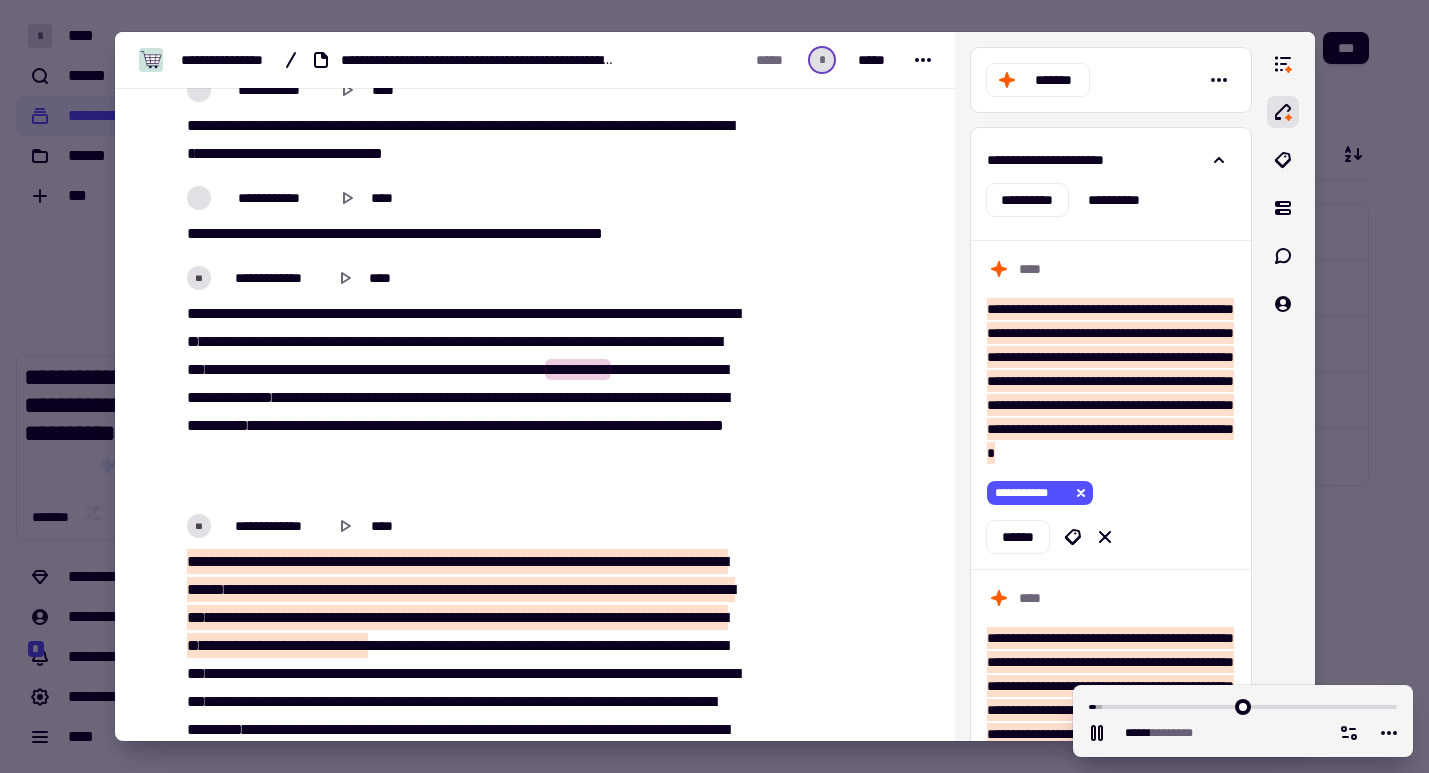 click on "**********" at bounding box center [460, 398] 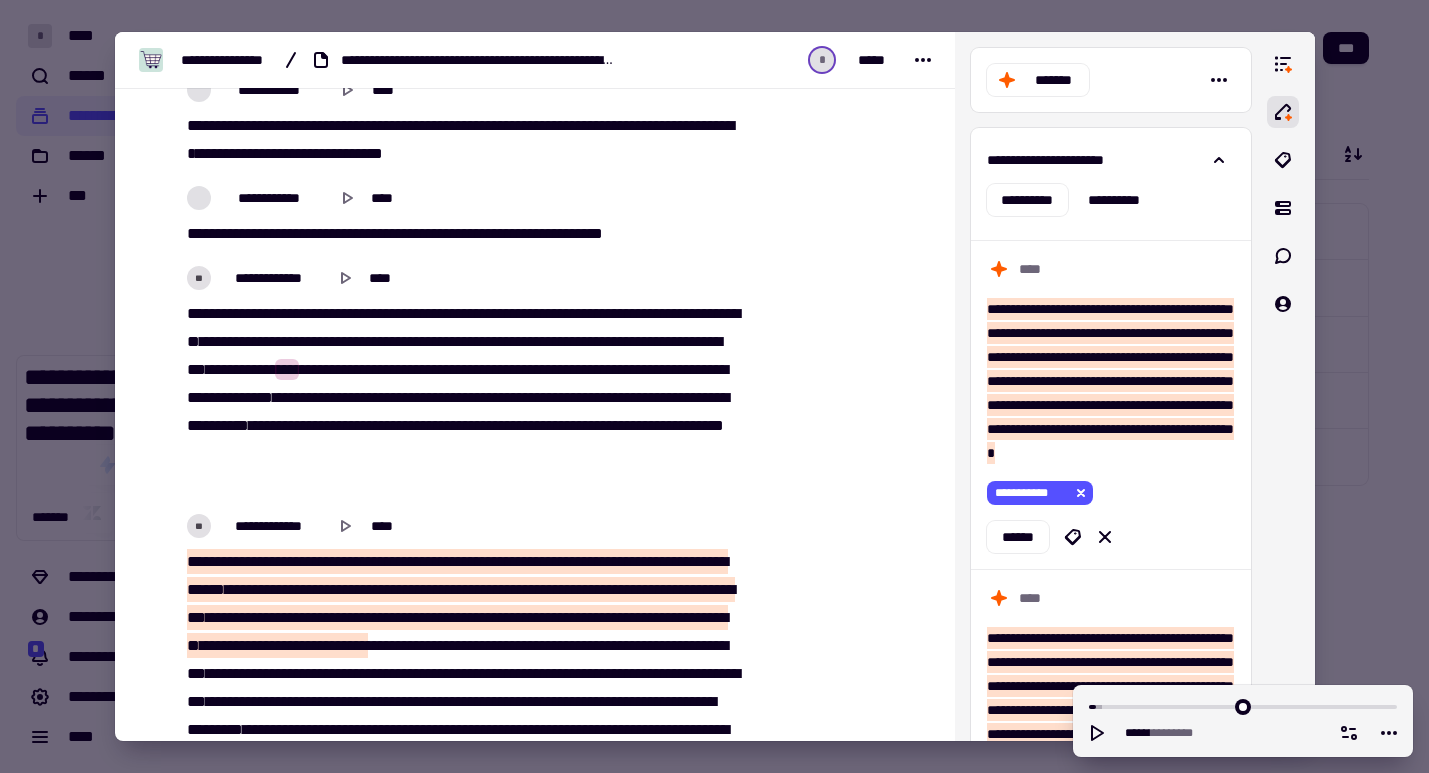 click on "****" at bounding box center [650, 341] 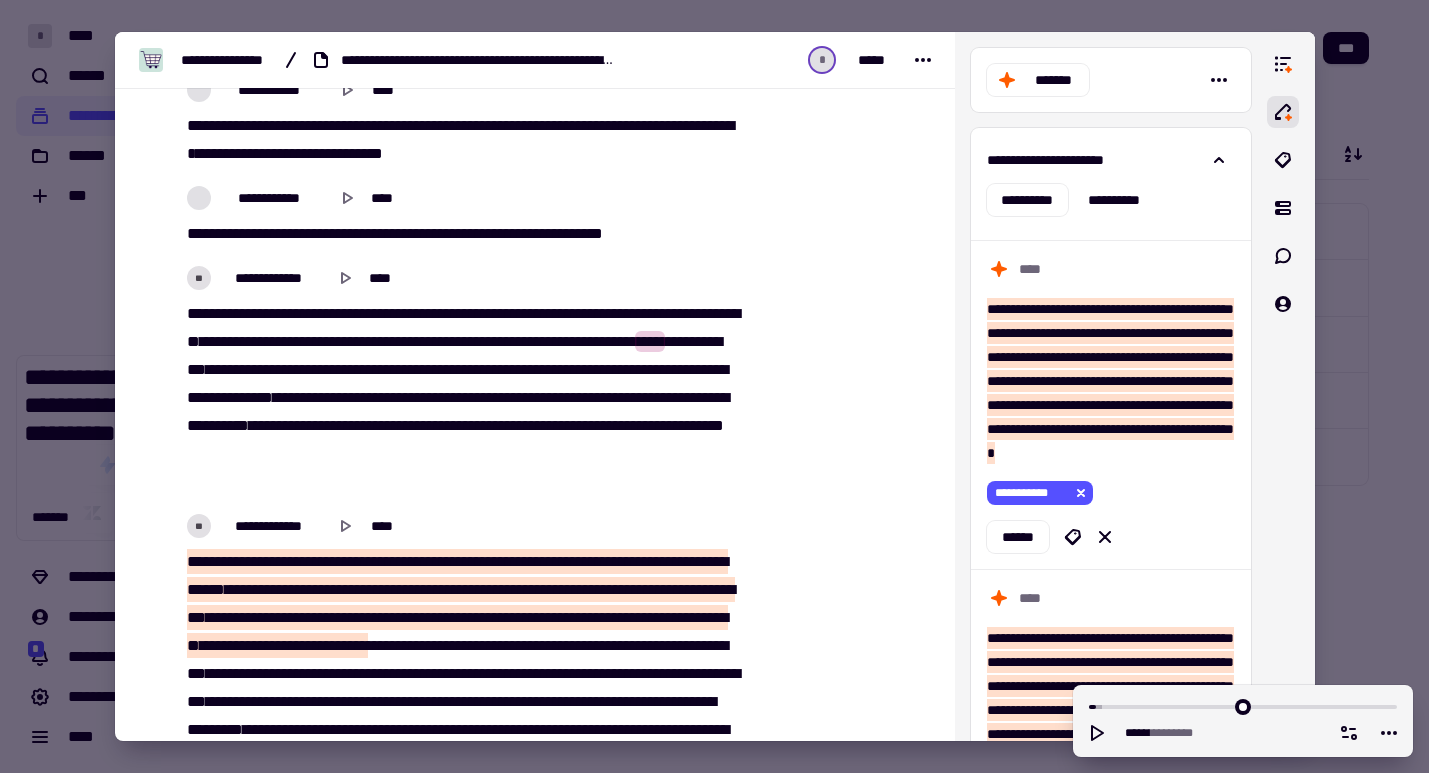 click on "**" at bounding box center [536, 341] 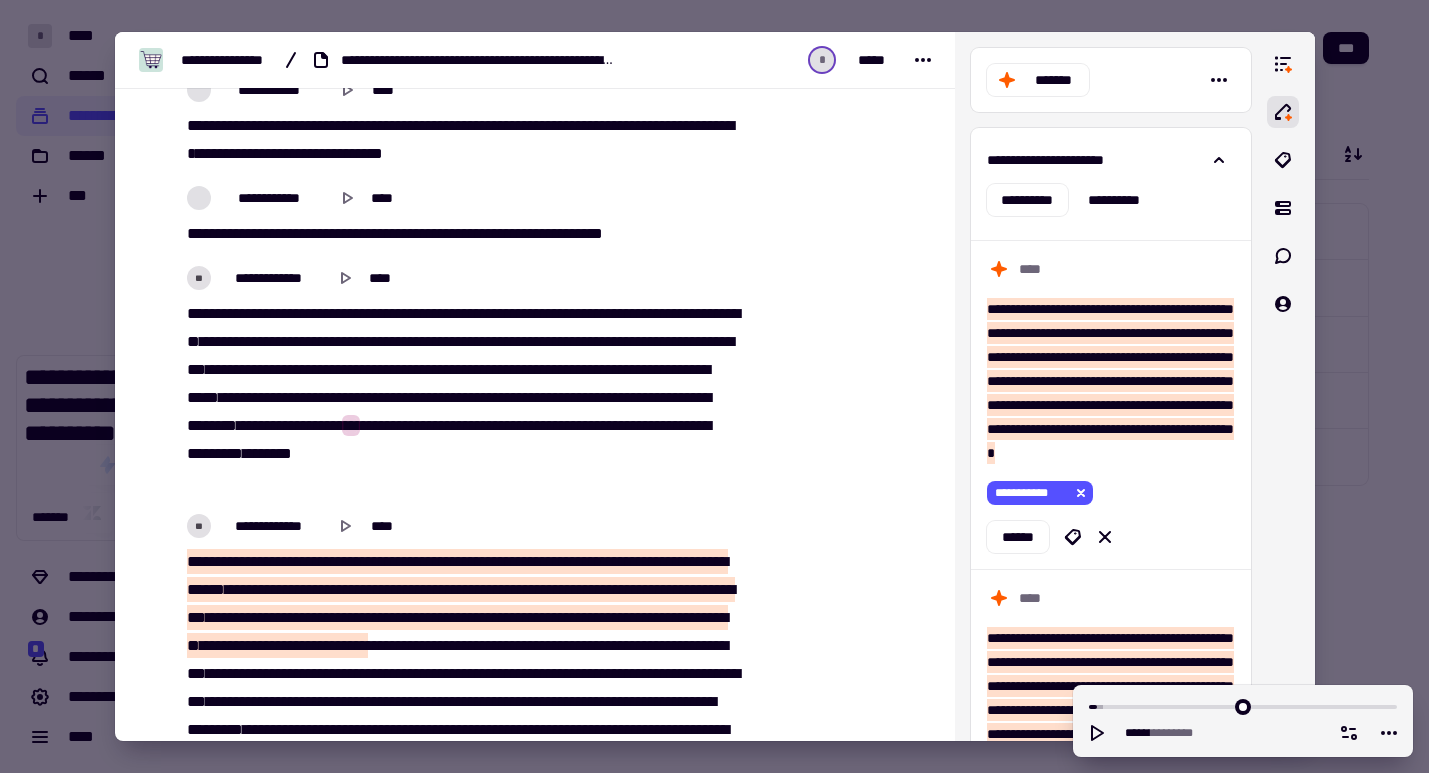 click on "**********" at bounding box center (309, 425) 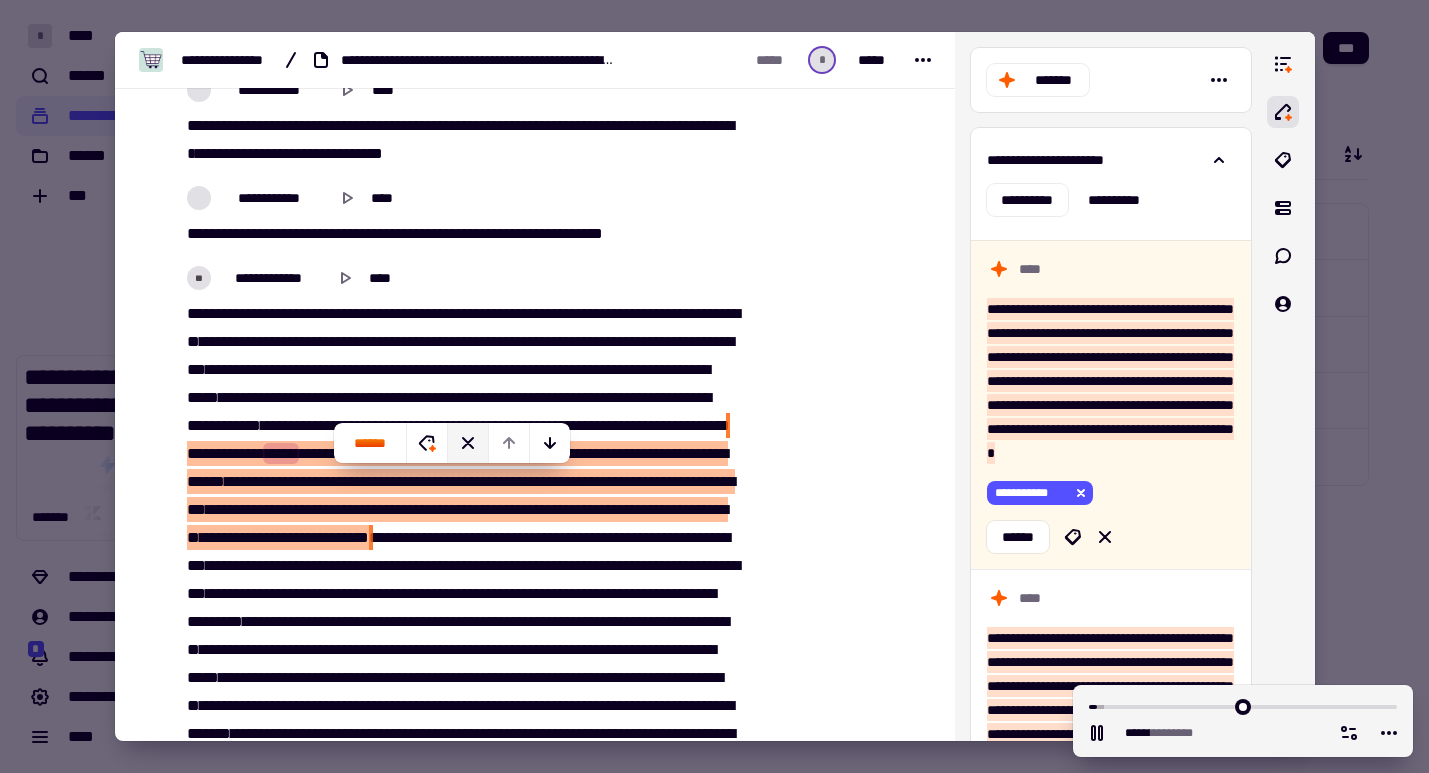click 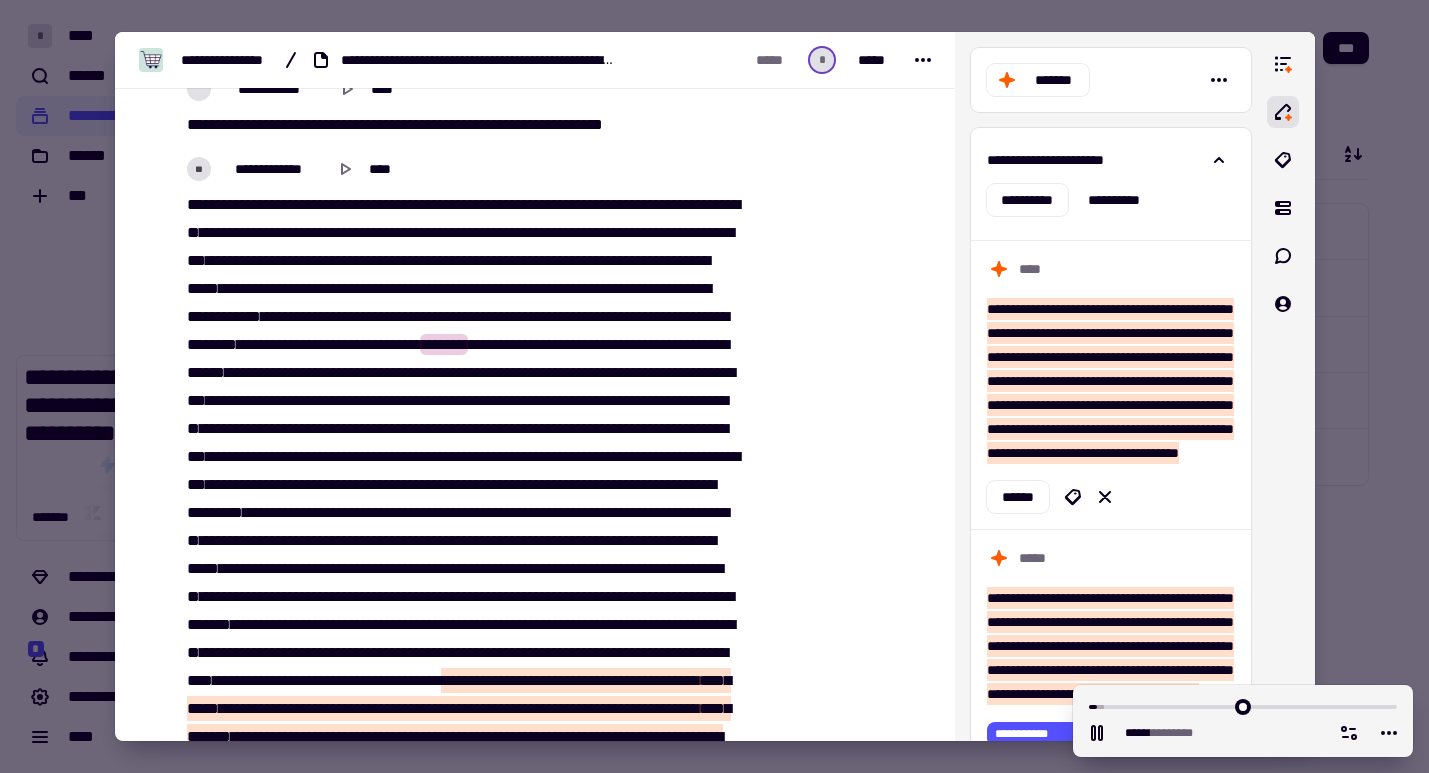 scroll, scrollTop: 474, scrollLeft: 0, axis: vertical 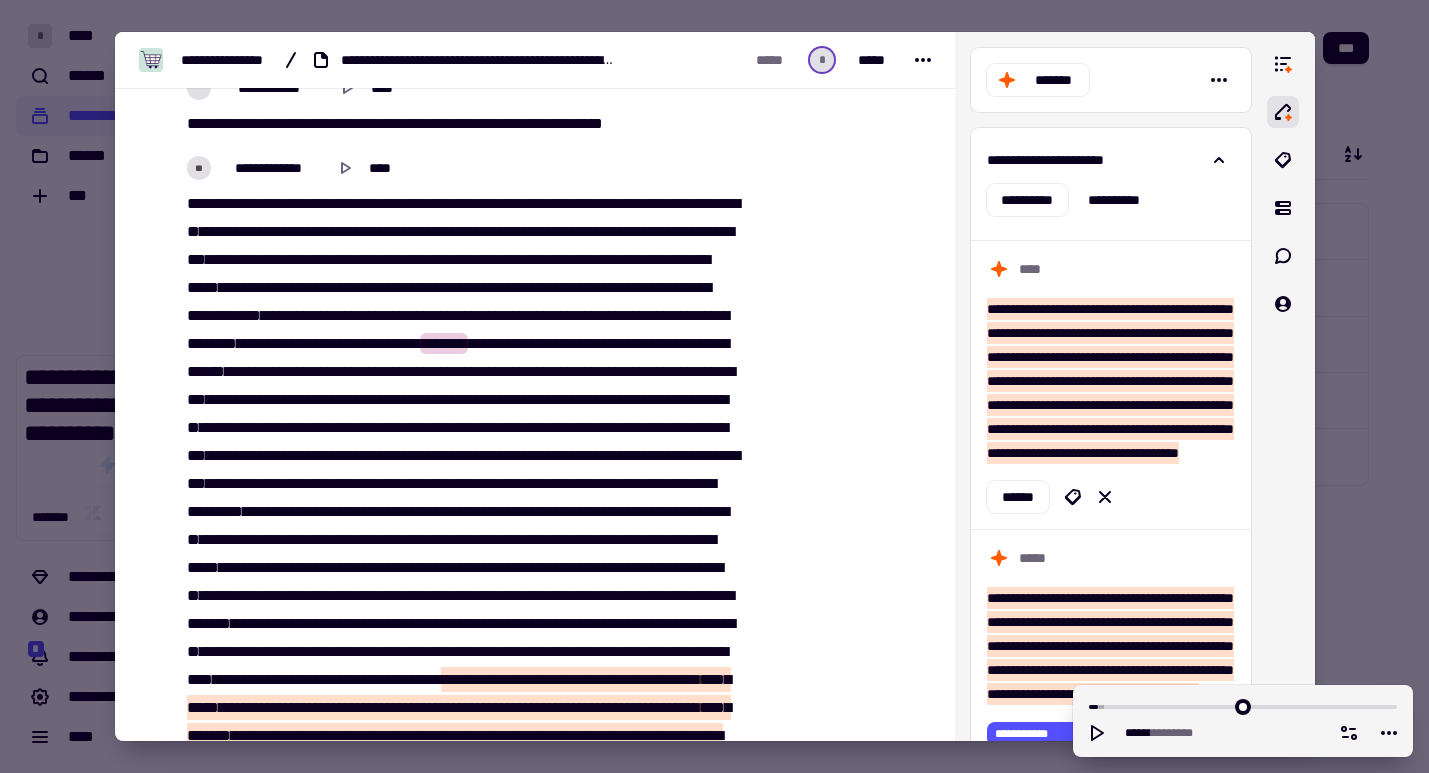 click on "**" at bounding box center (477, 343) 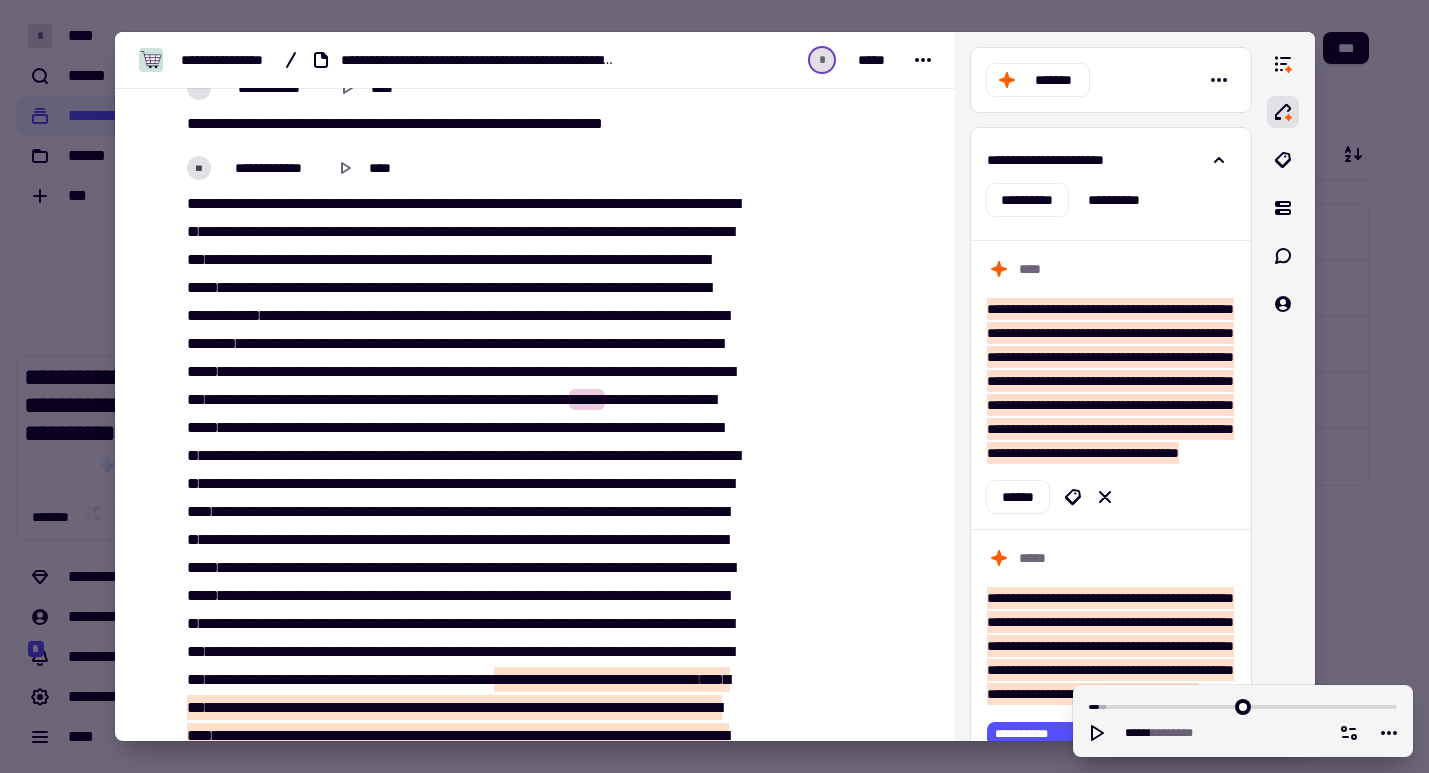 click on "******" at bounding box center [530, 399] 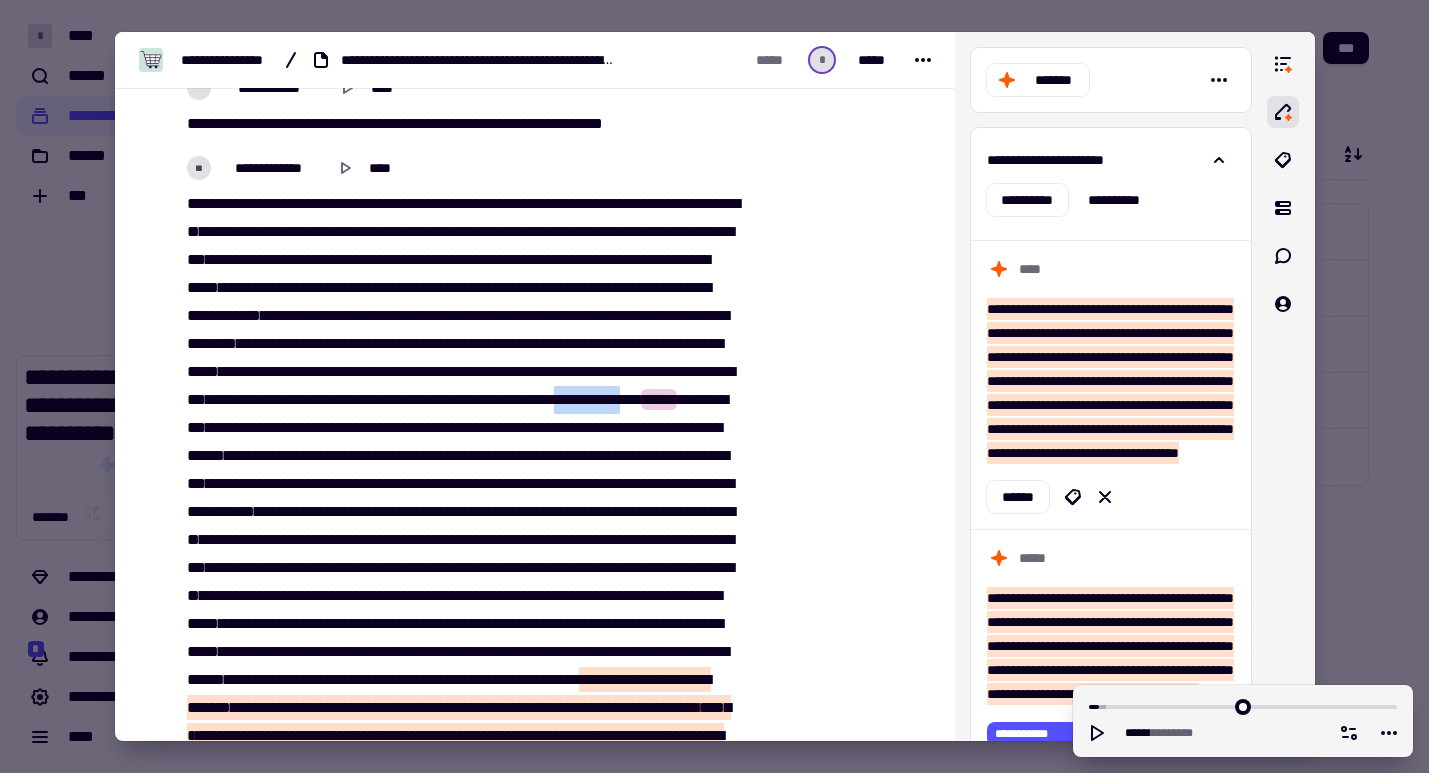 drag, startPoint x: 686, startPoint y: 452, endPoint x: 603, endPoint y: 457, distance: 83.15047 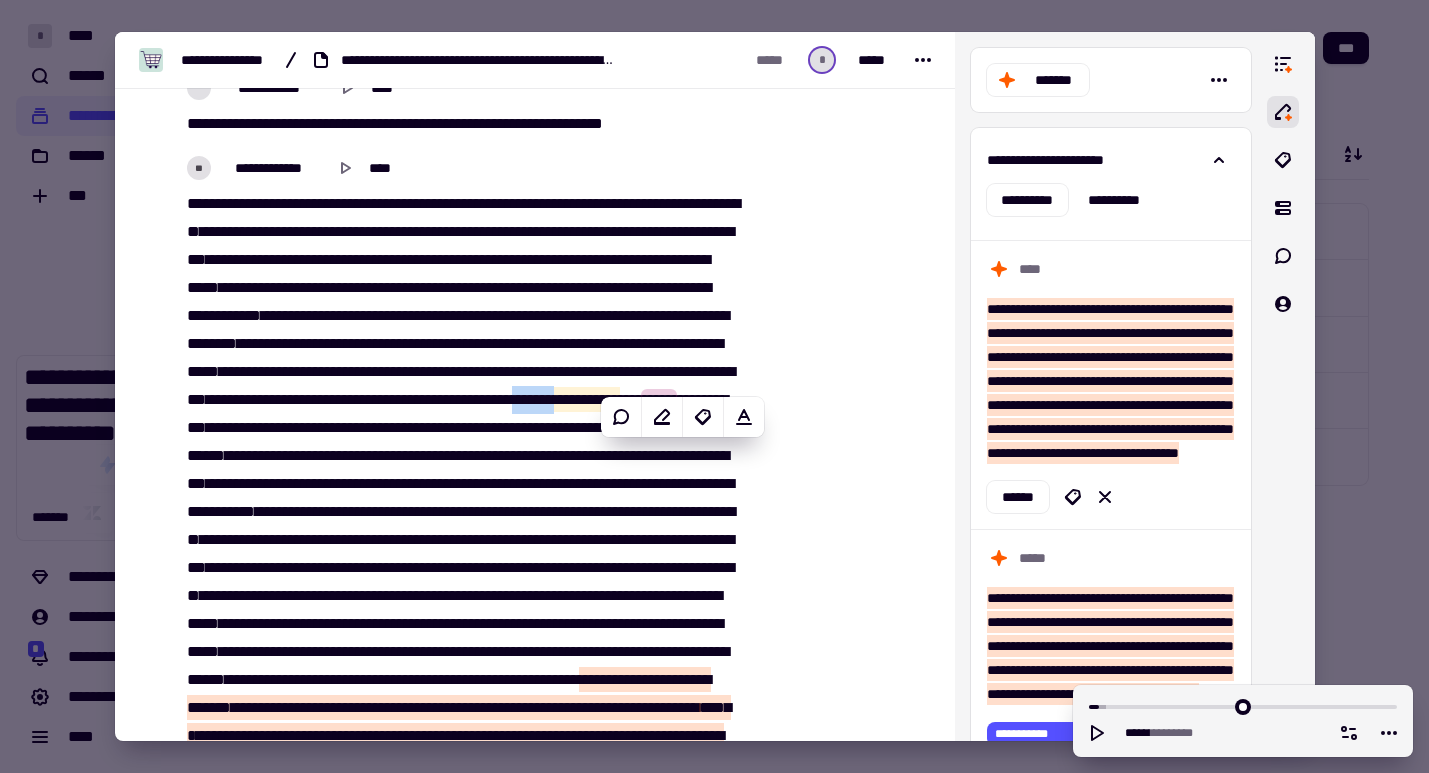 copy on "*******" 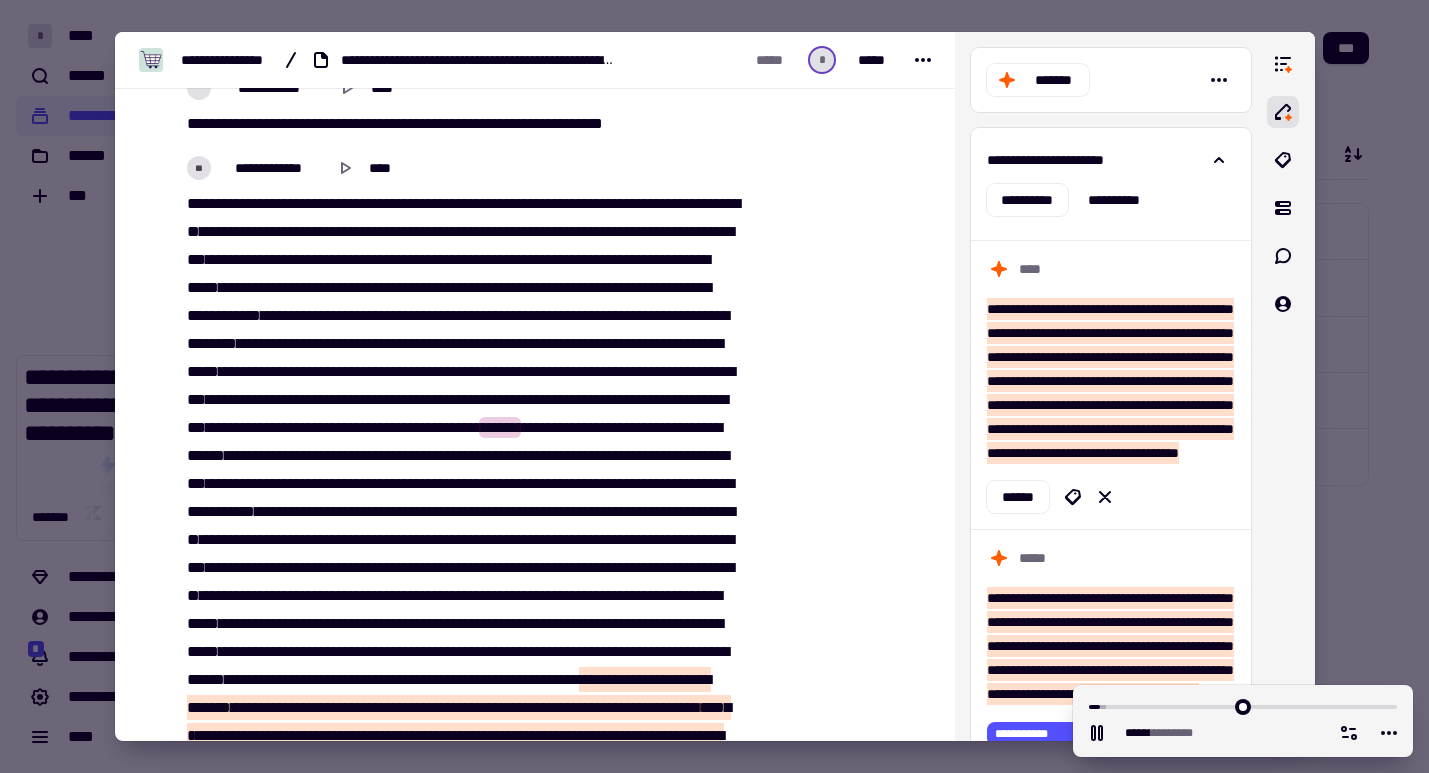 click on "**" at bounding box center (632, 399) 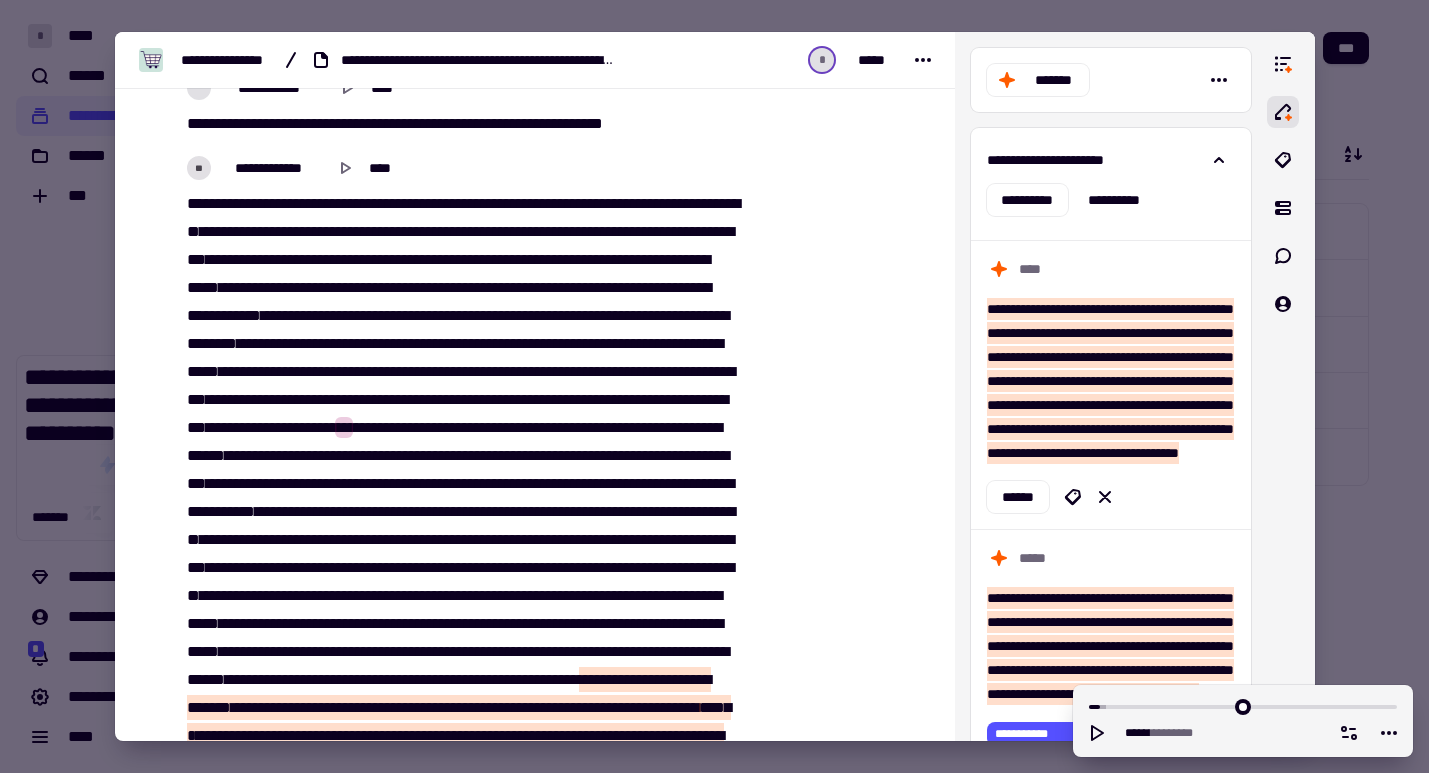 click on "[PHONE]" at bounding box center (460, 596) 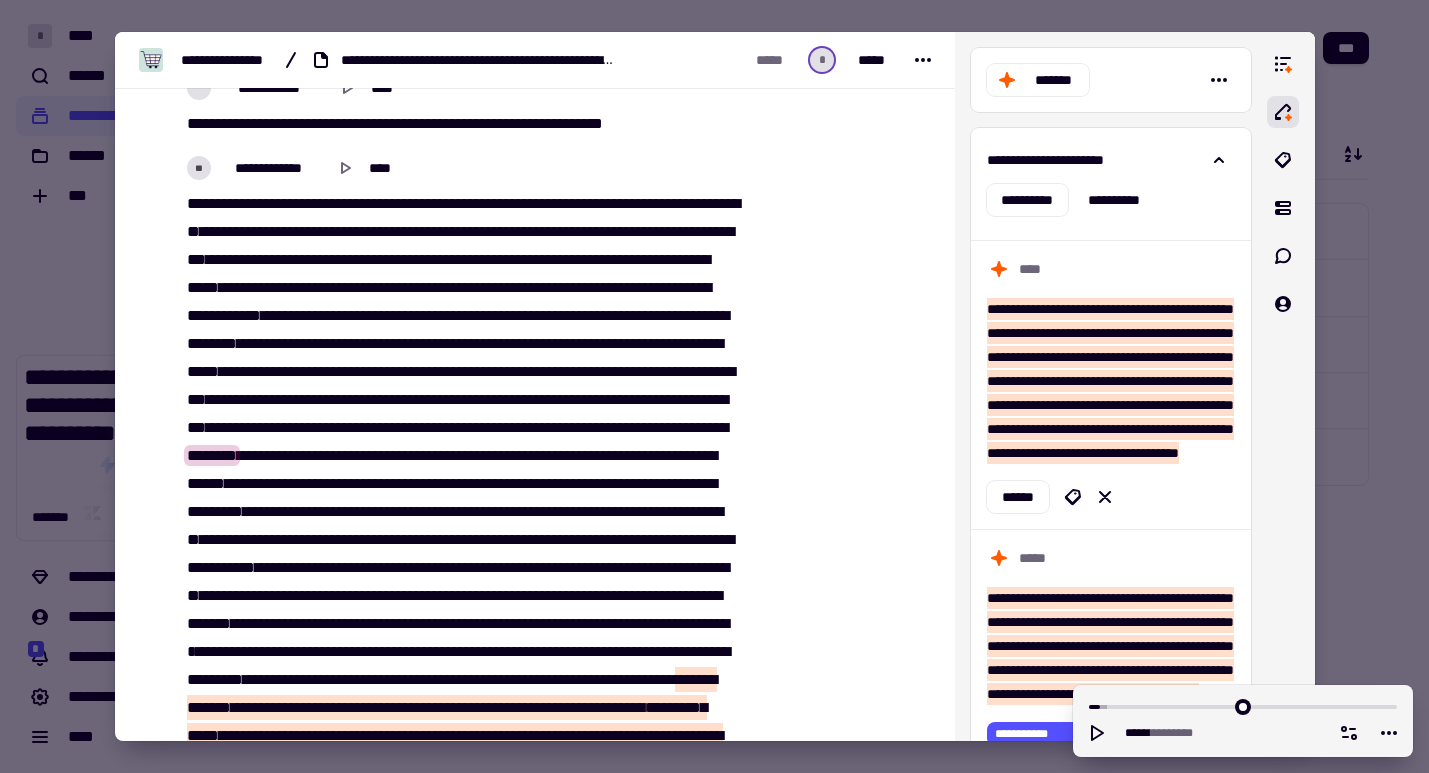 click on "****" at bounding box center [686, 427] 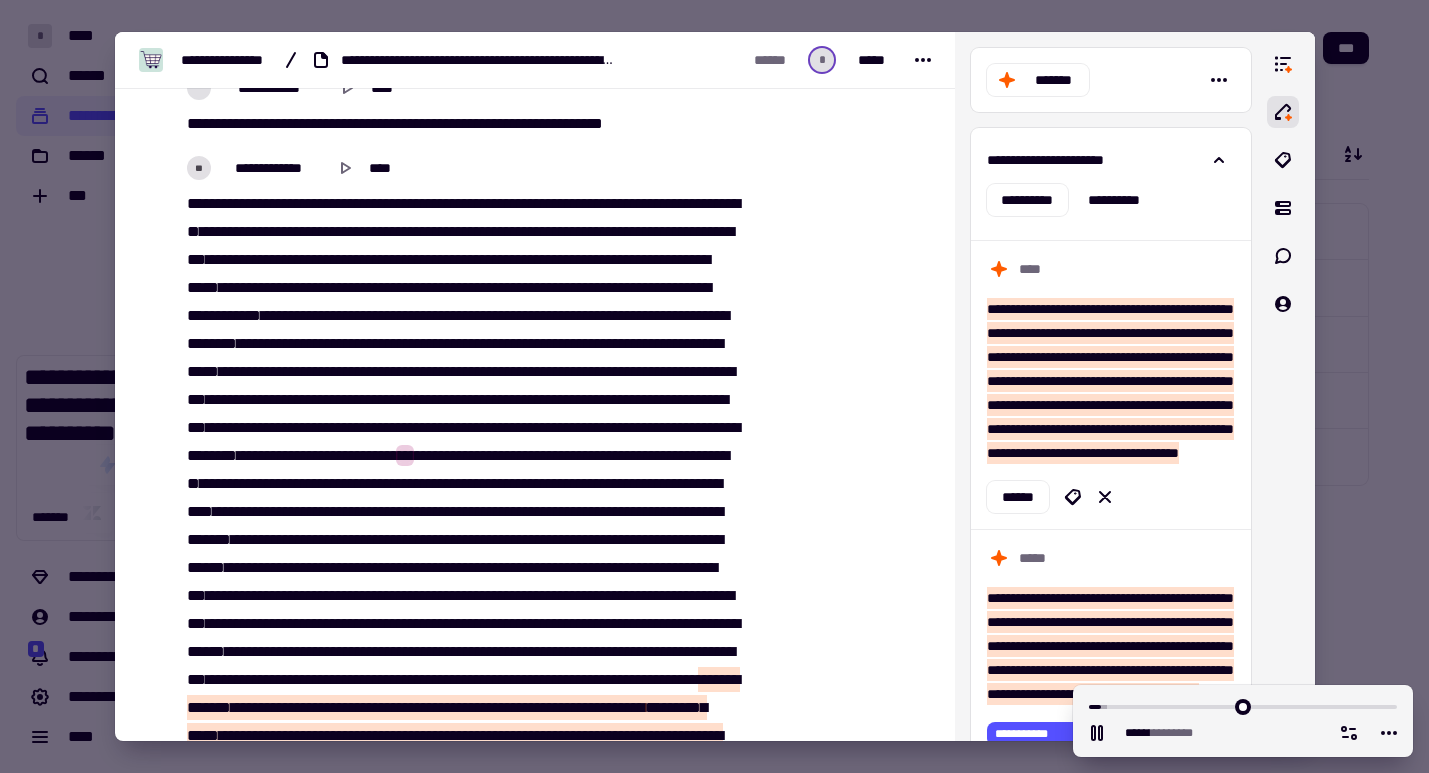 click on "**********" at bounding box center (460, 596) 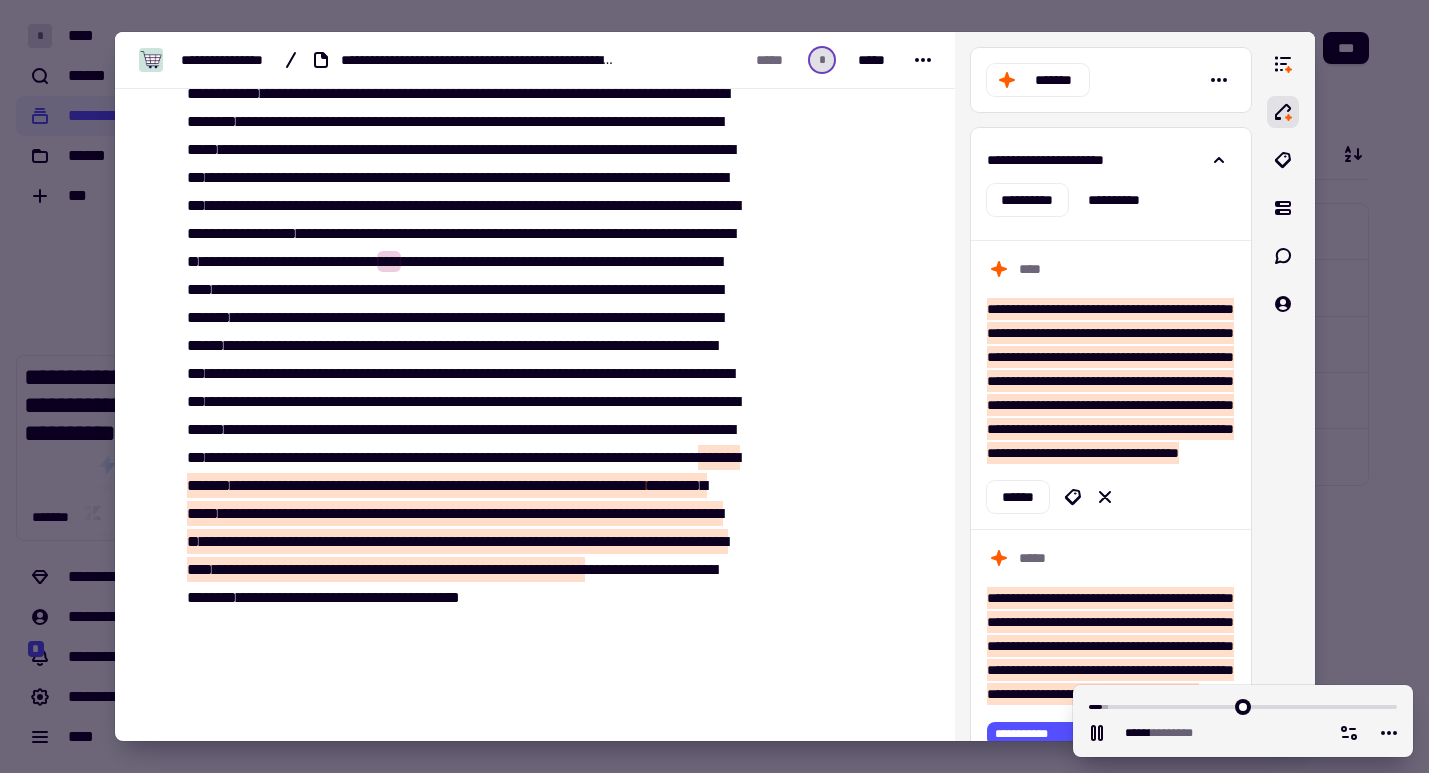 scroll, scrollTop: 697, scrollLeft: 0, axis: vertical 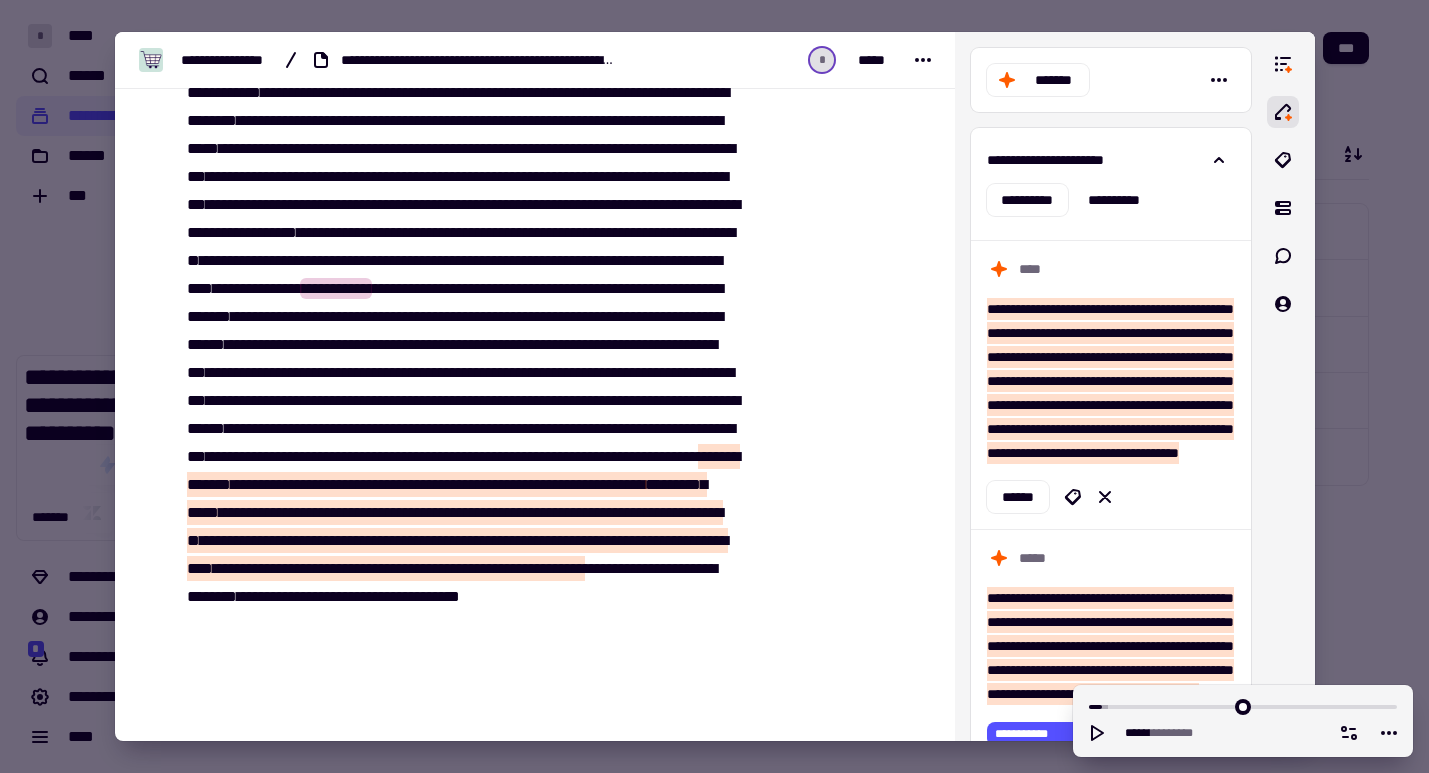 click on "**********" at bounding box center (336, 288) 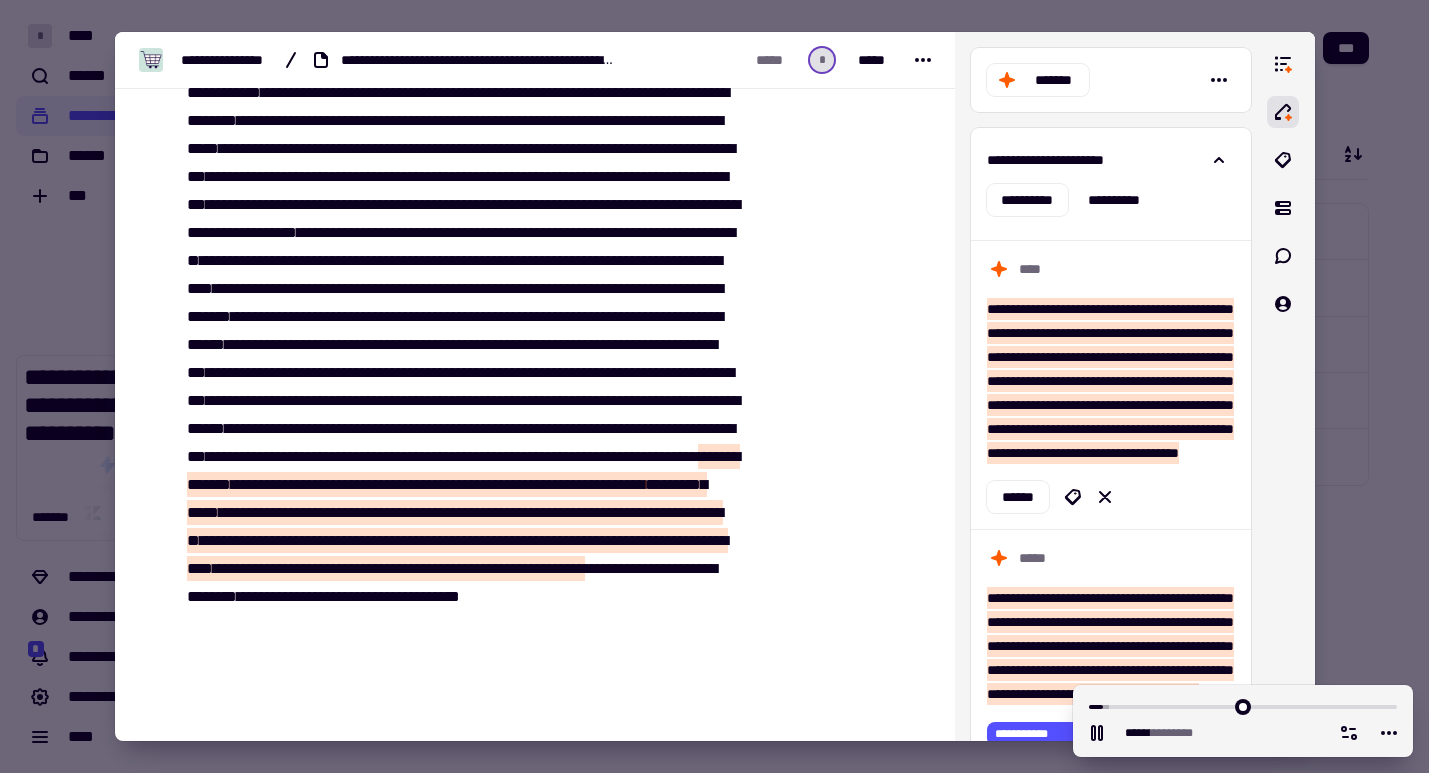 click on "*******" at bounding box center (426, 288) 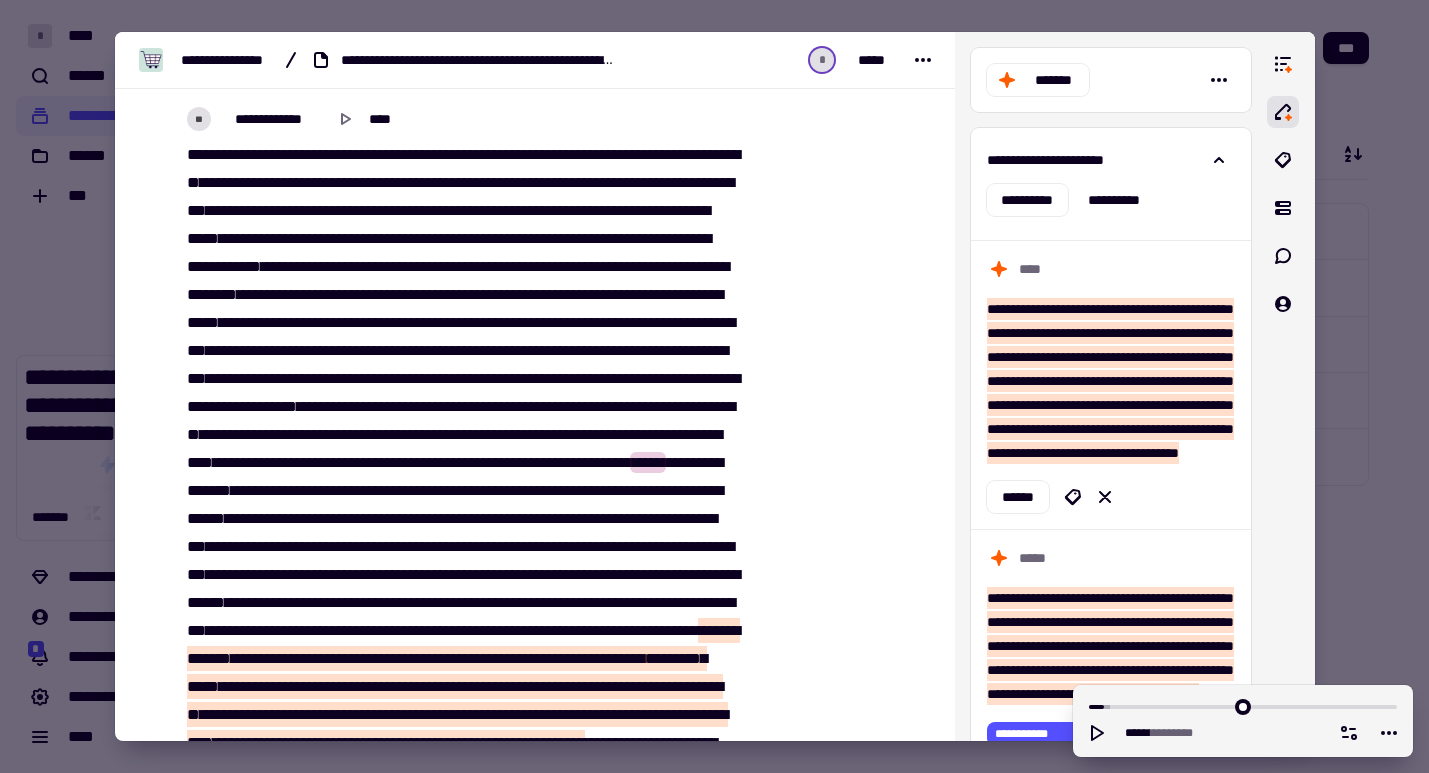 scroll, scrollTop: 529, scrollLeft: 0, axis: vertical 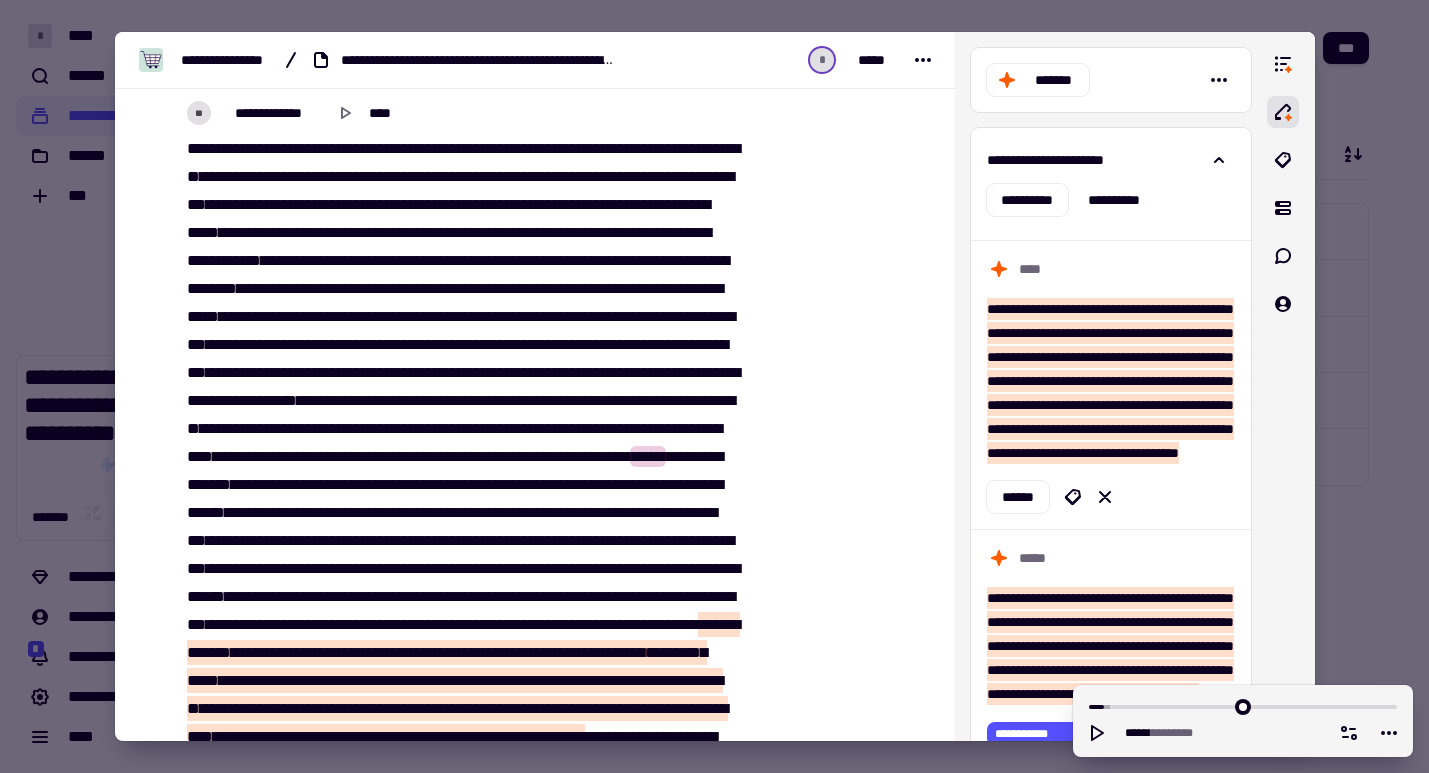 click on "**" at bounding box center [602, 176] 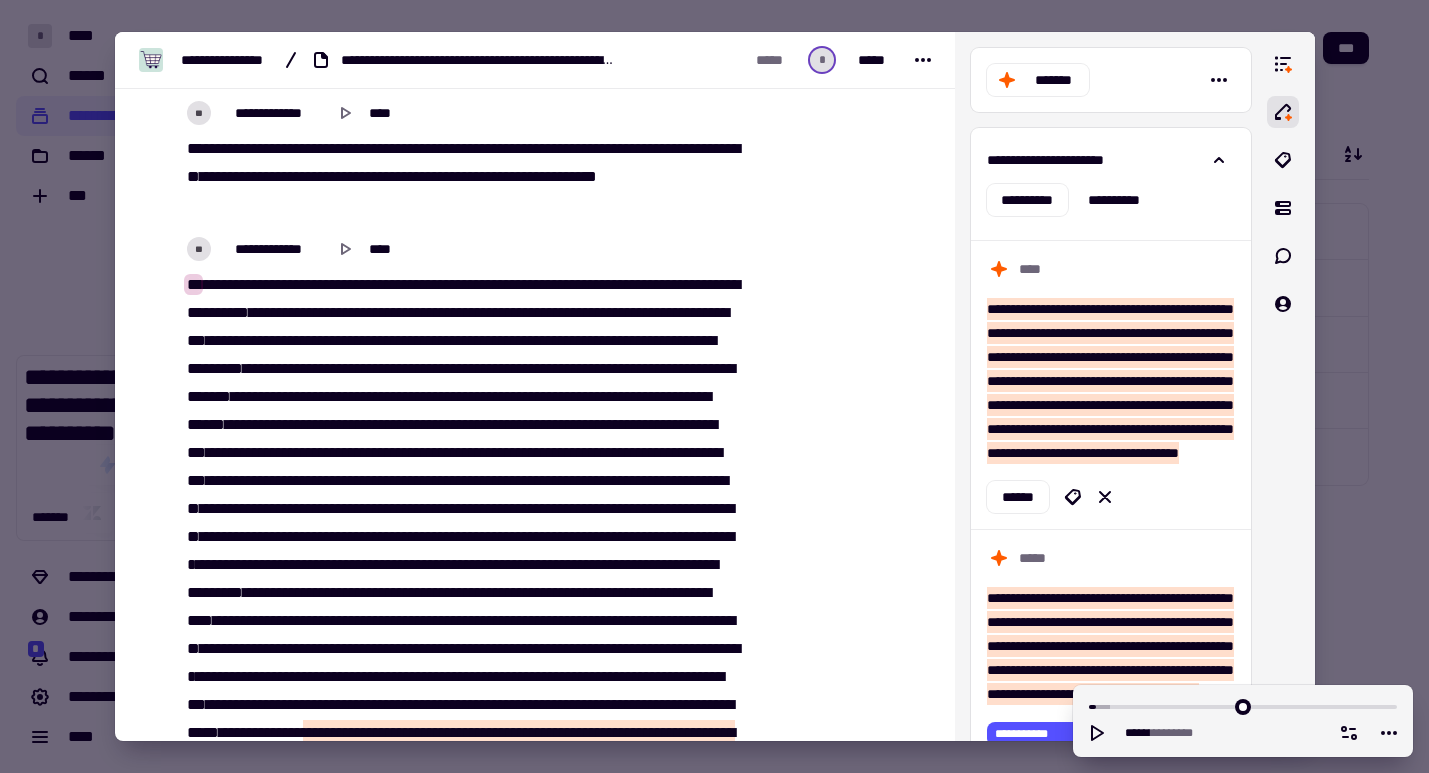 click on "[PHONE]" at bounding box center [460, 649] 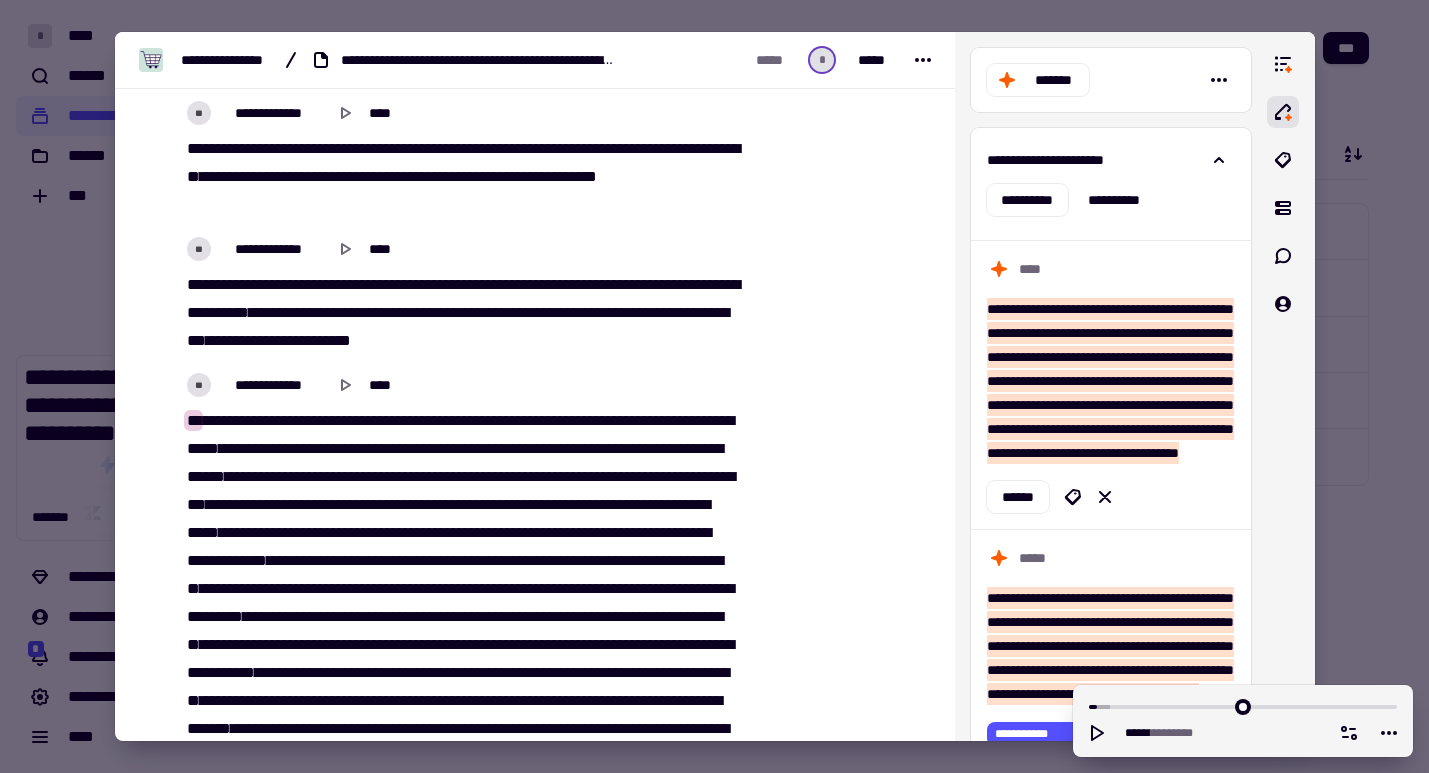 click on "**" at bounding box center (471, 448) 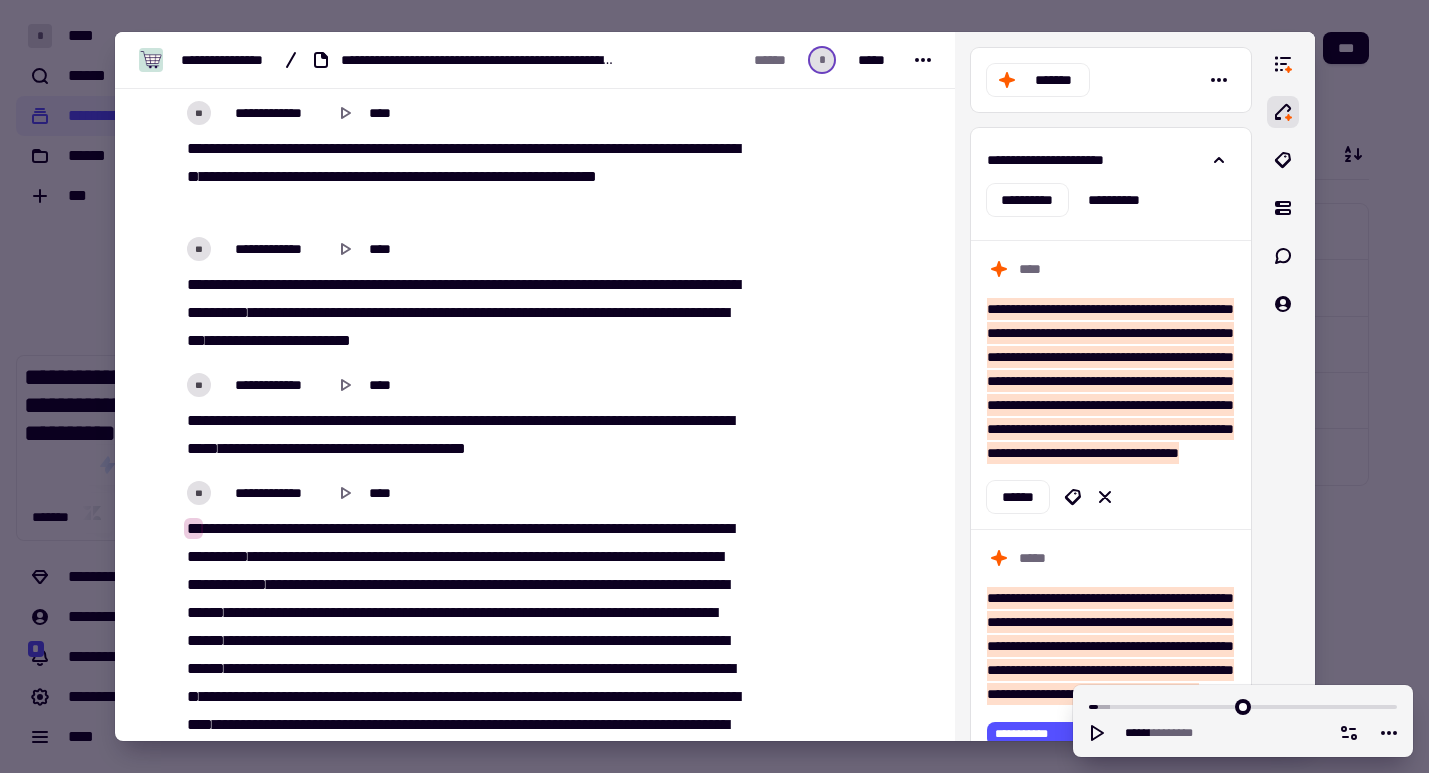 click on "**" at bounding box center [279, 584] 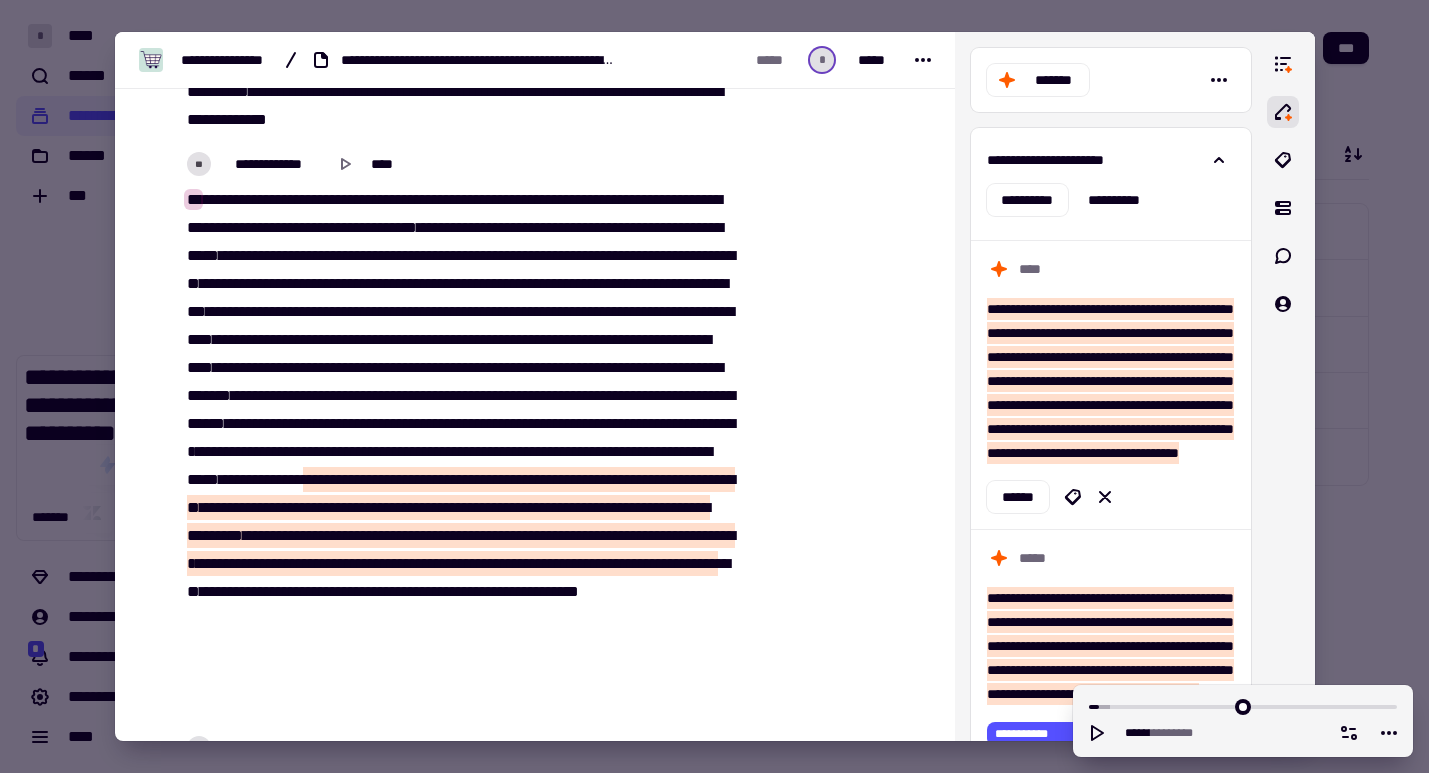 scroll, scrollTop: 1026, scrollLeft: 0, axis: vertical 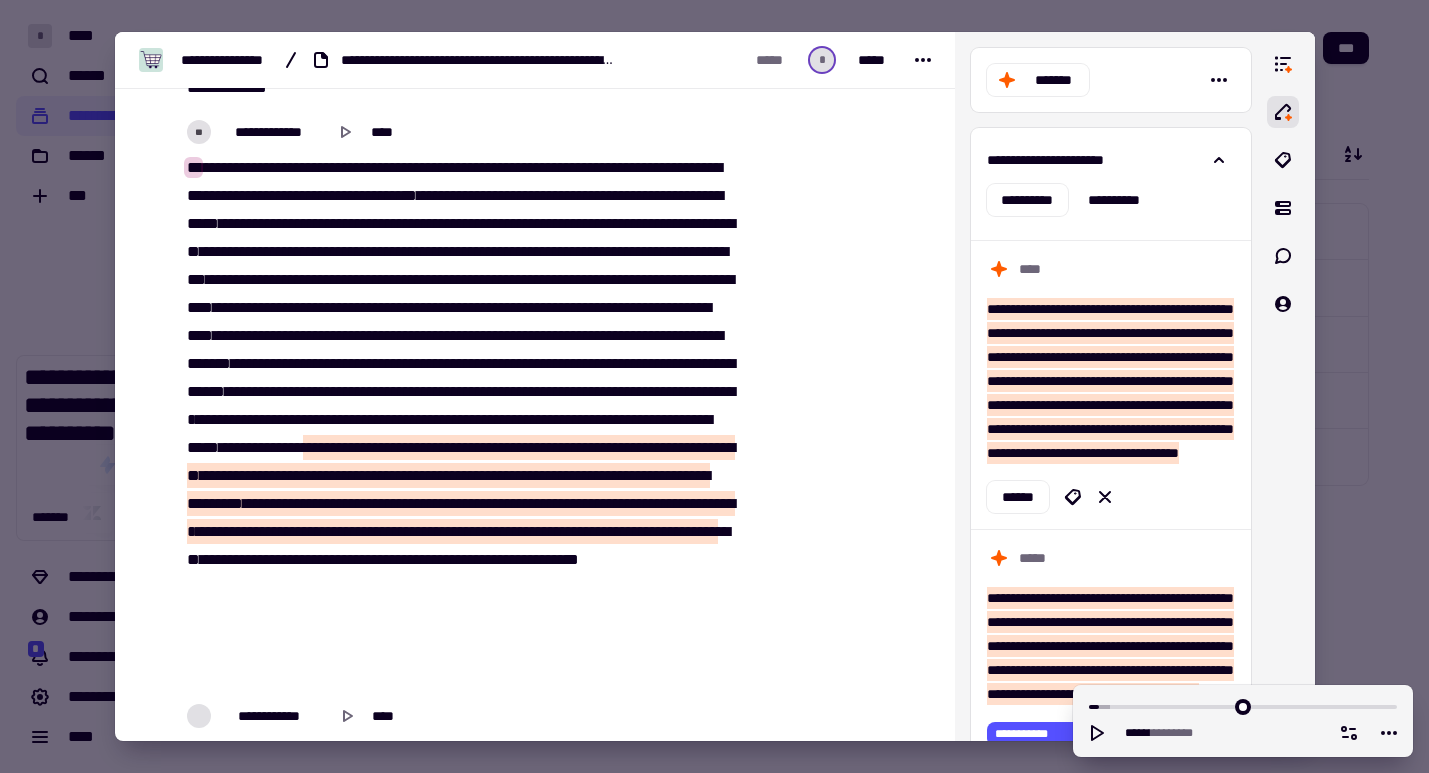 click on "*******" at bounding box center [539, 167] 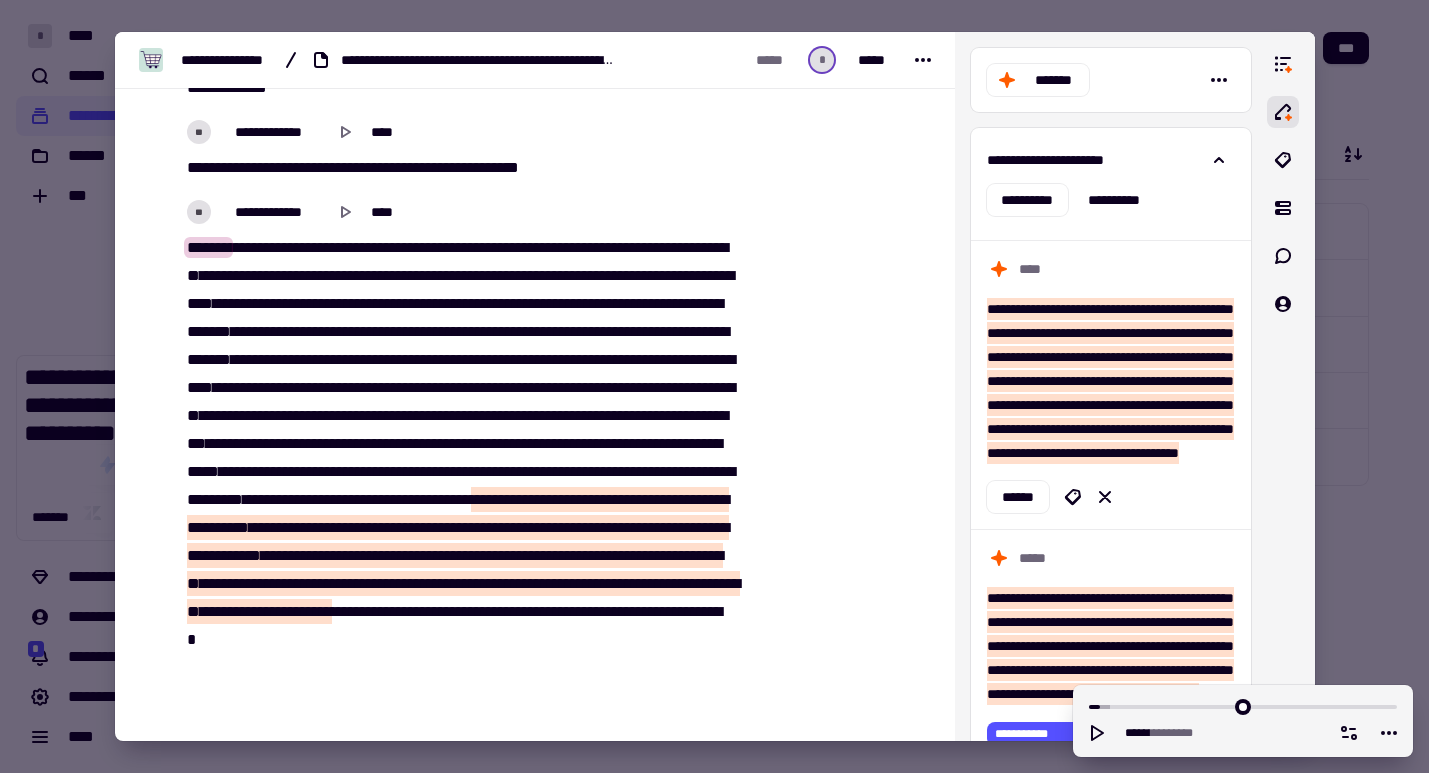 click on "**********" at bounding box center (460, 486) 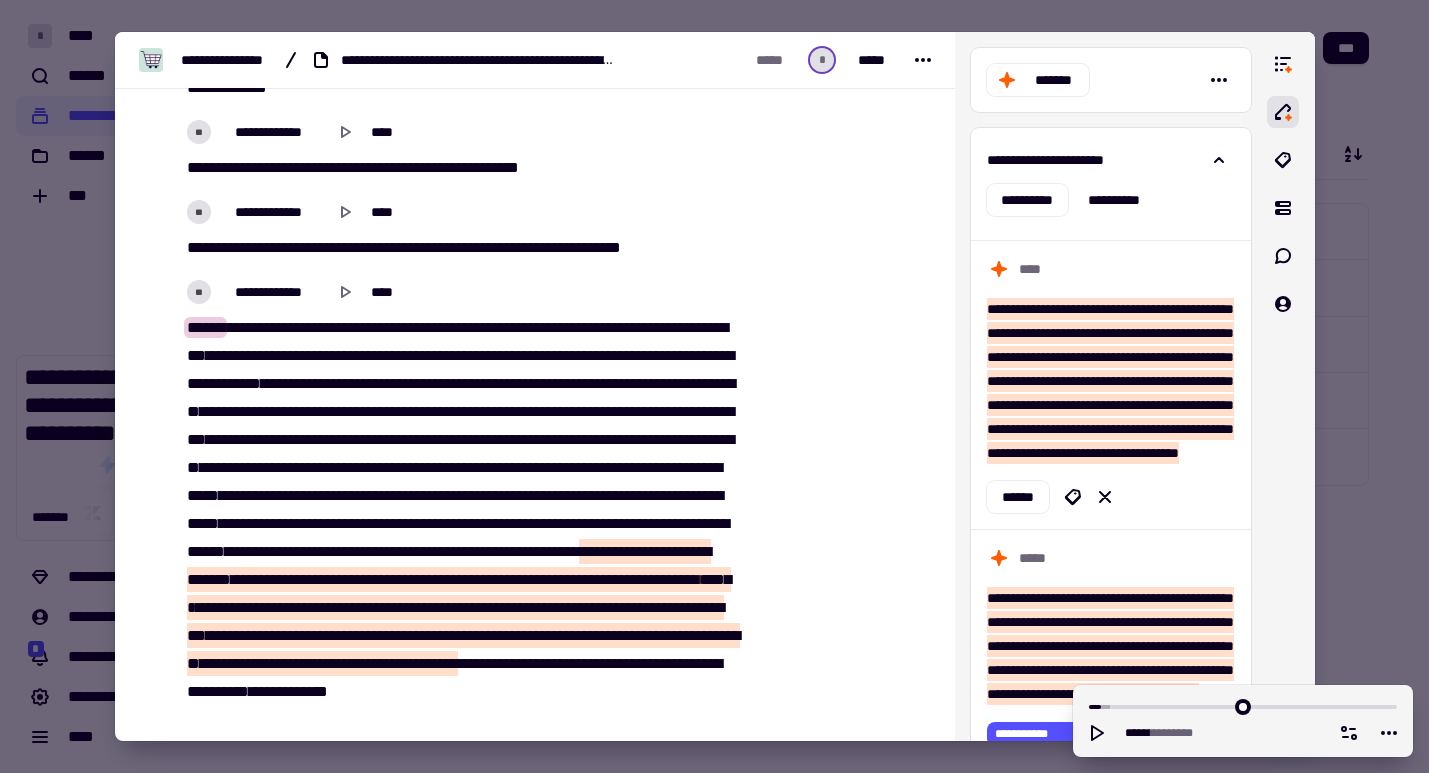 click on "****" at bounding box center [273, 383] 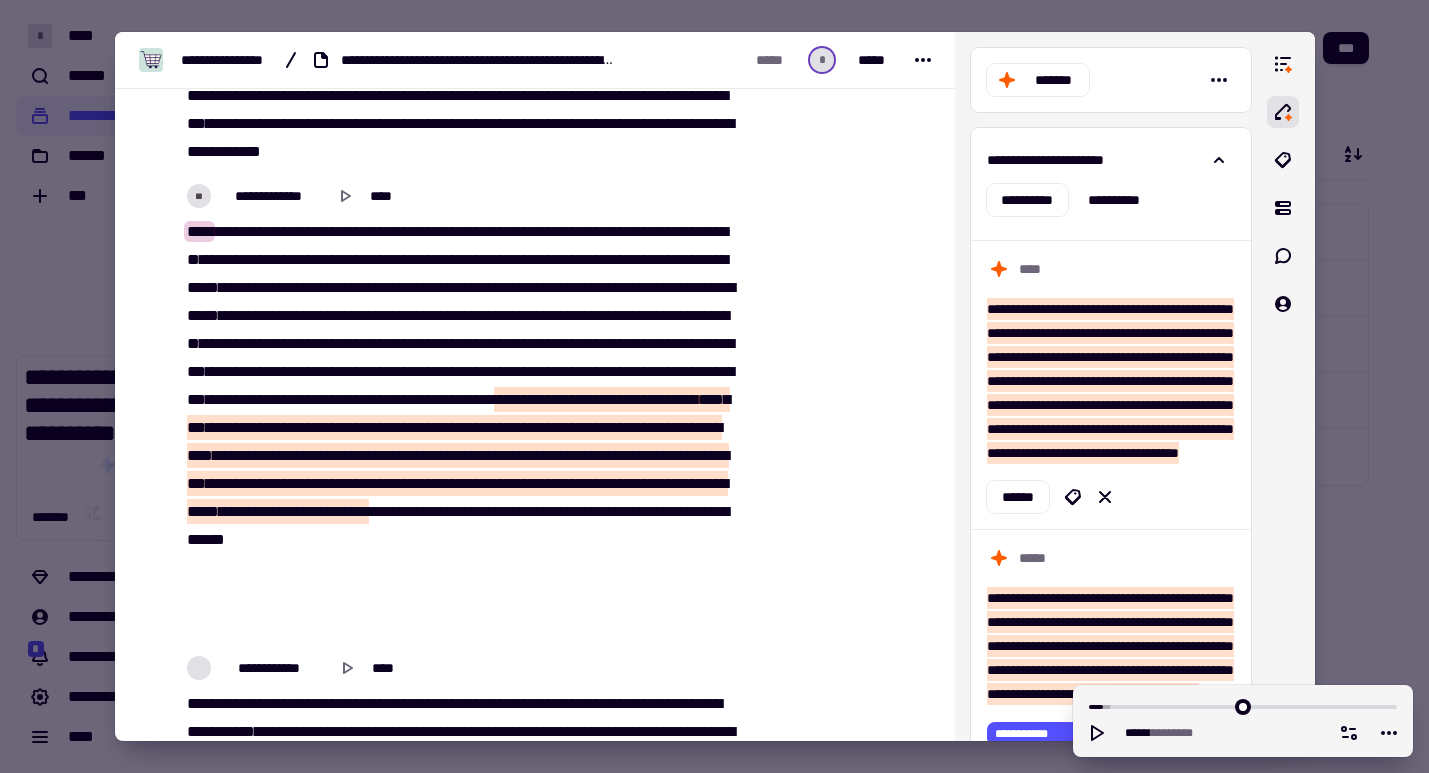 scroll, scrollTop: 1277, scrollLeft: 0, axis: vertical 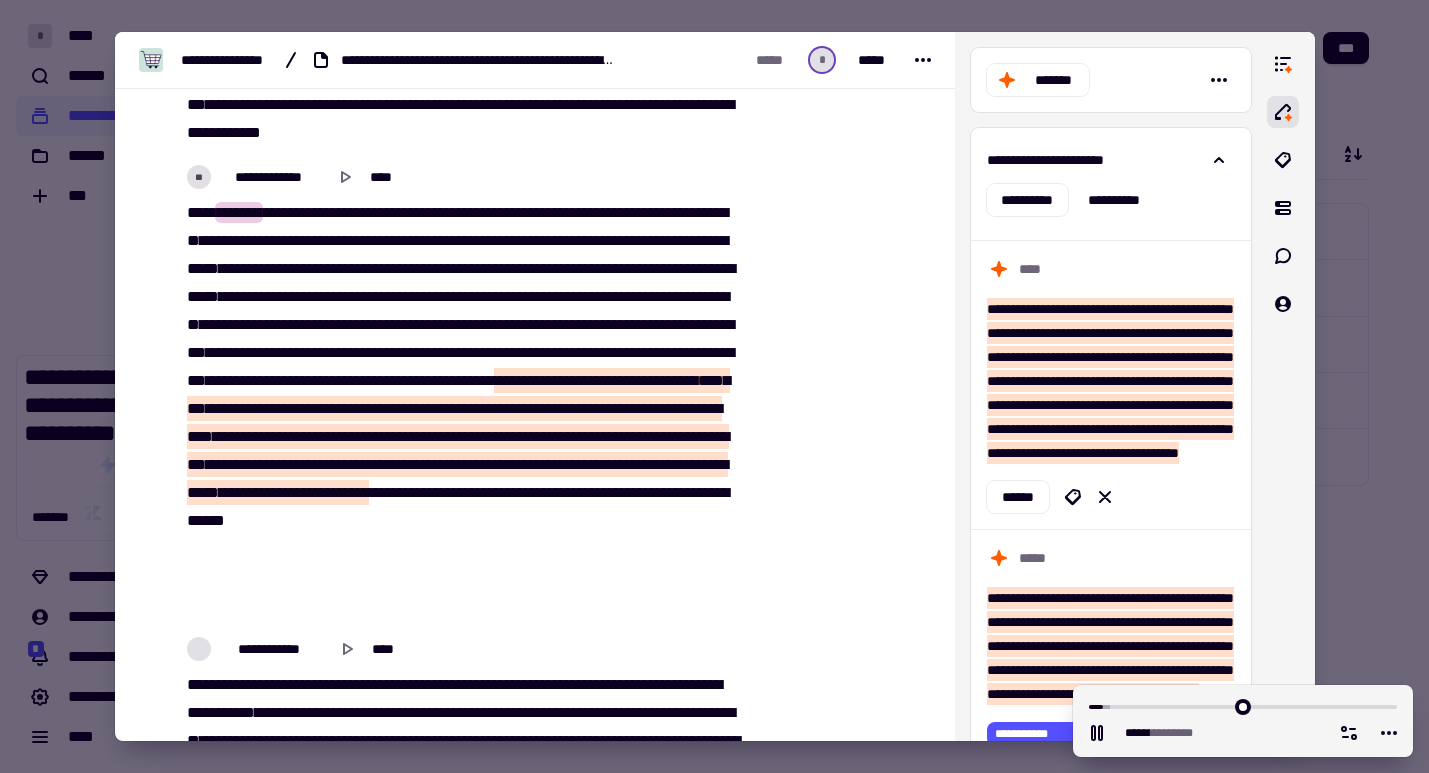click on "*********" at bounding box center [293, 212] 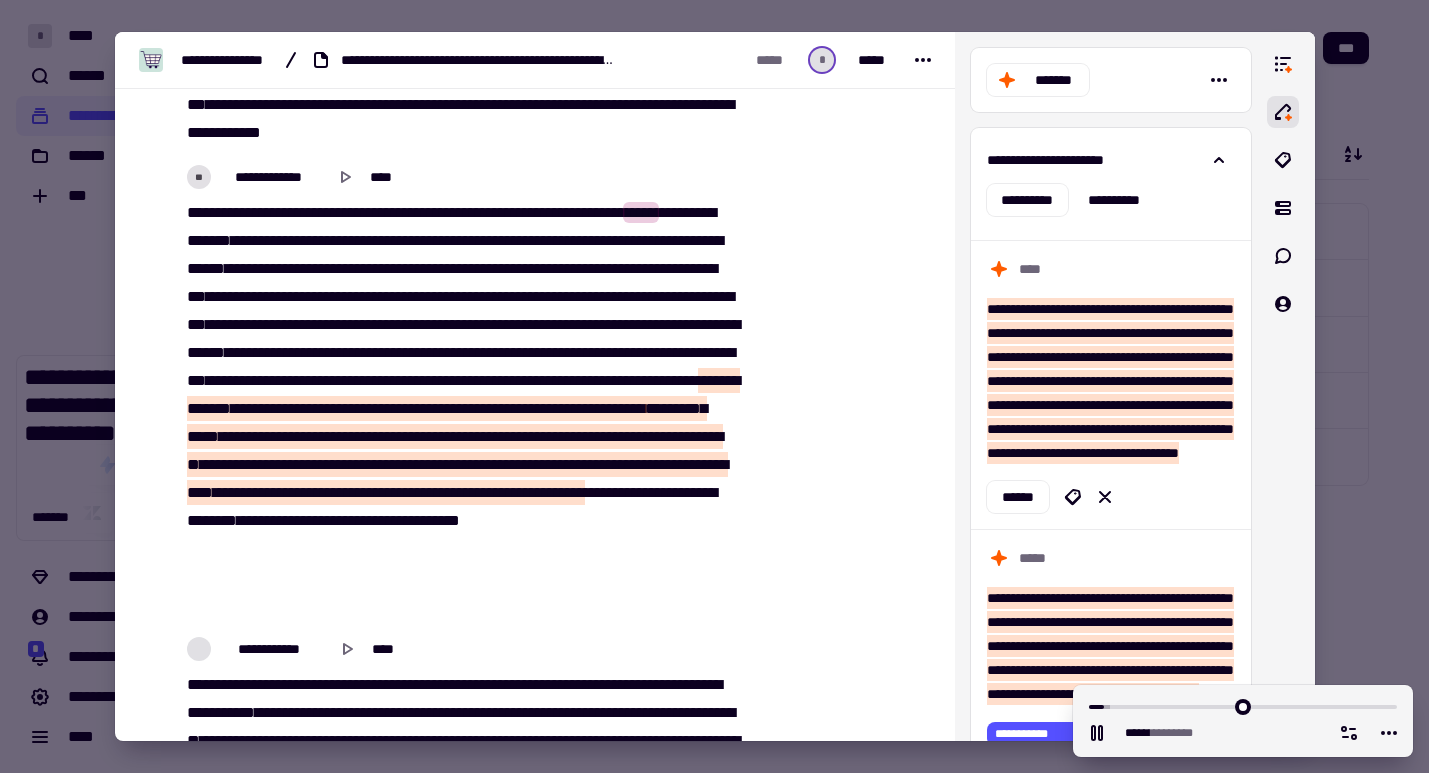 click on "******" at bounding box center [578, 212] 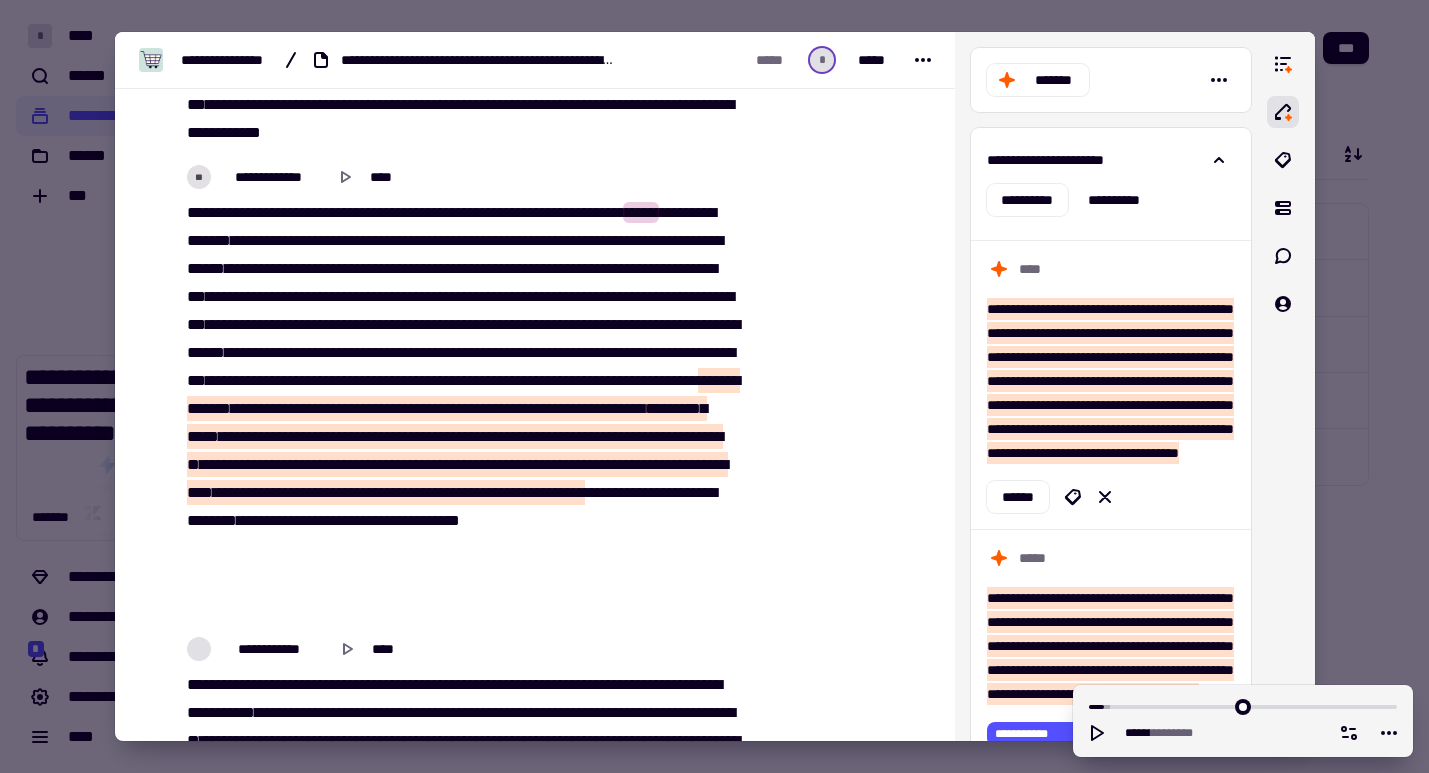 click on "**********" at bounding box center [460, 409] 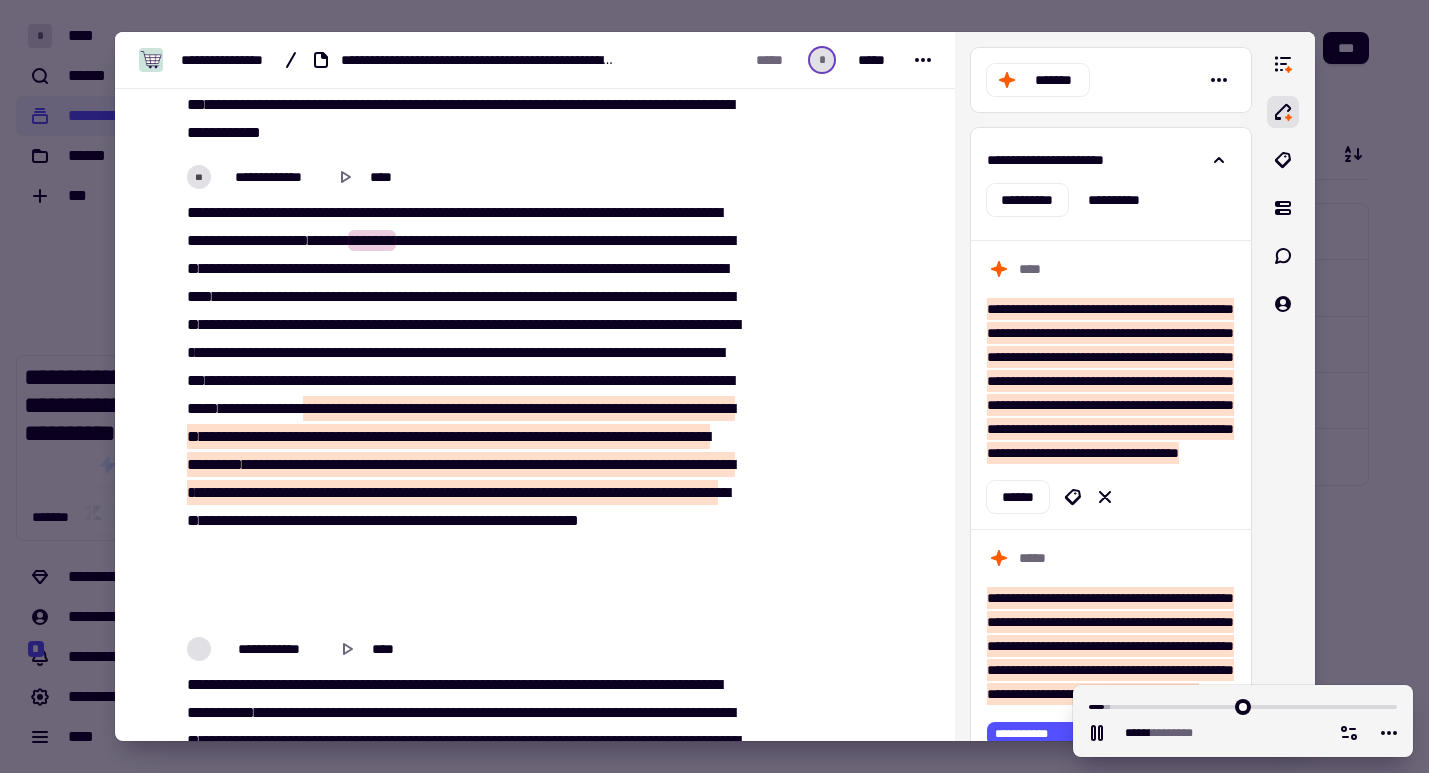 click on "**" at bounding box center [315, 240] 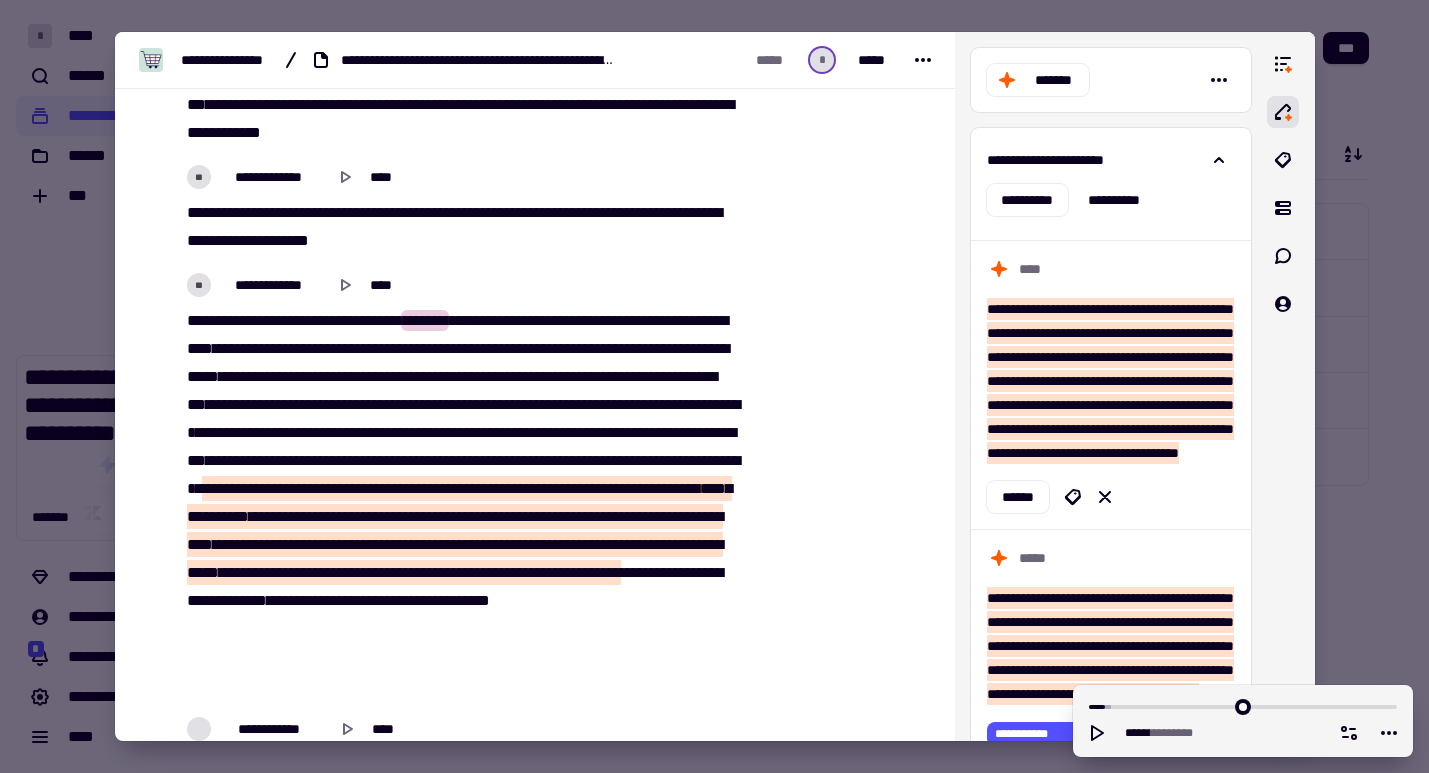 click on "**" at bounding box center (206, 320) 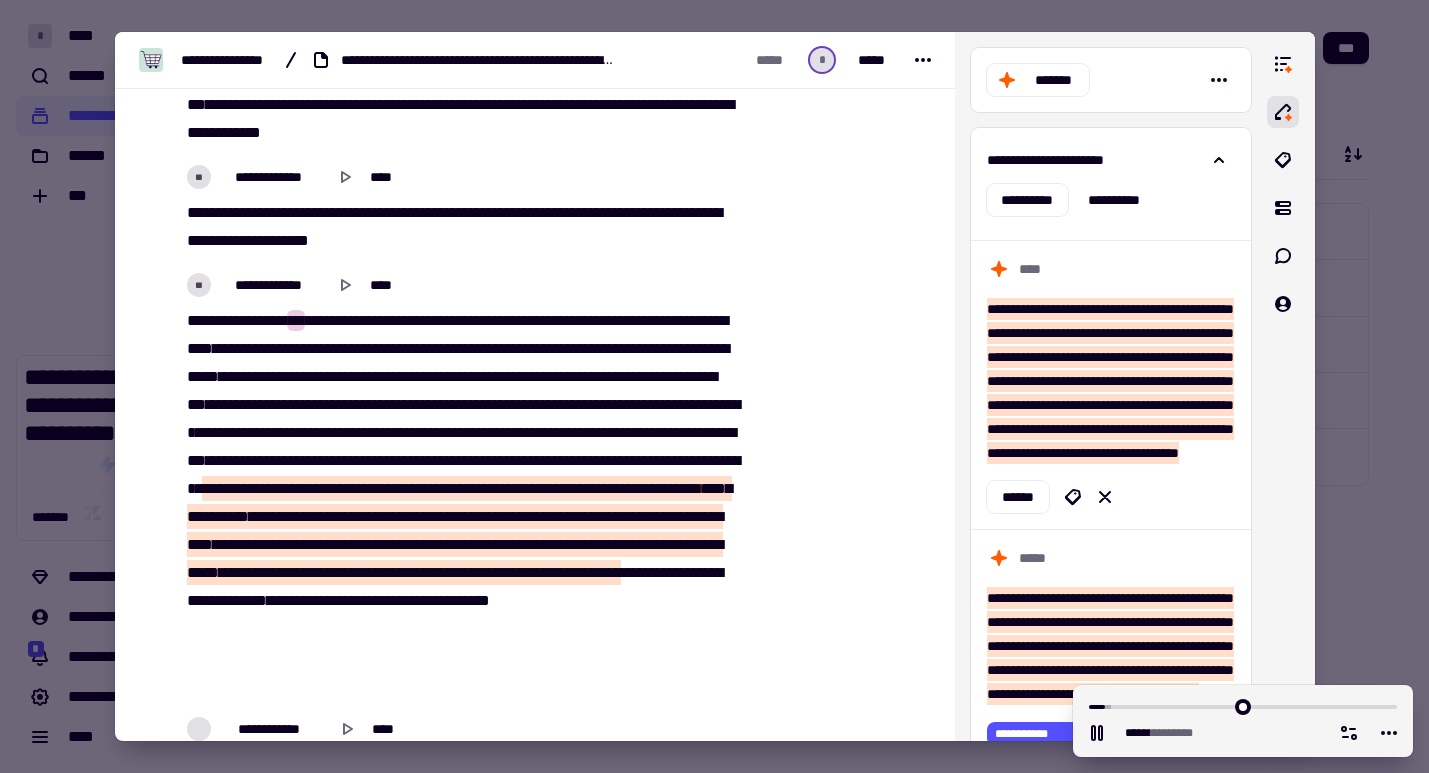 click on "**" at bounding box center [296, 320] 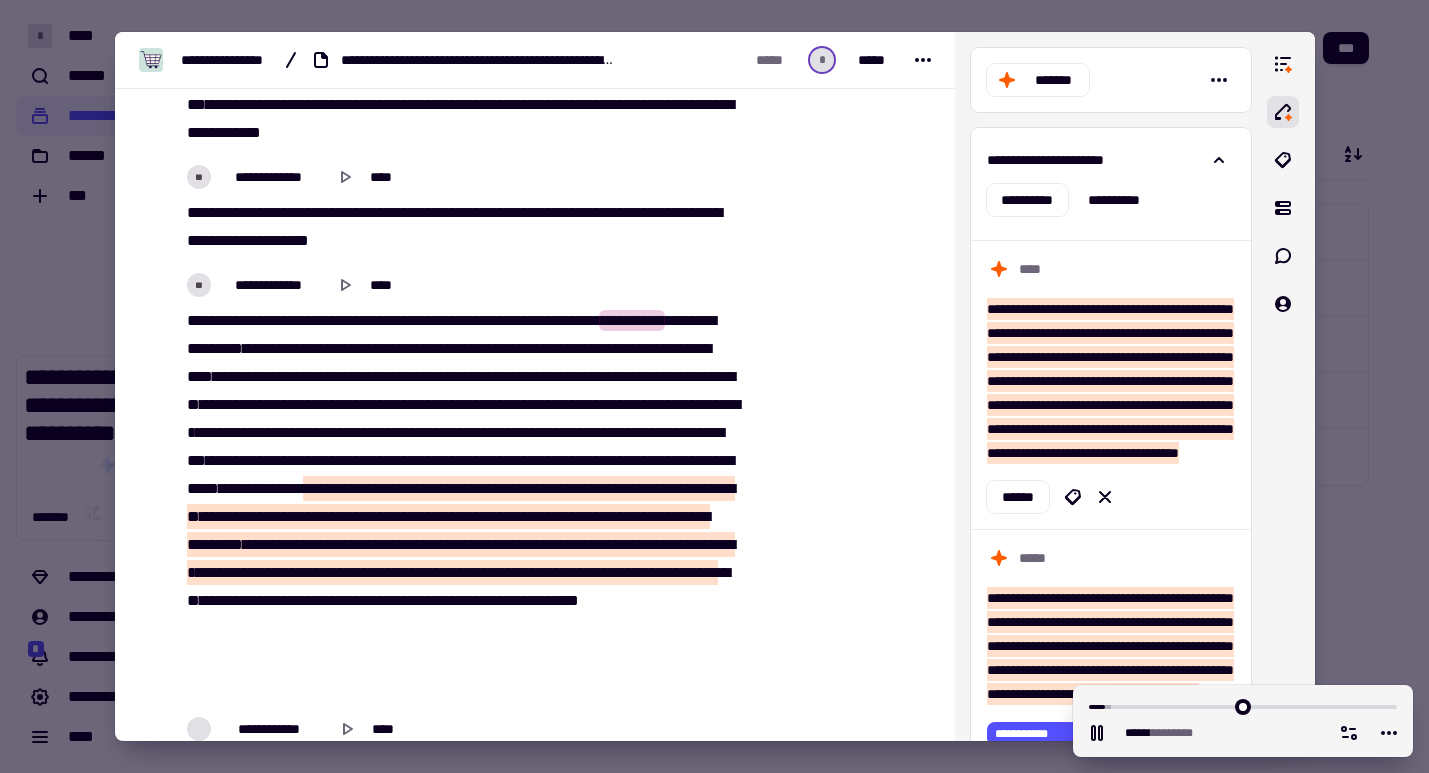 click on "**********" at bounding box center [460, 503] 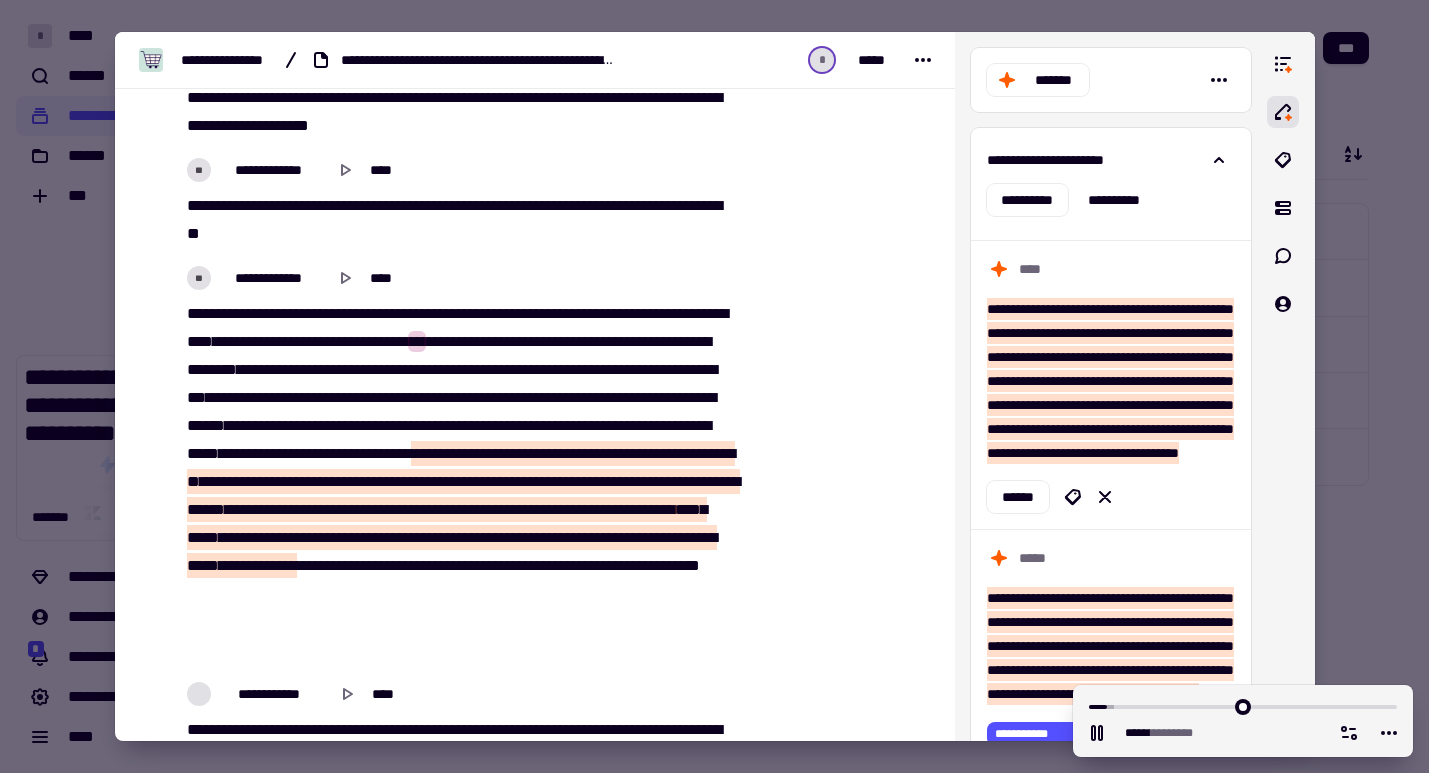 scroll, scrollTop: 1403, scrollLeft: 0, axis: vertical 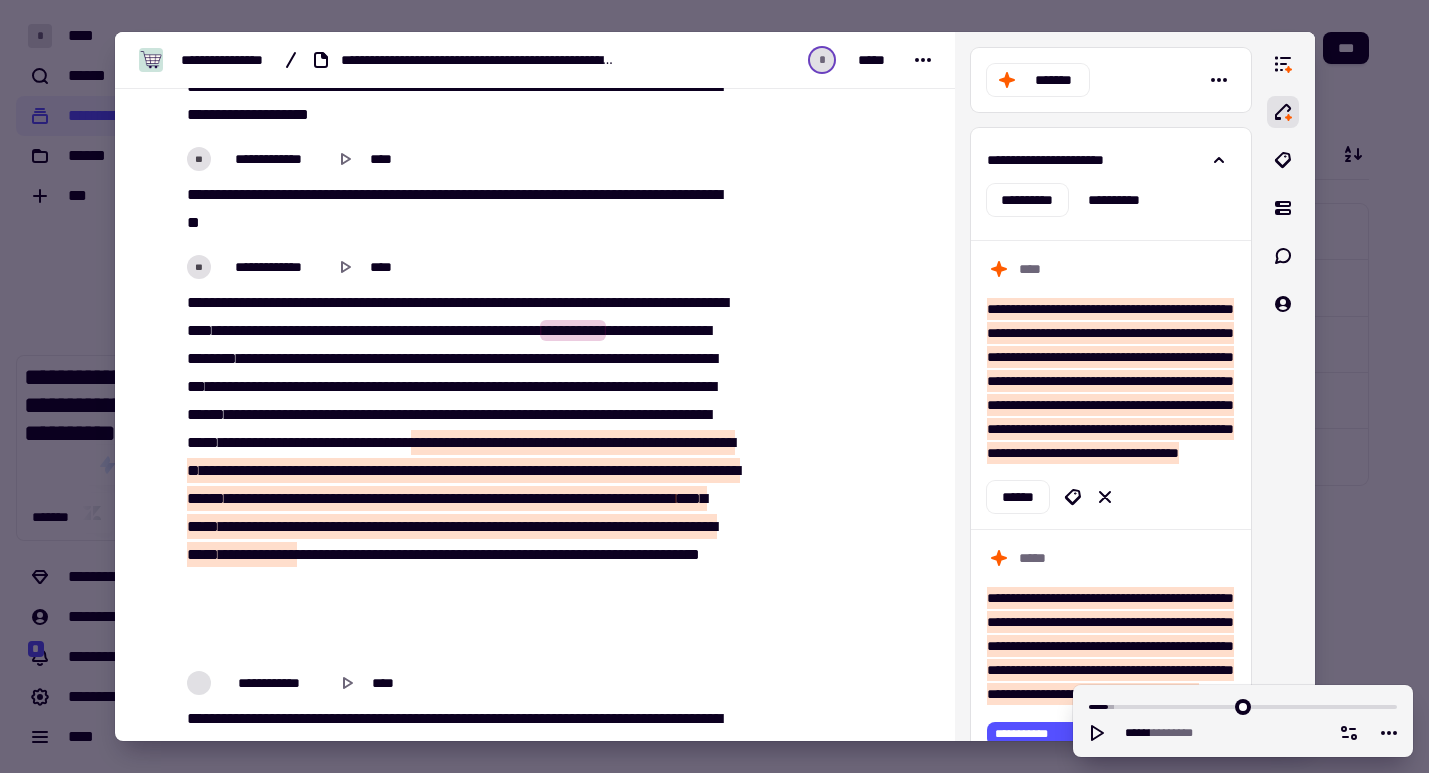 click on "*********" at bounding box center (457, 316) 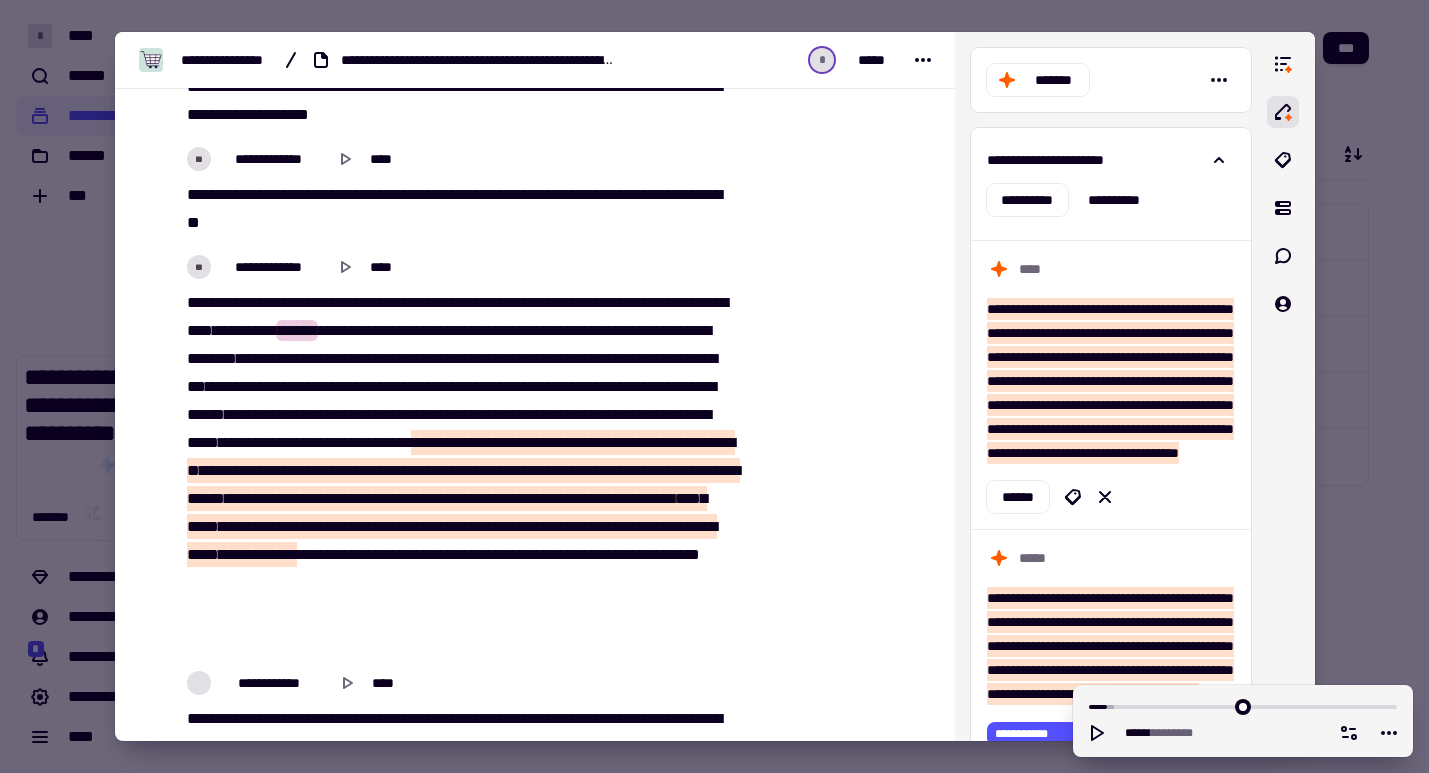 click on "*****" at bounding box center [336, 330] 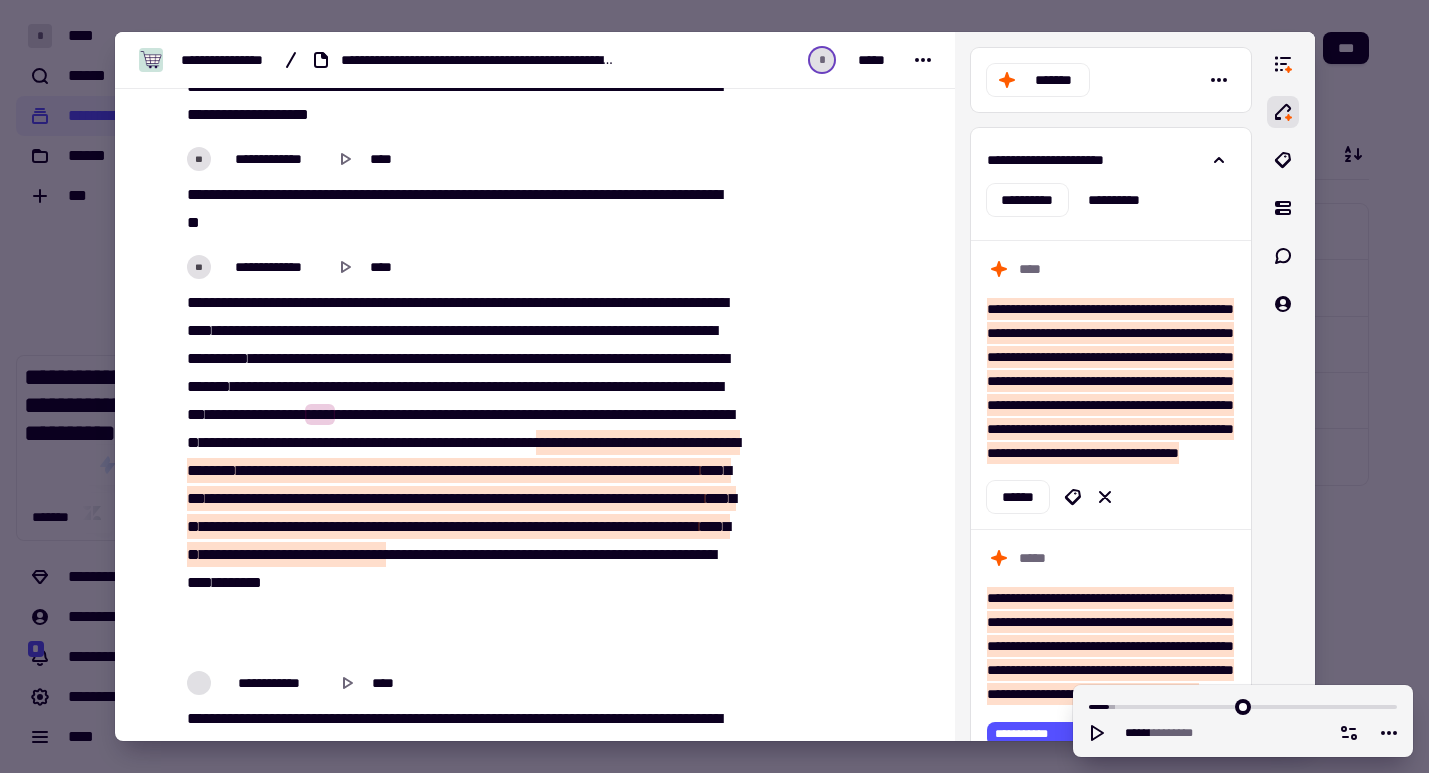 click on "**" at bounding box center (218, 414) 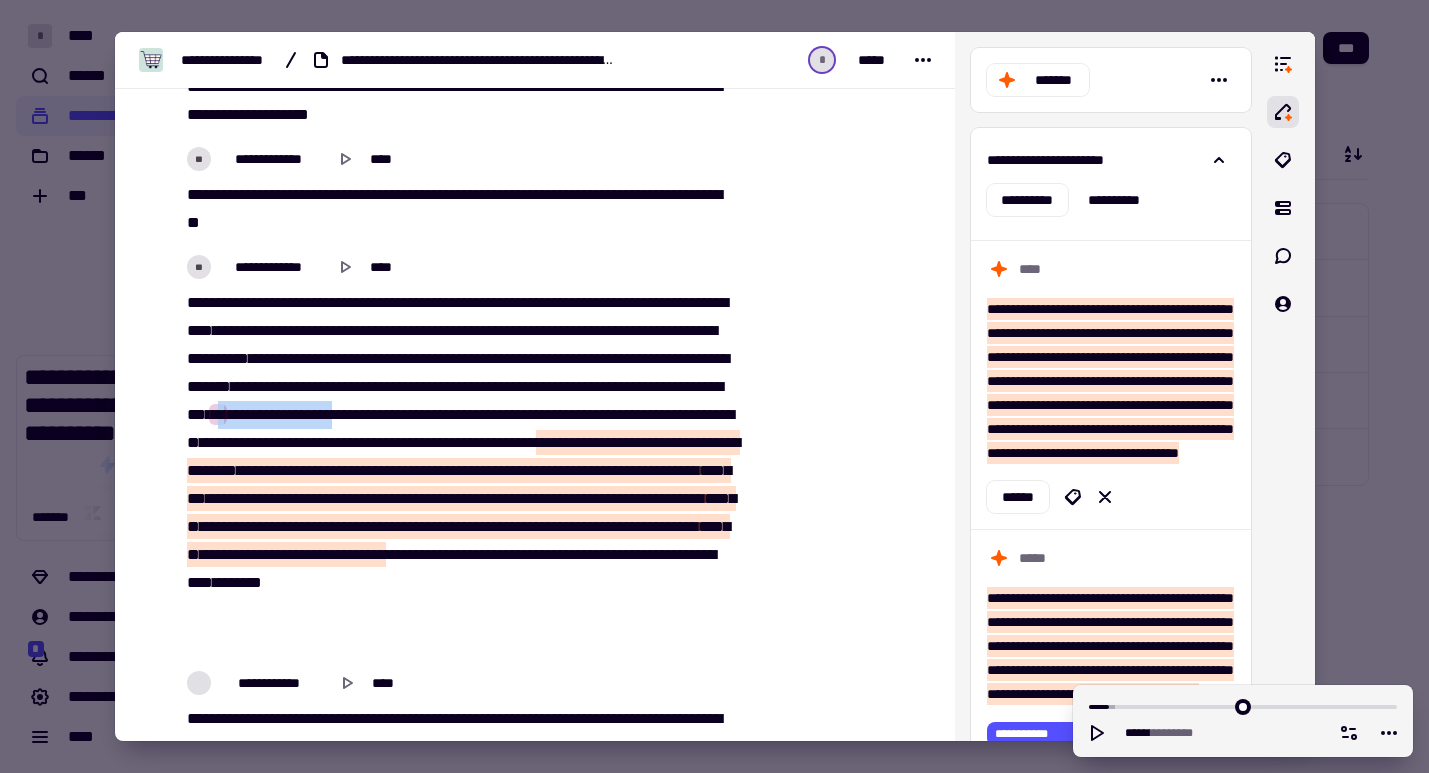 drag, startPoint x: 272, startPoint y: 442, endPoint x: 414, endPoint y: 444, distance: 142.01408 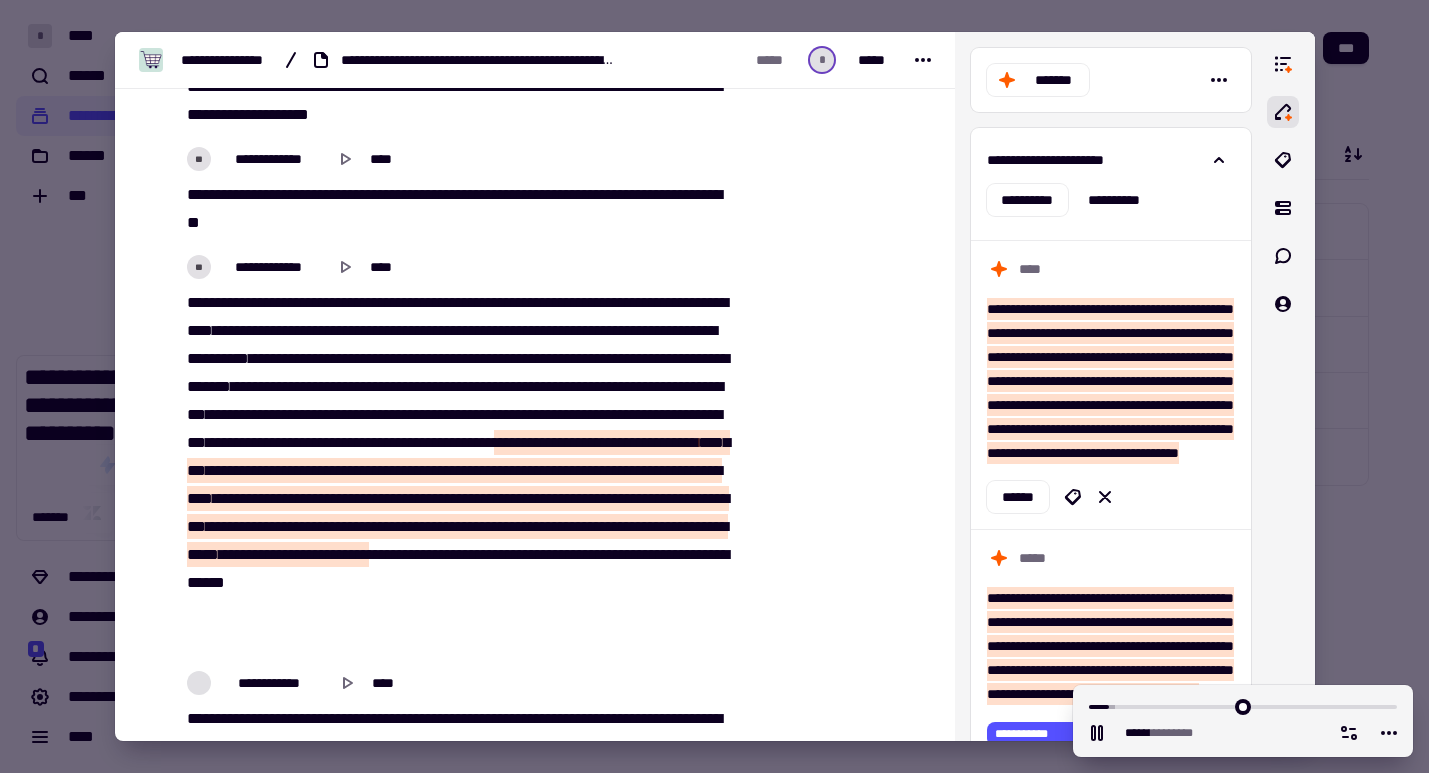 click on "******" at bounding box center [302, 414] 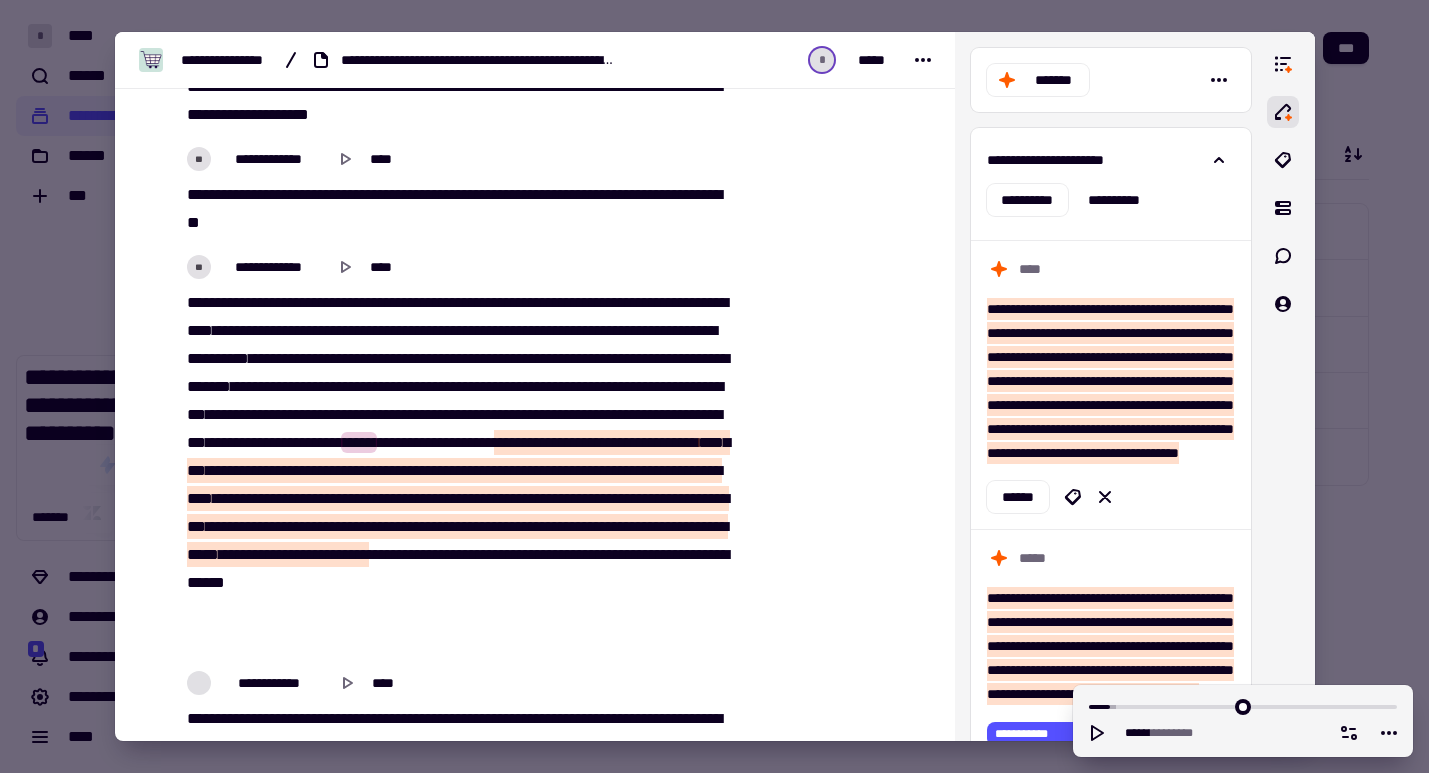 click on "**********" at bounding box center [460, 471] 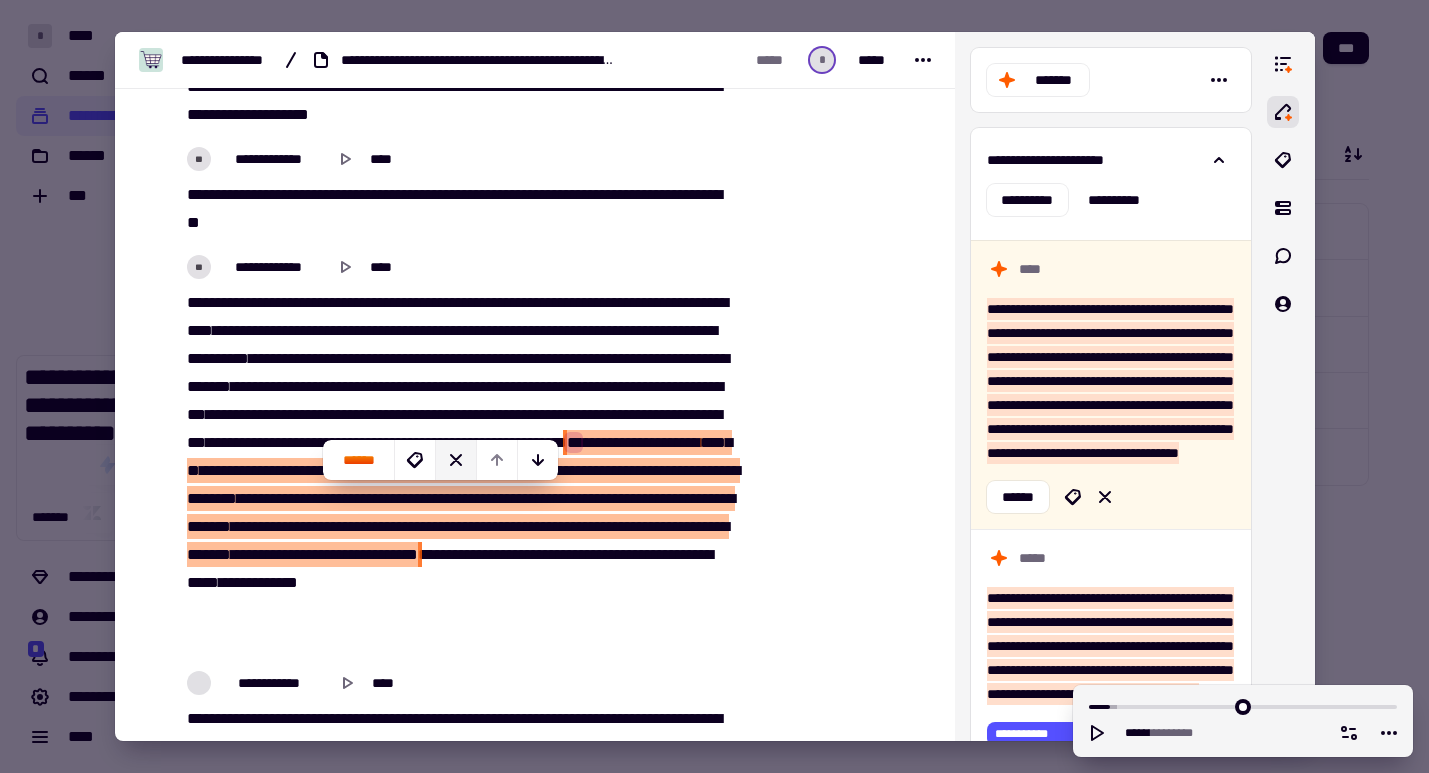 click 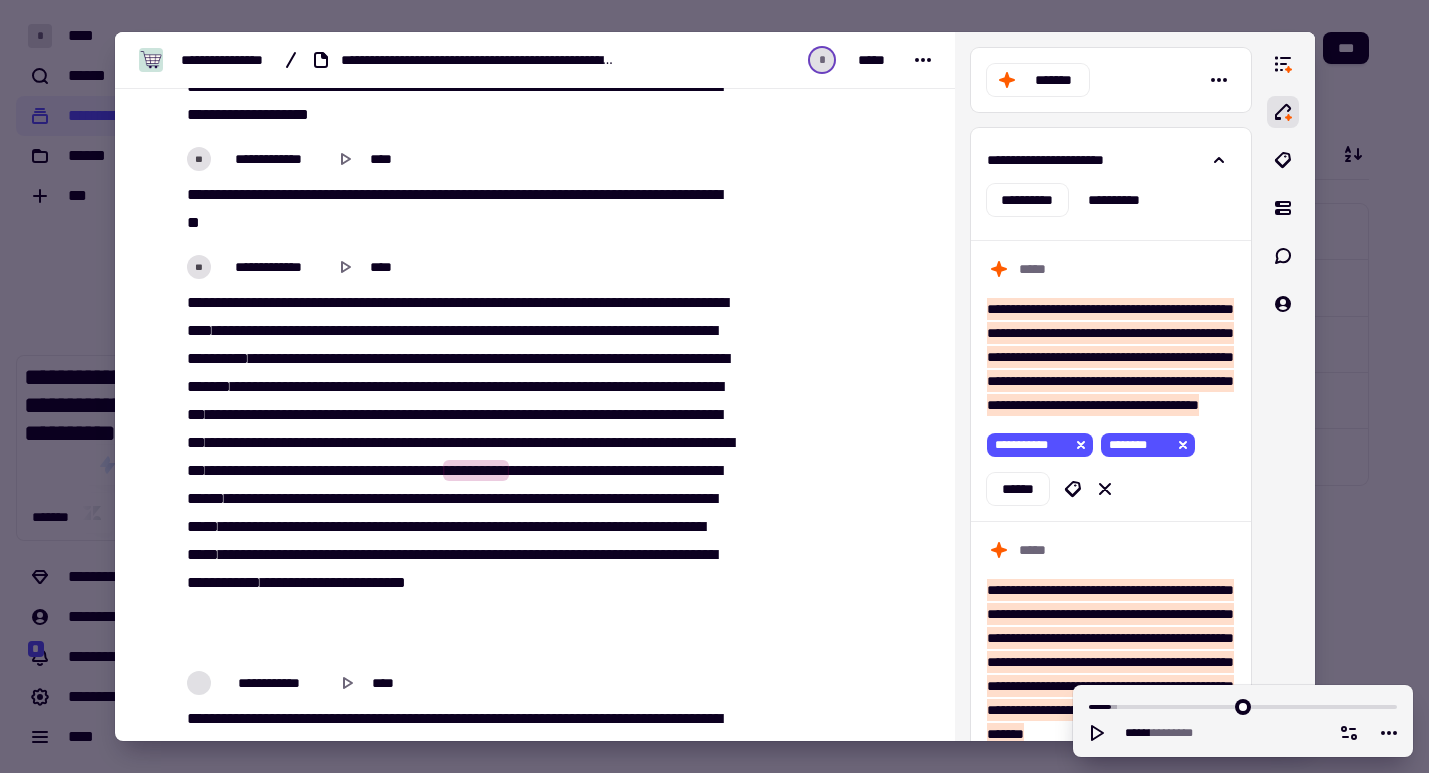 click on "**" at bounding box center (518, 470) 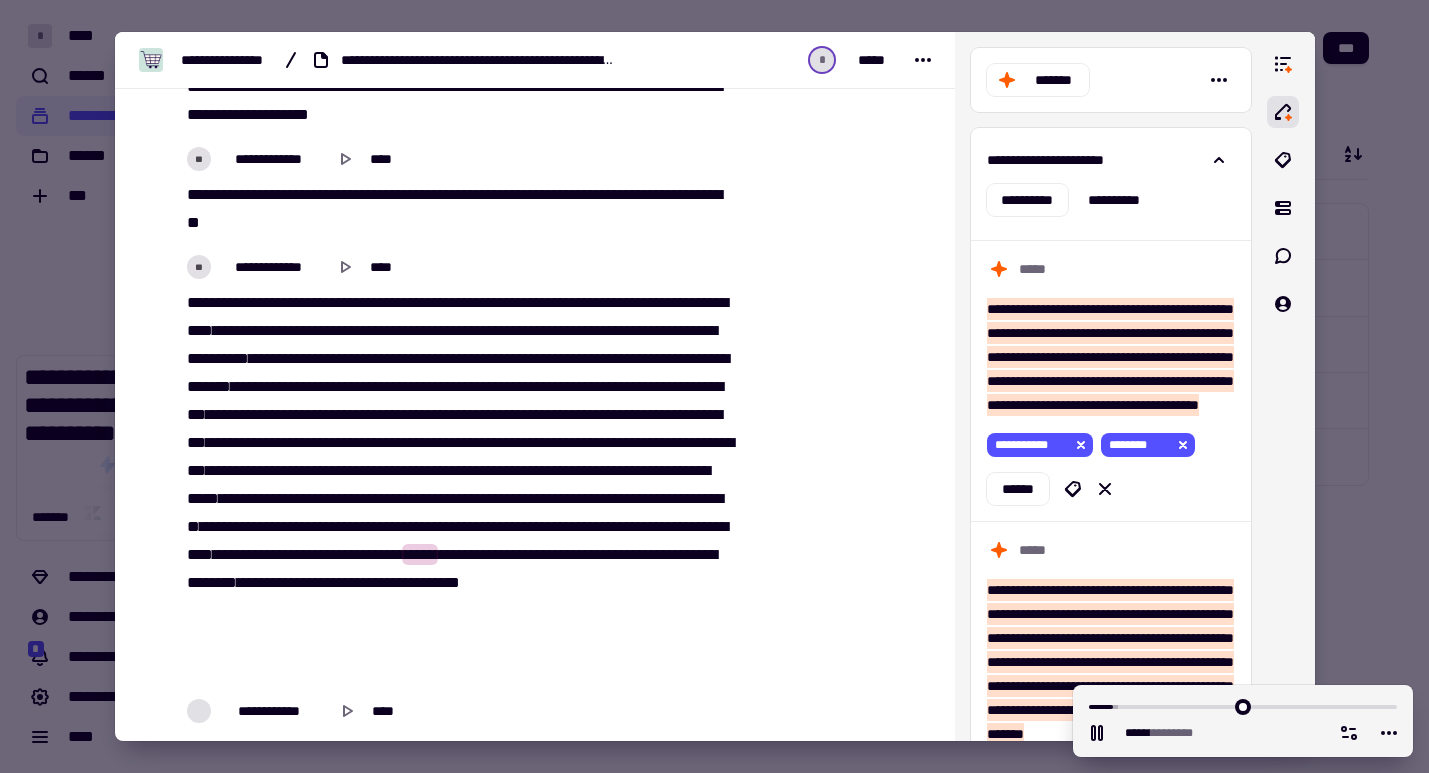 click on "**********" at bounding box center (460, 485) 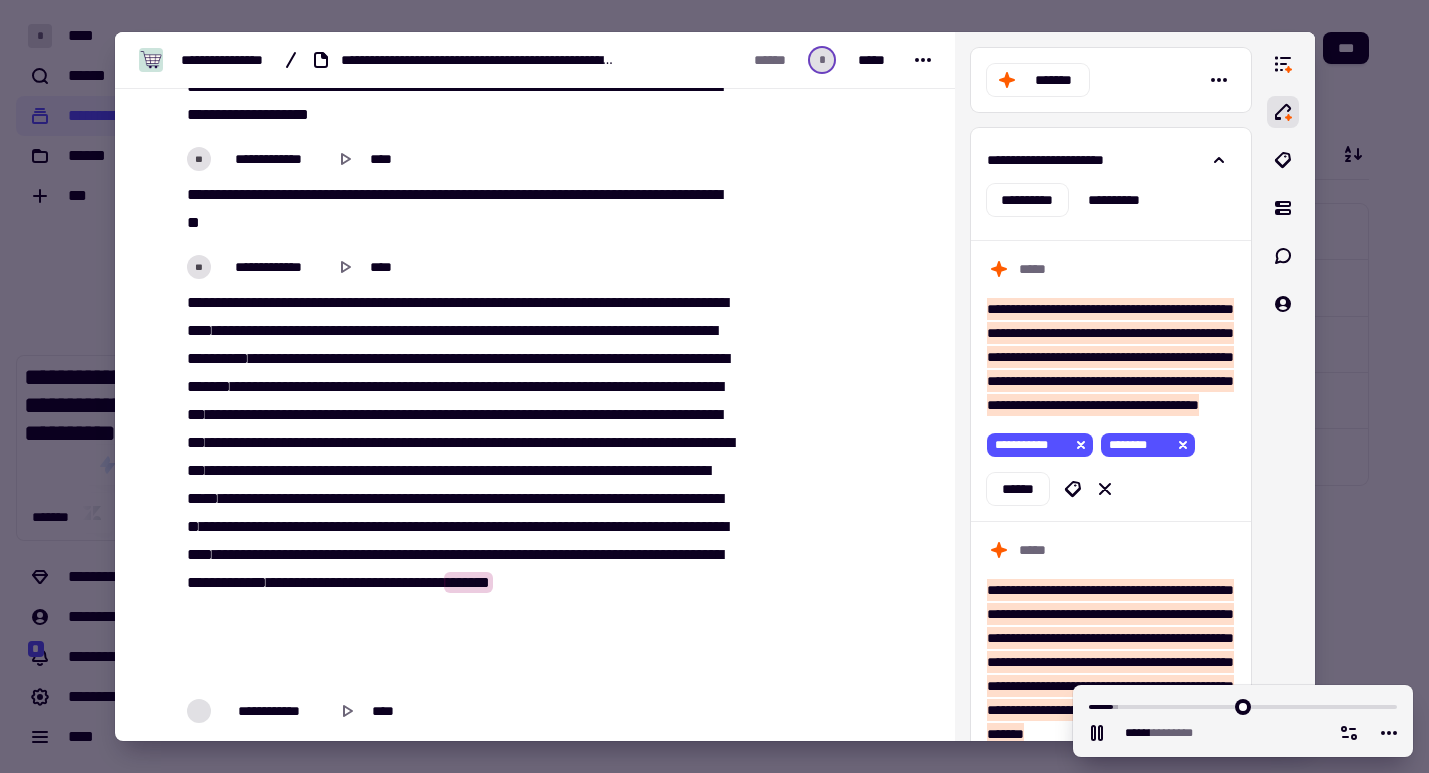 scroll, scrollTop: 1495, scrollLeft: 0, axis: vertical 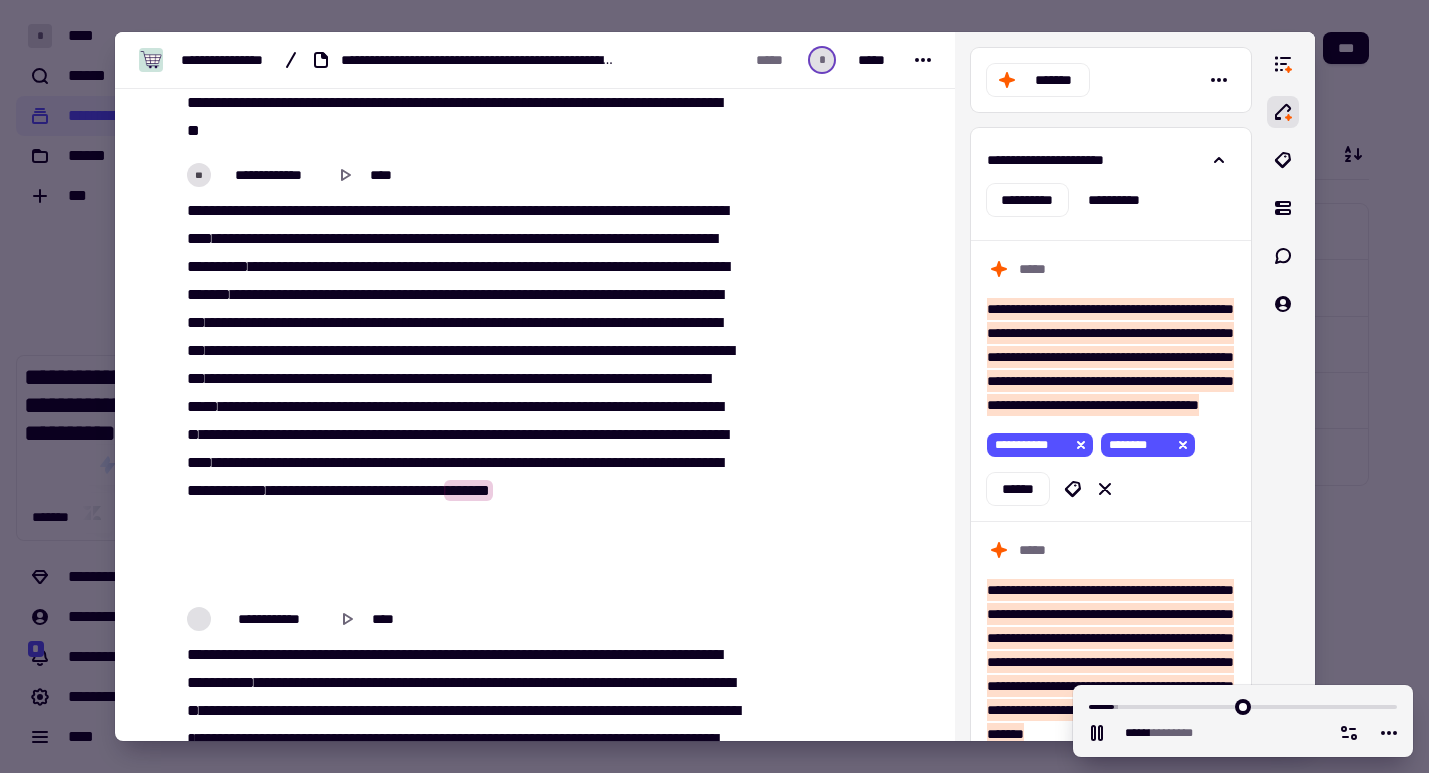 click on "*******" at bounding box center (414, 462) 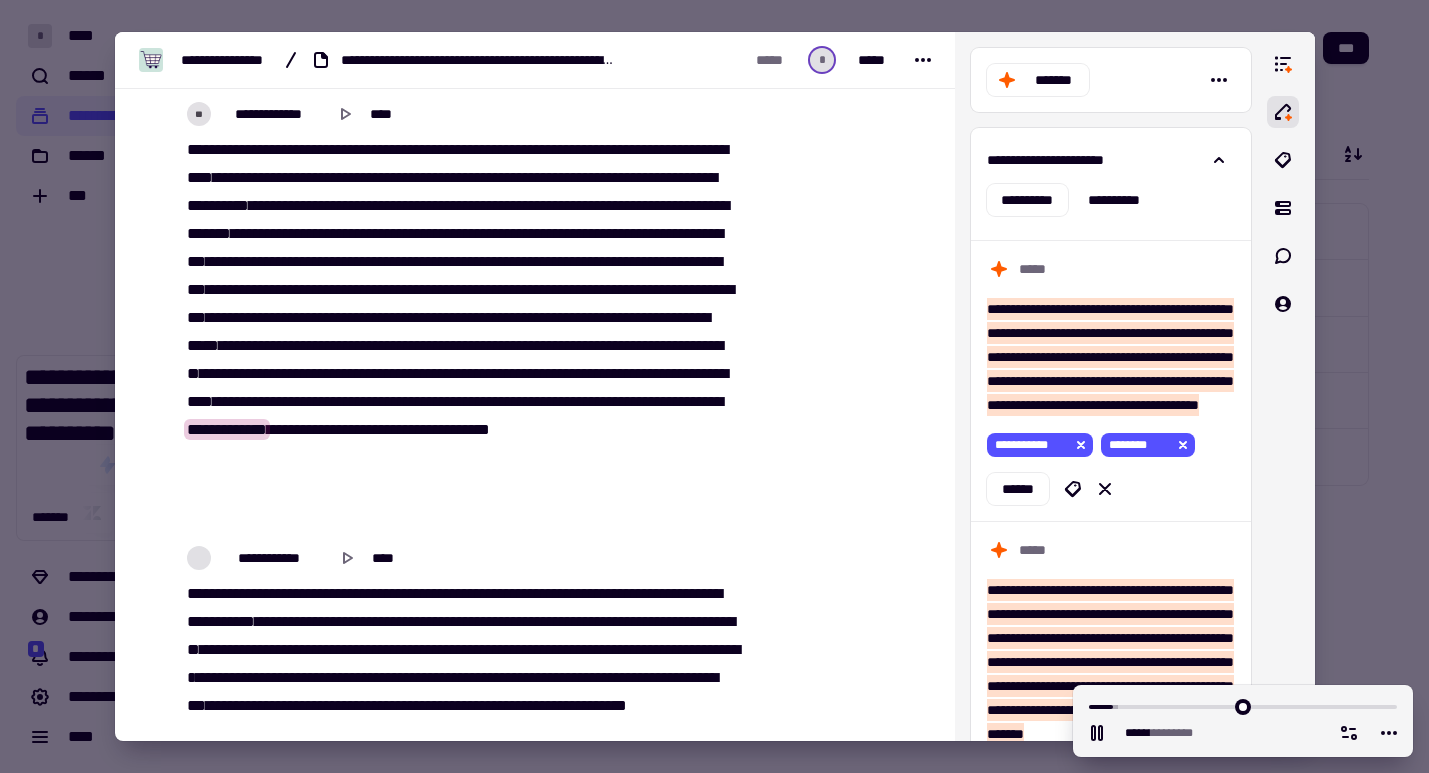 scroll, scrollTop: 1568, scrollLeft: 0, axis: vertical 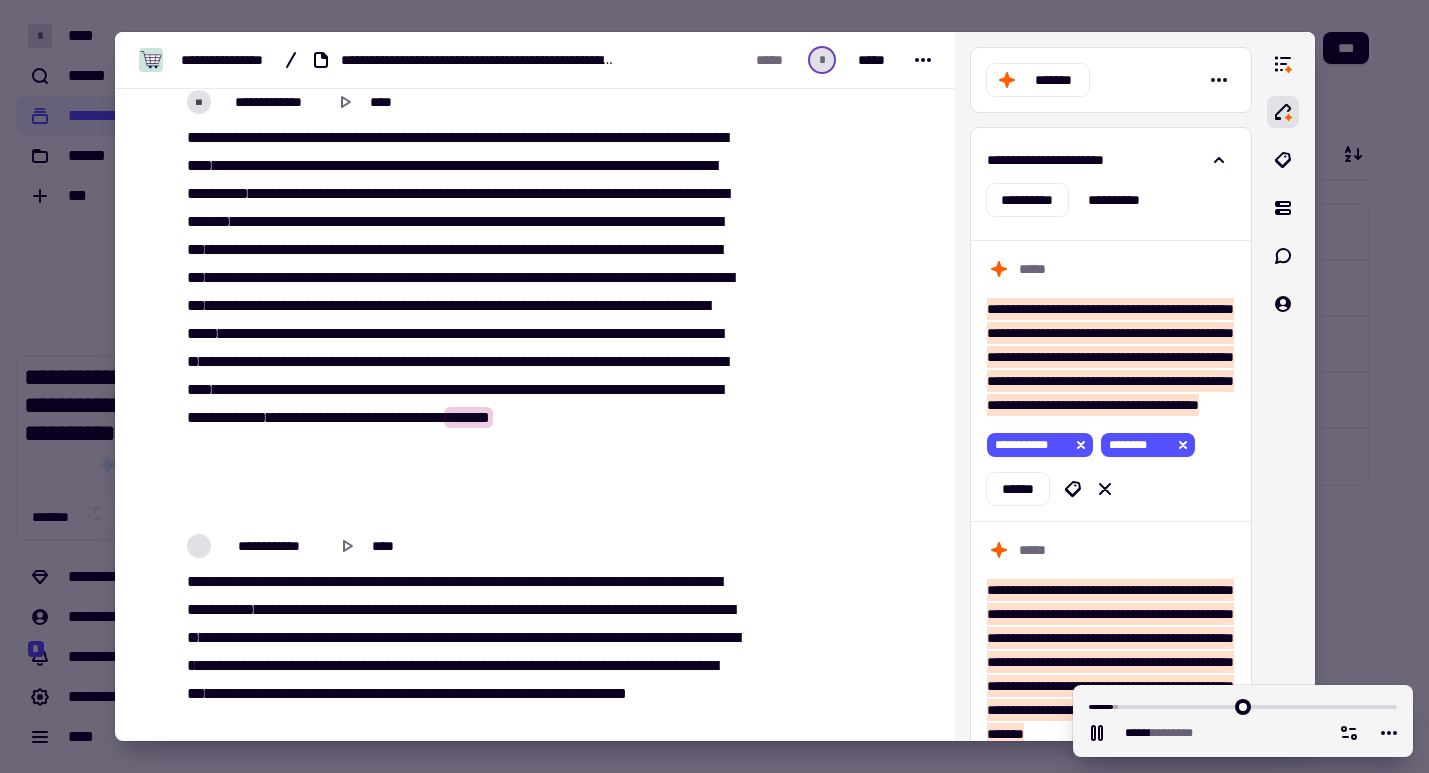 click on "**********" at bounding box center [460, 320] 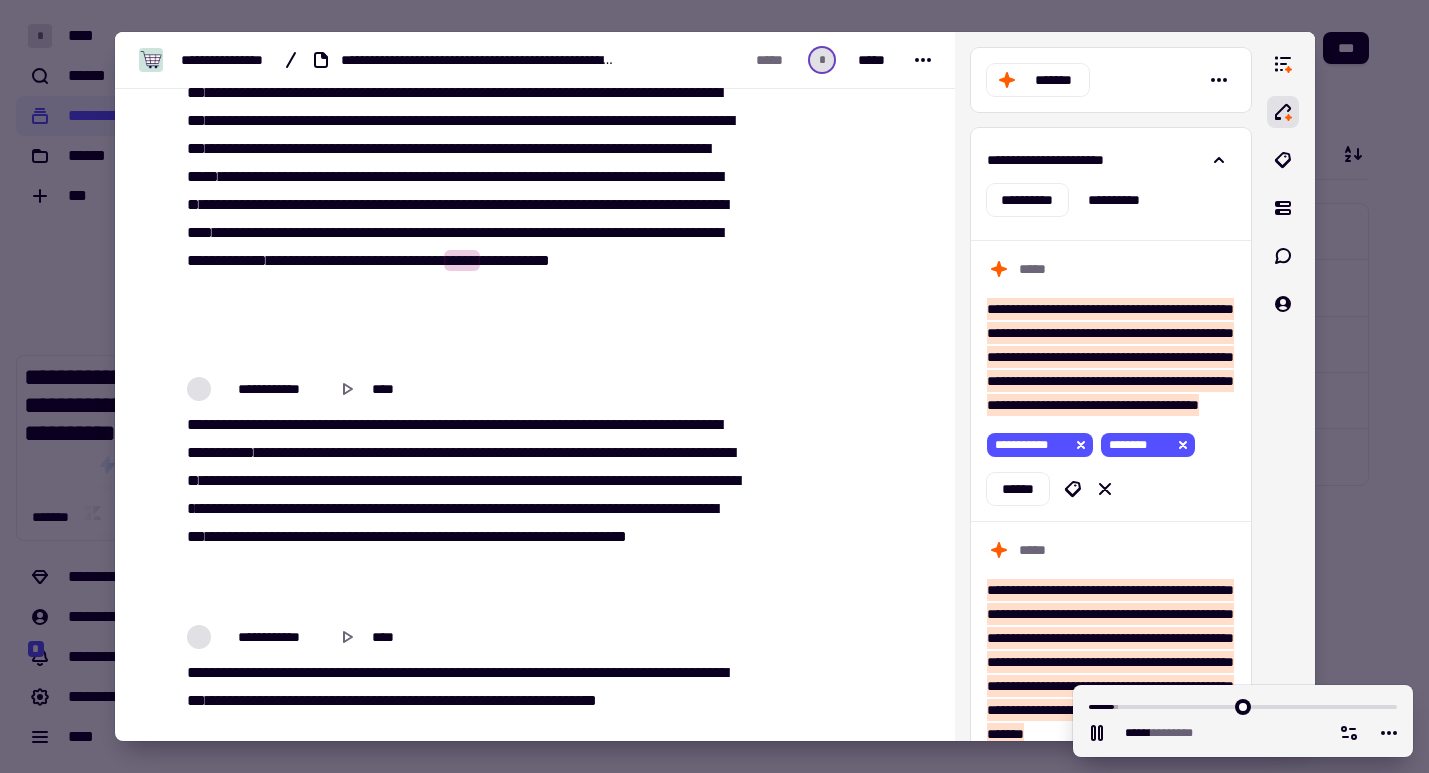 scroll, scrollTop: 1768, scrollLeft: 0, axis: vertical 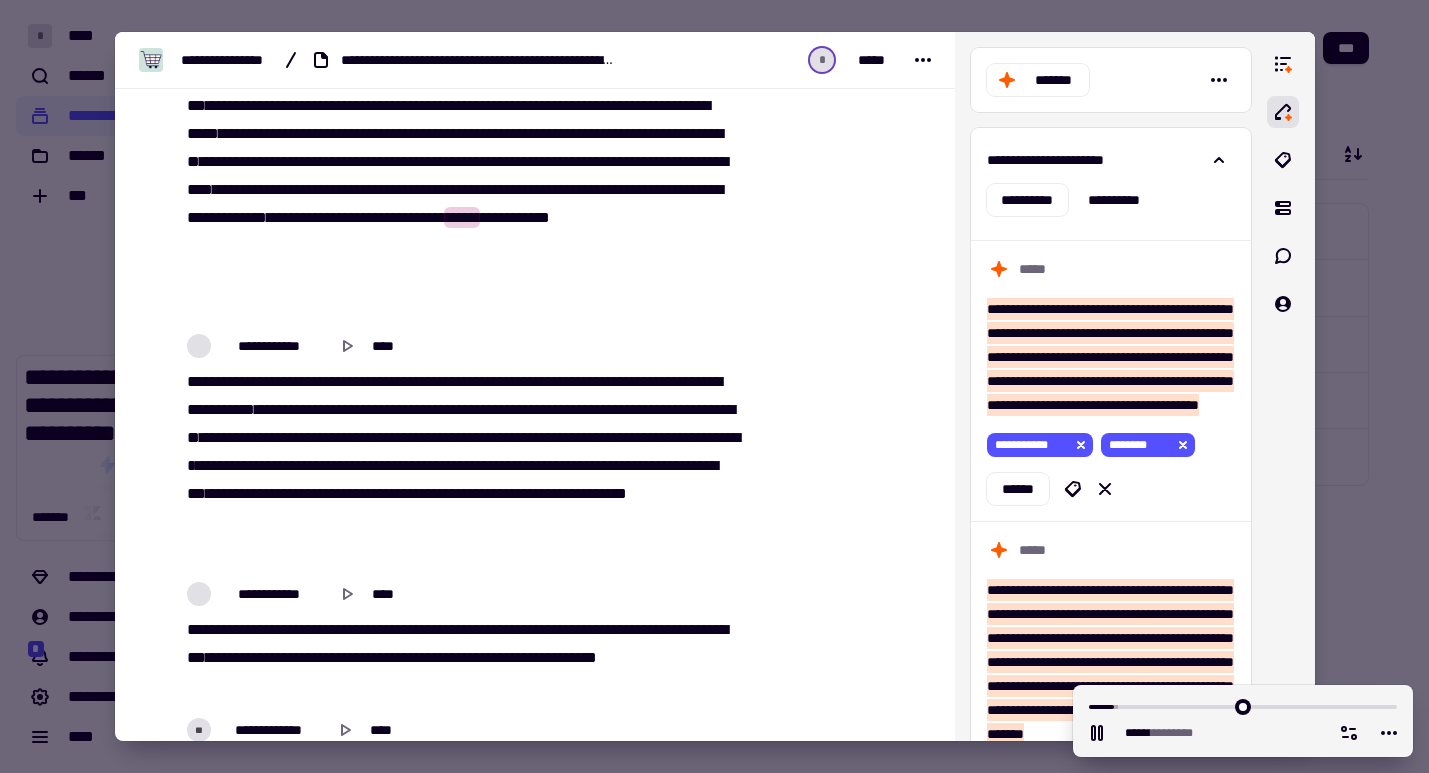 click on "****" at bounding box center (278, 381) 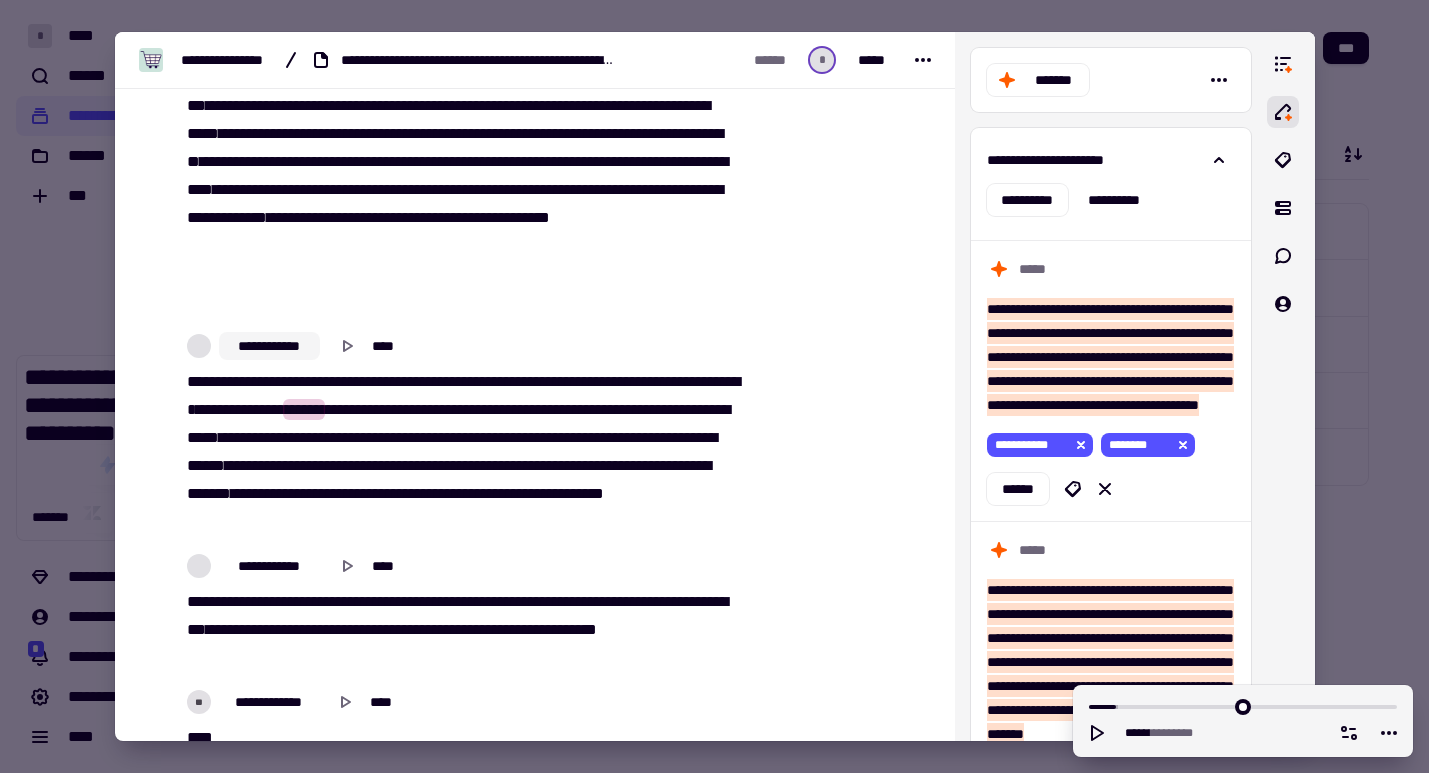 click on "**********" 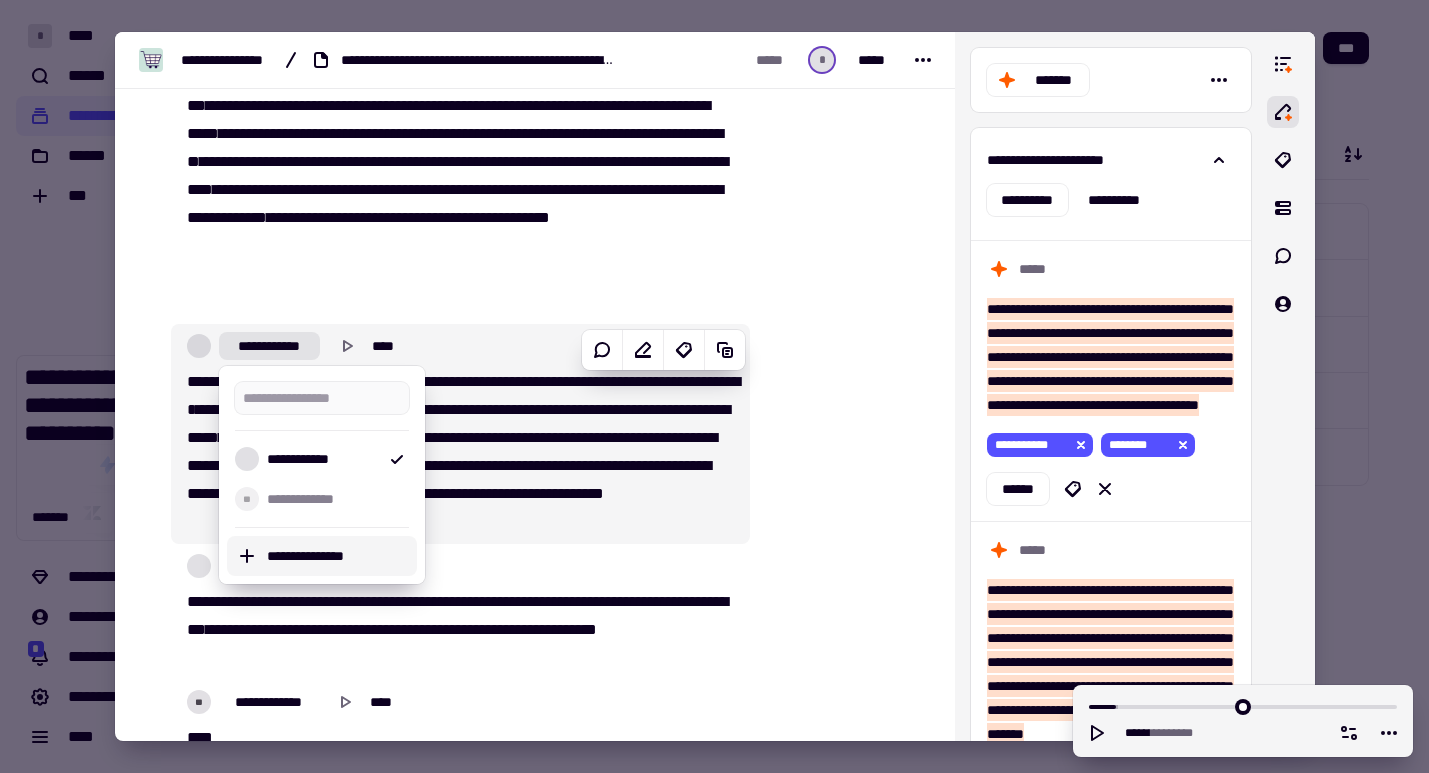 click on "**********" at bounding box center [338, 556] 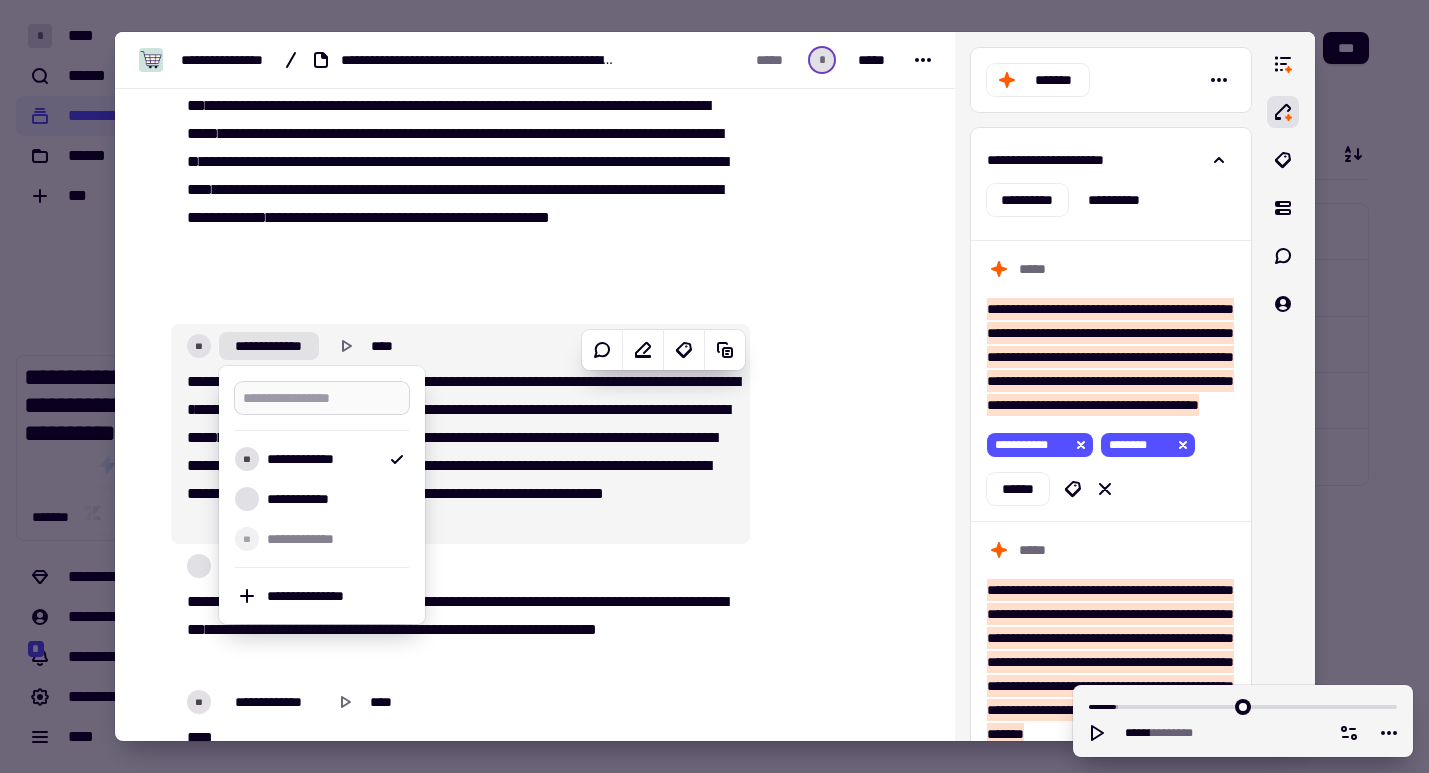 click at bounding box center (322, 398) 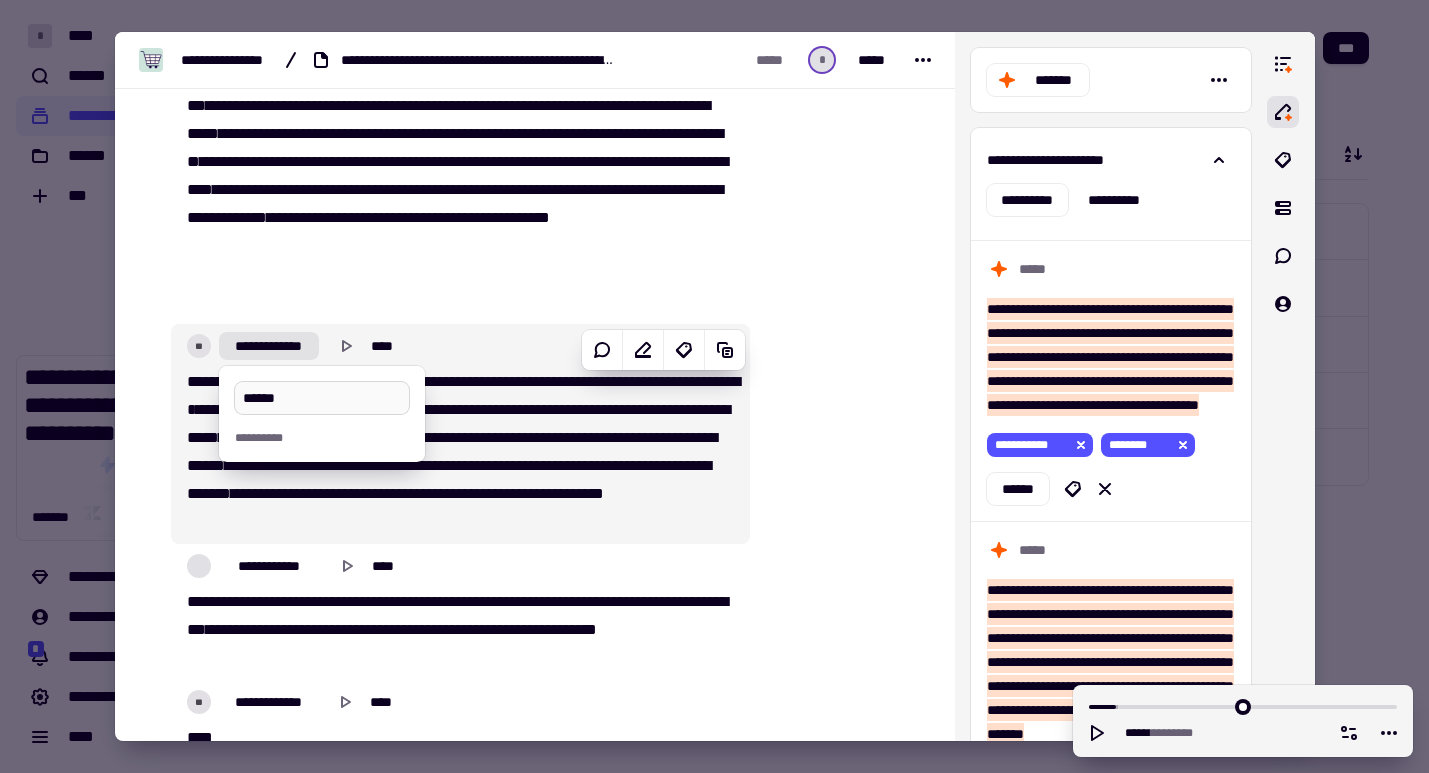 type on "*******" 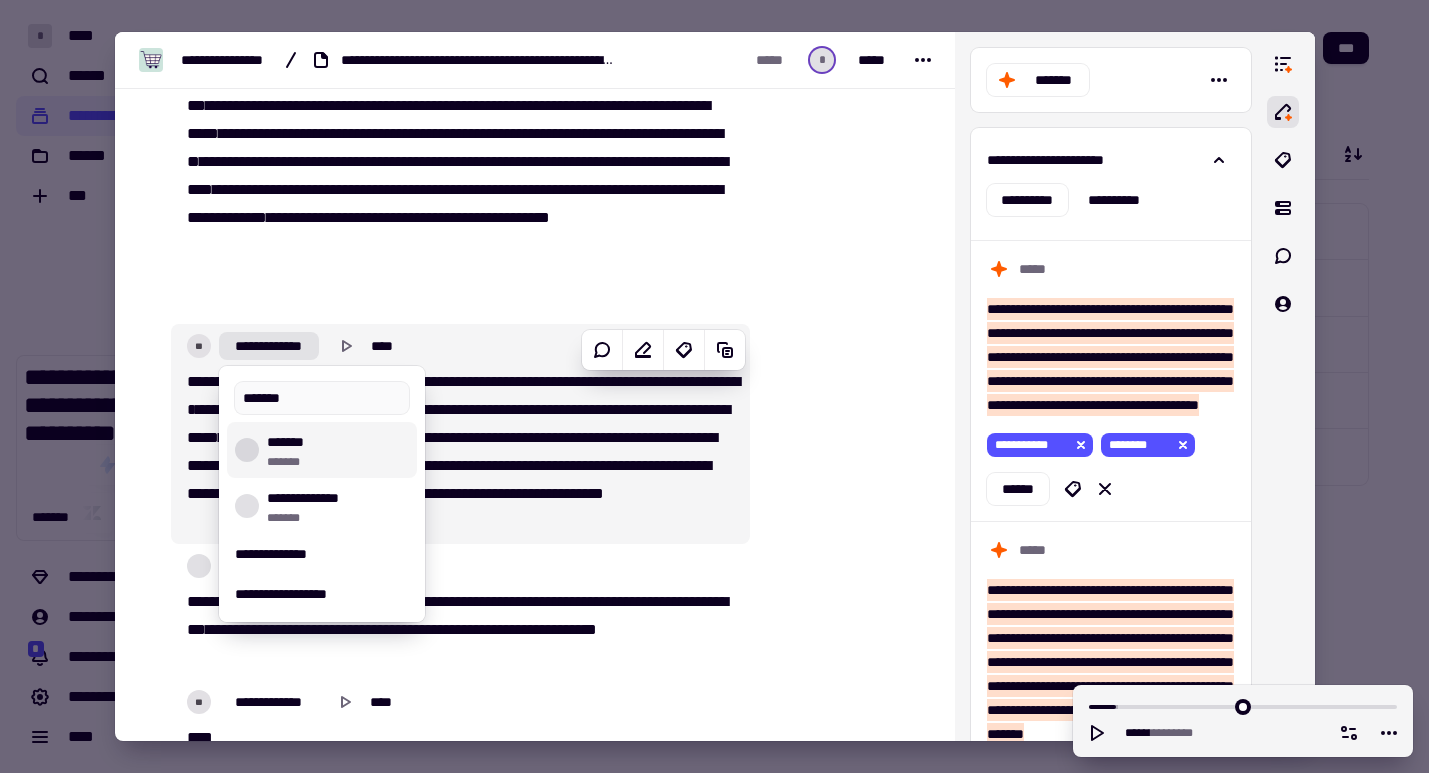 click on "*****" at bounding box center (576, 465) 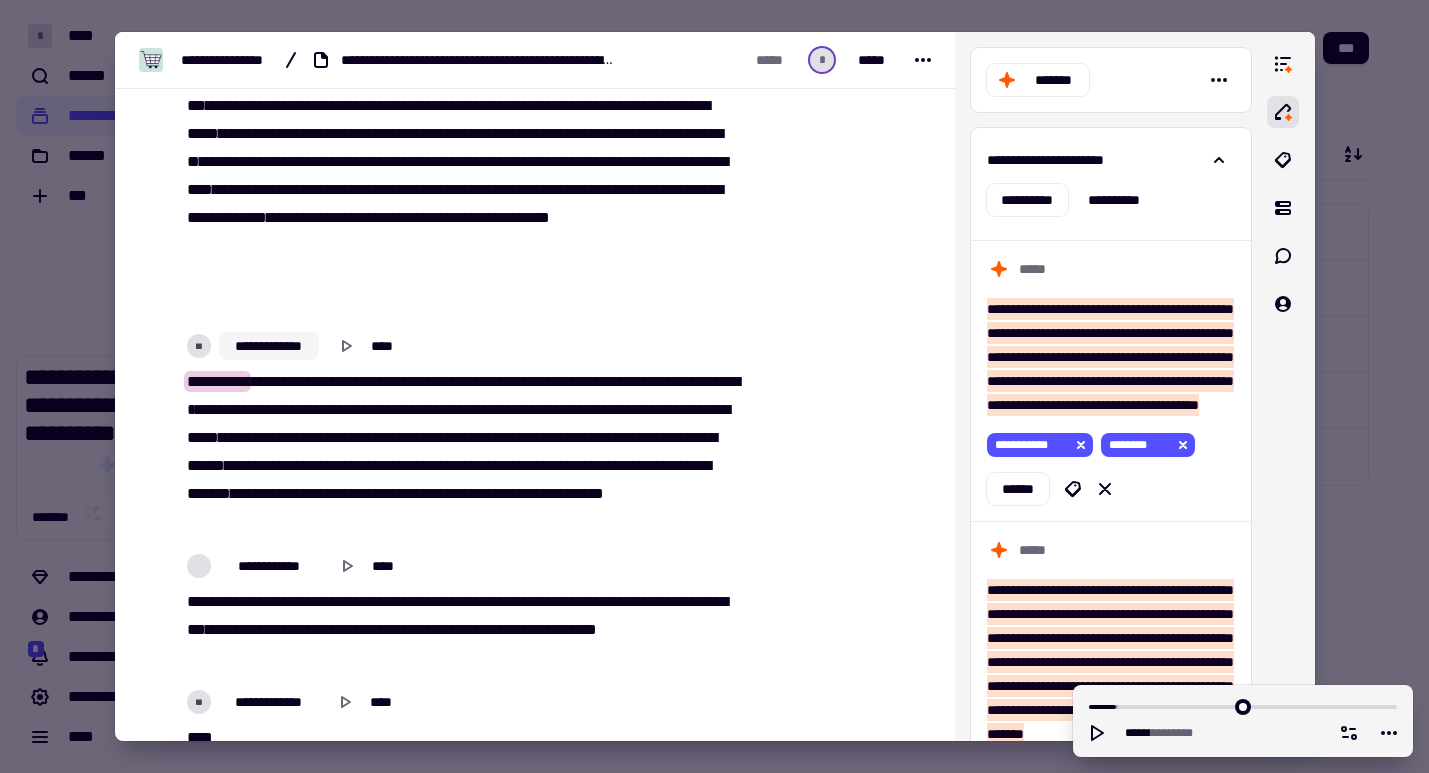 click on "**********" 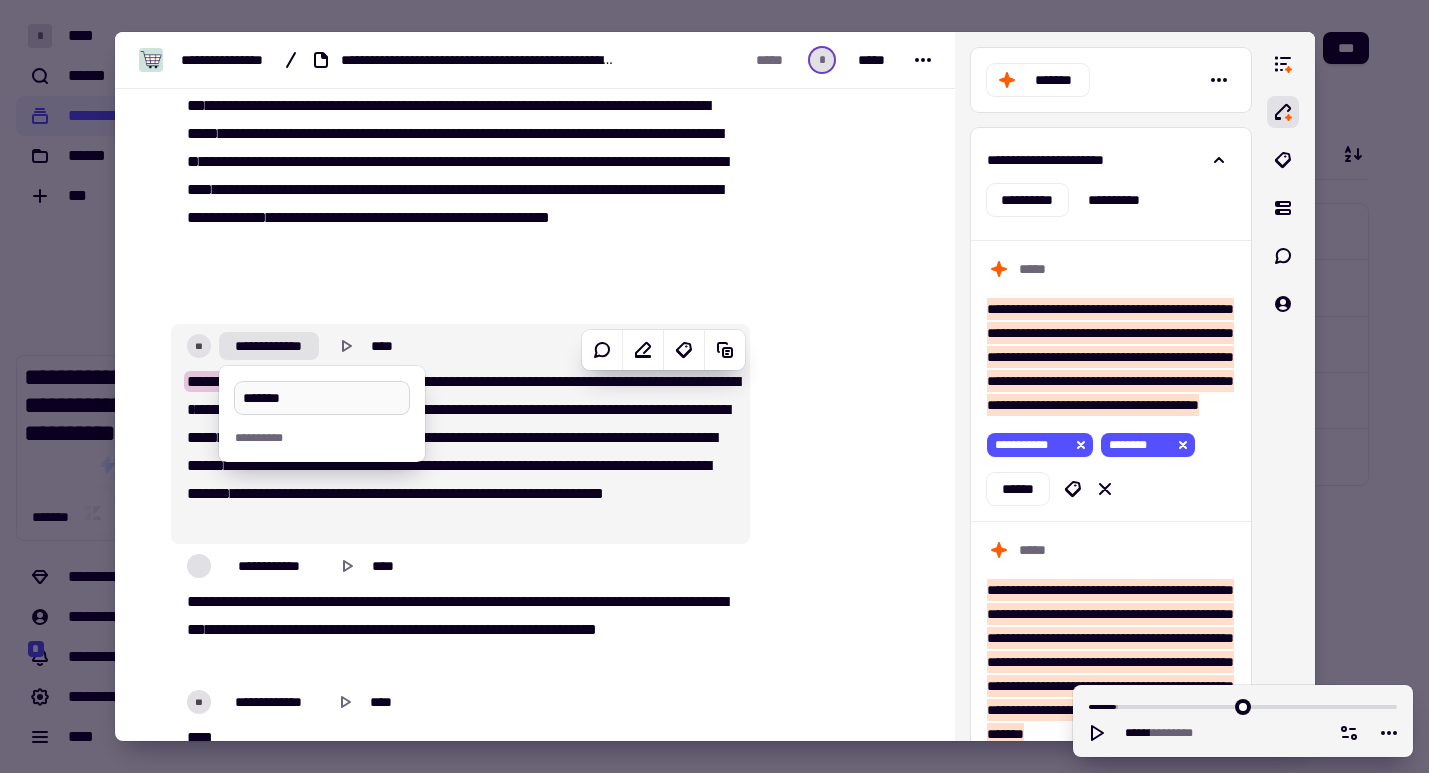 type on "*******" 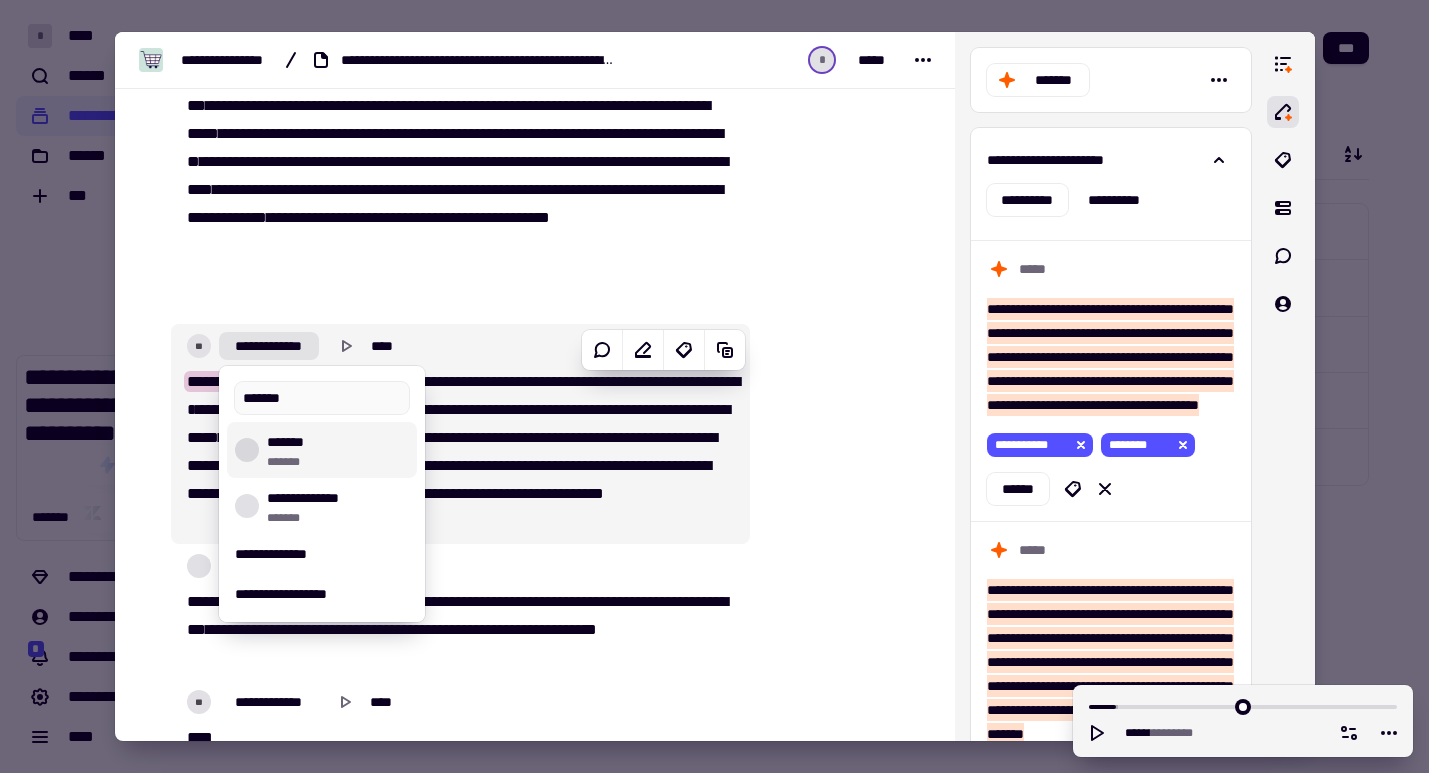 click on "******* *******" at bounding box center (338, 450) 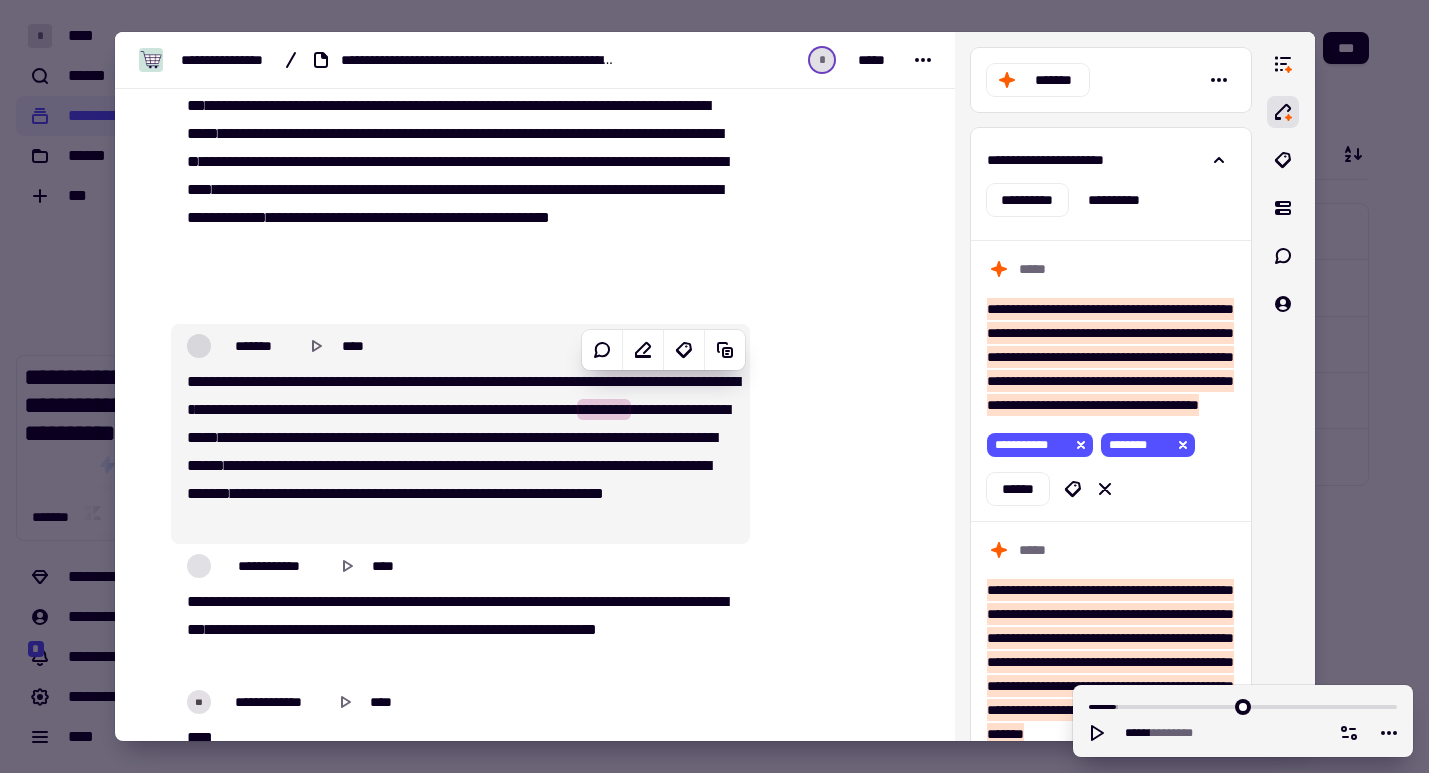 click on "*****" at bounding box center (469, 409) 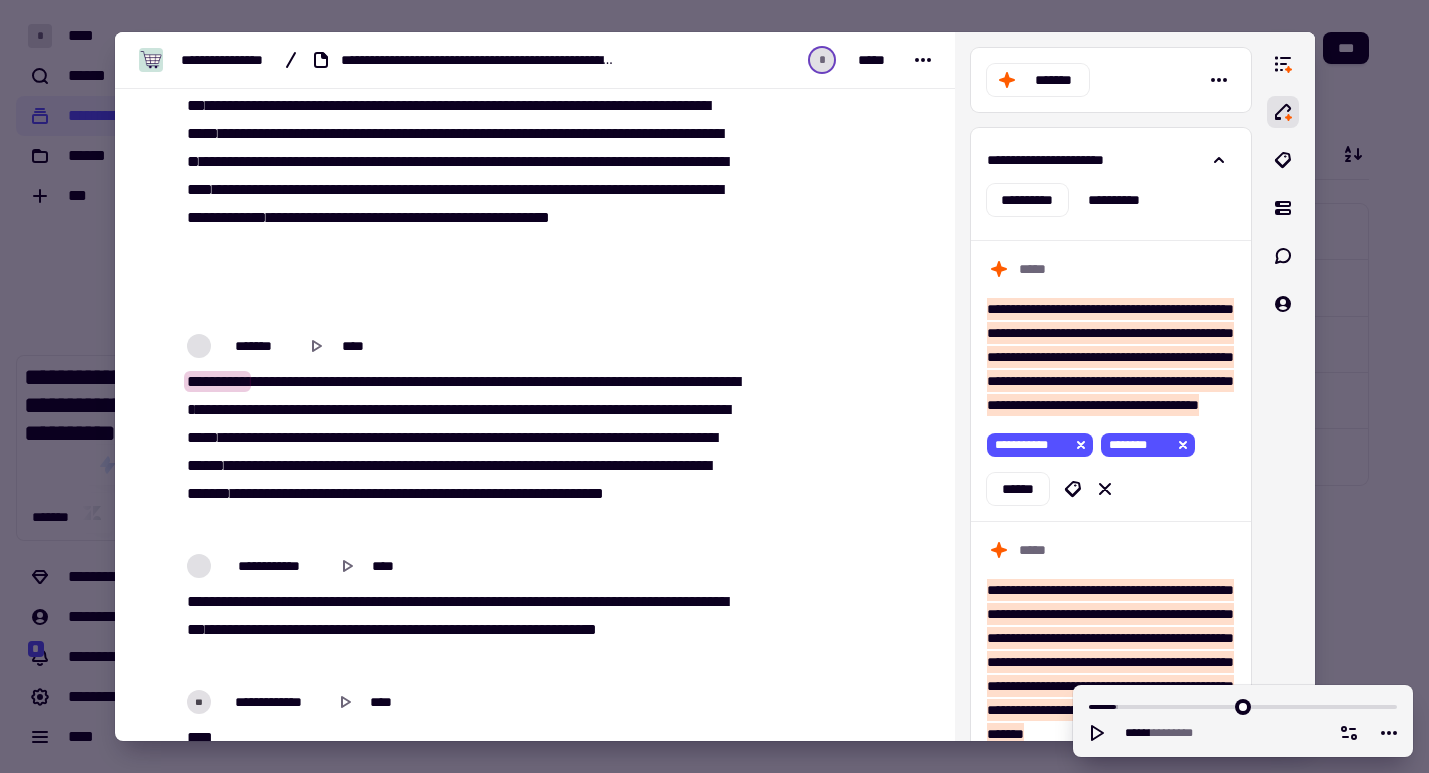 click on "*****" at bounding box center [469, 409] 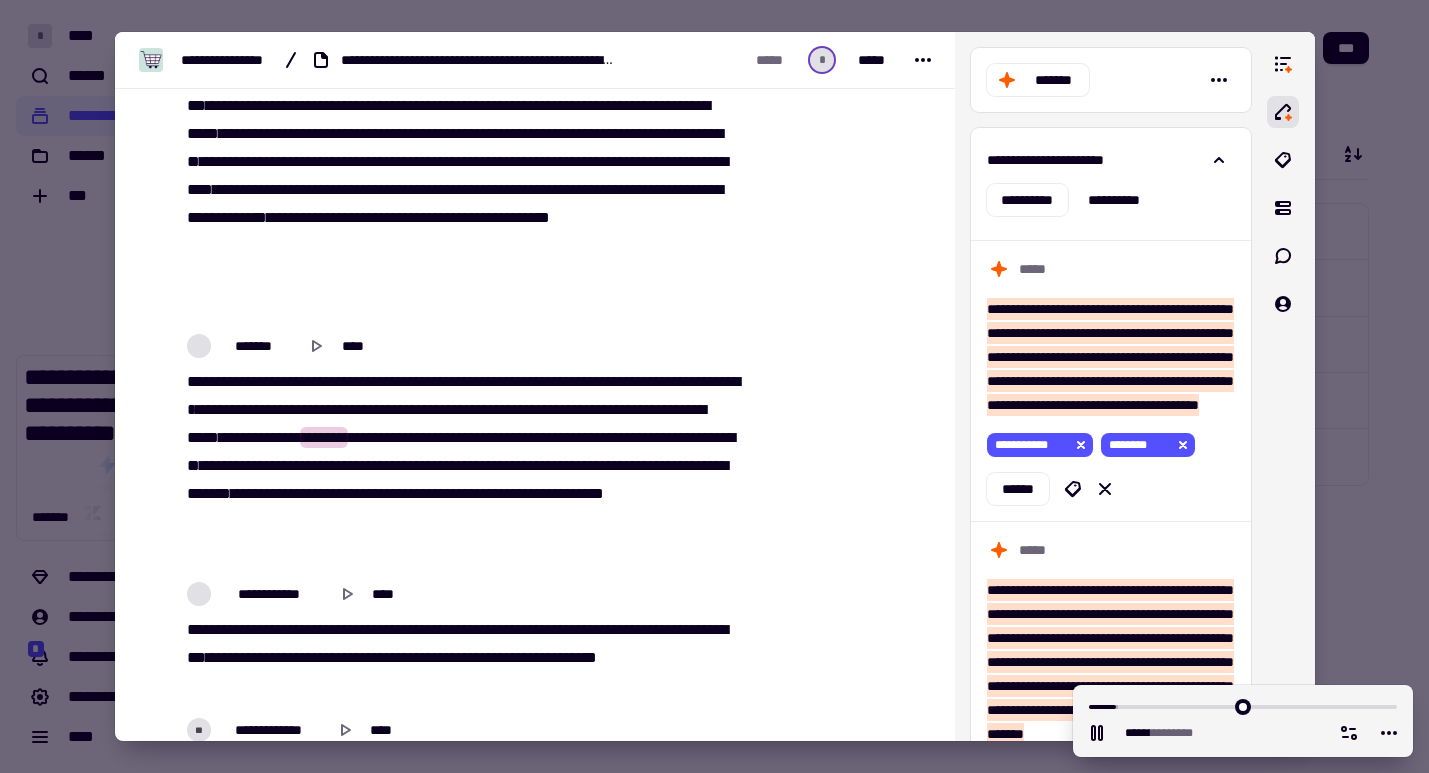 click on "******" at bounding box center [664, 409] 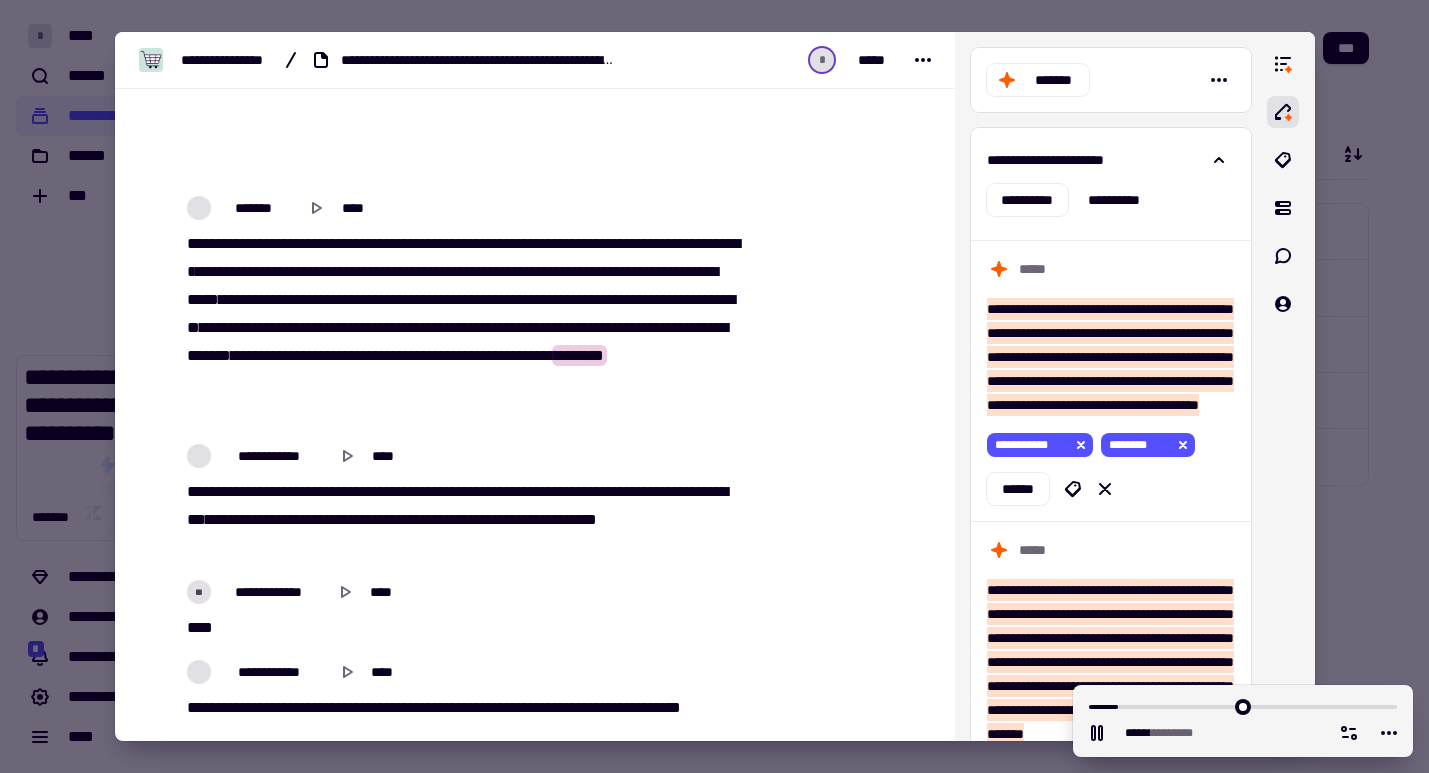 scroll, scrollTop: 1908, scrollLeft: 0, axis: vertical 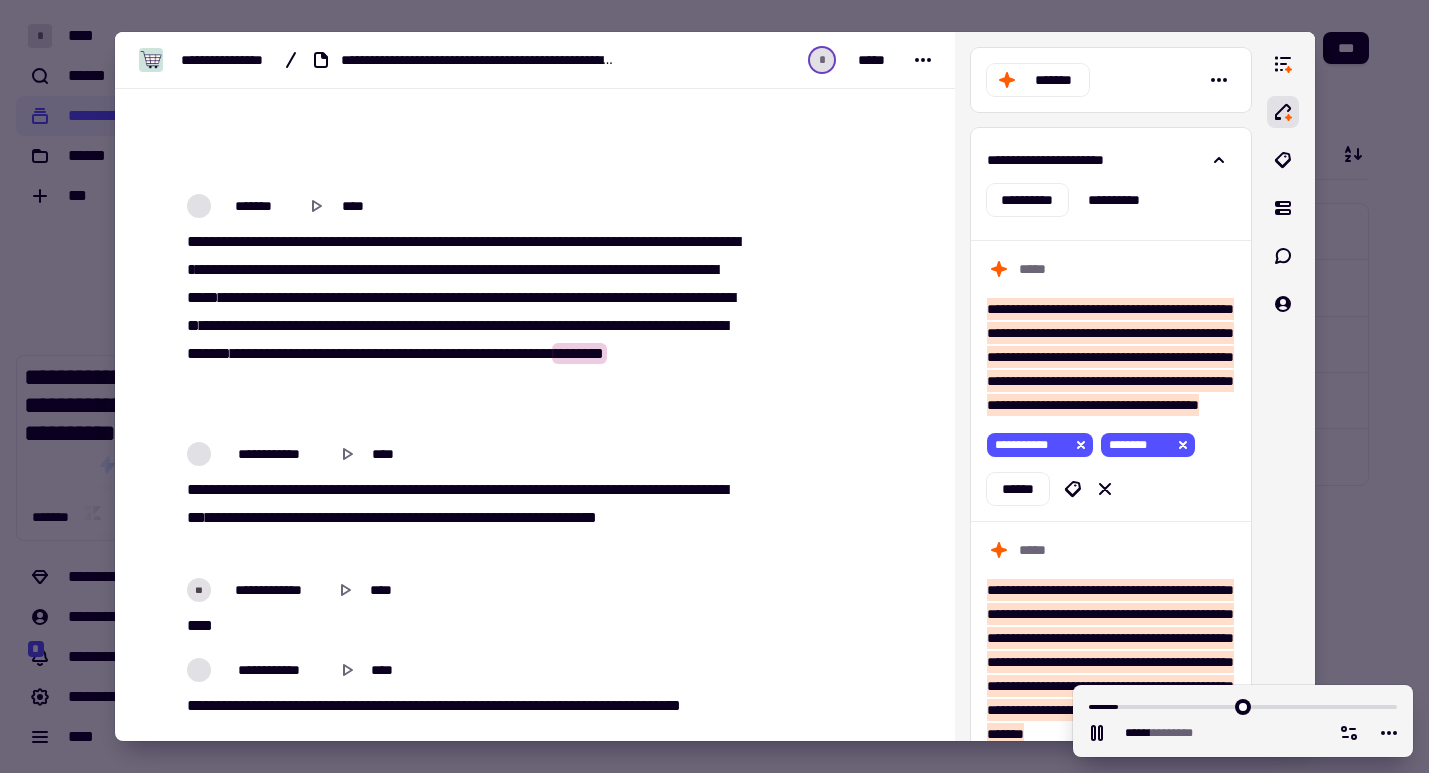 click on "***" at bounding box center (504, 353) 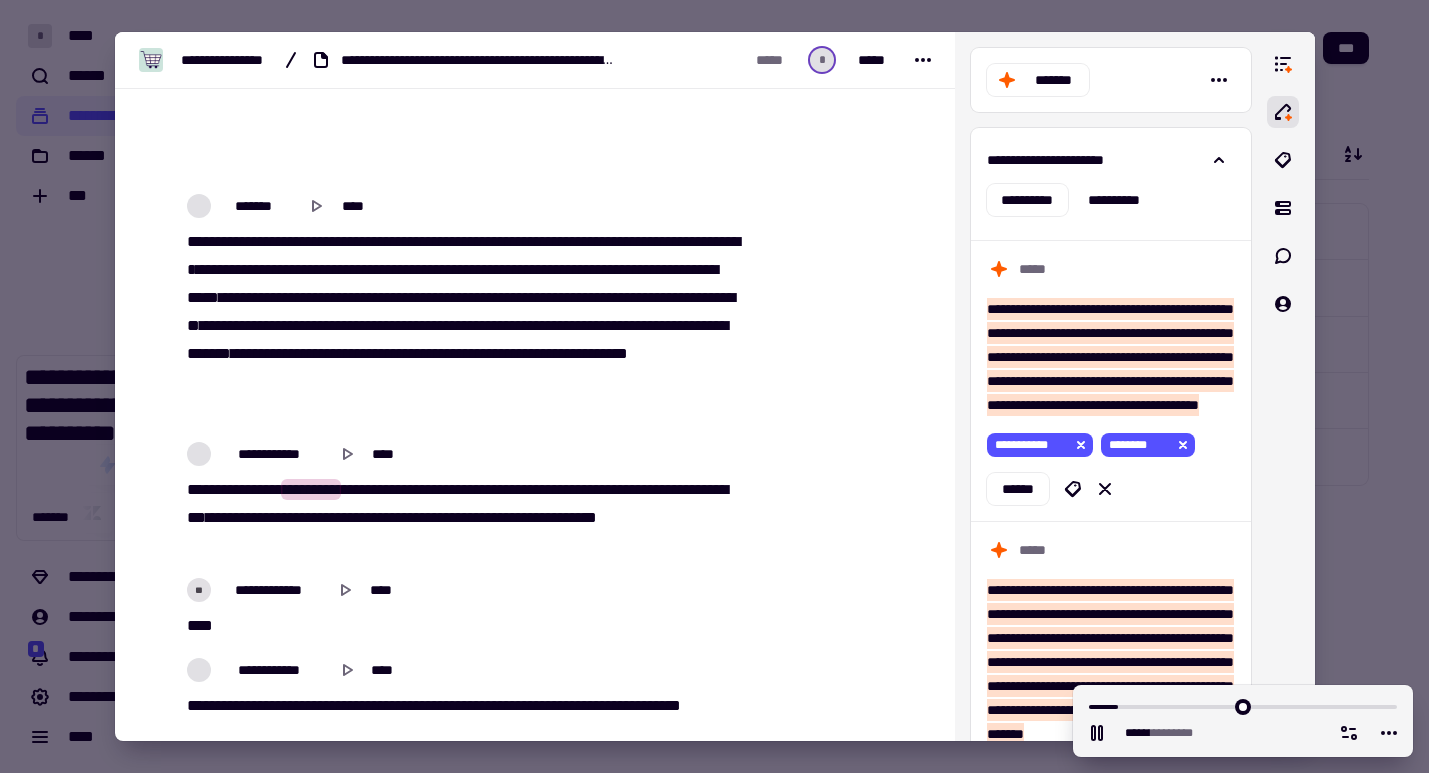 click on "****" at bounding box center (199, 489) 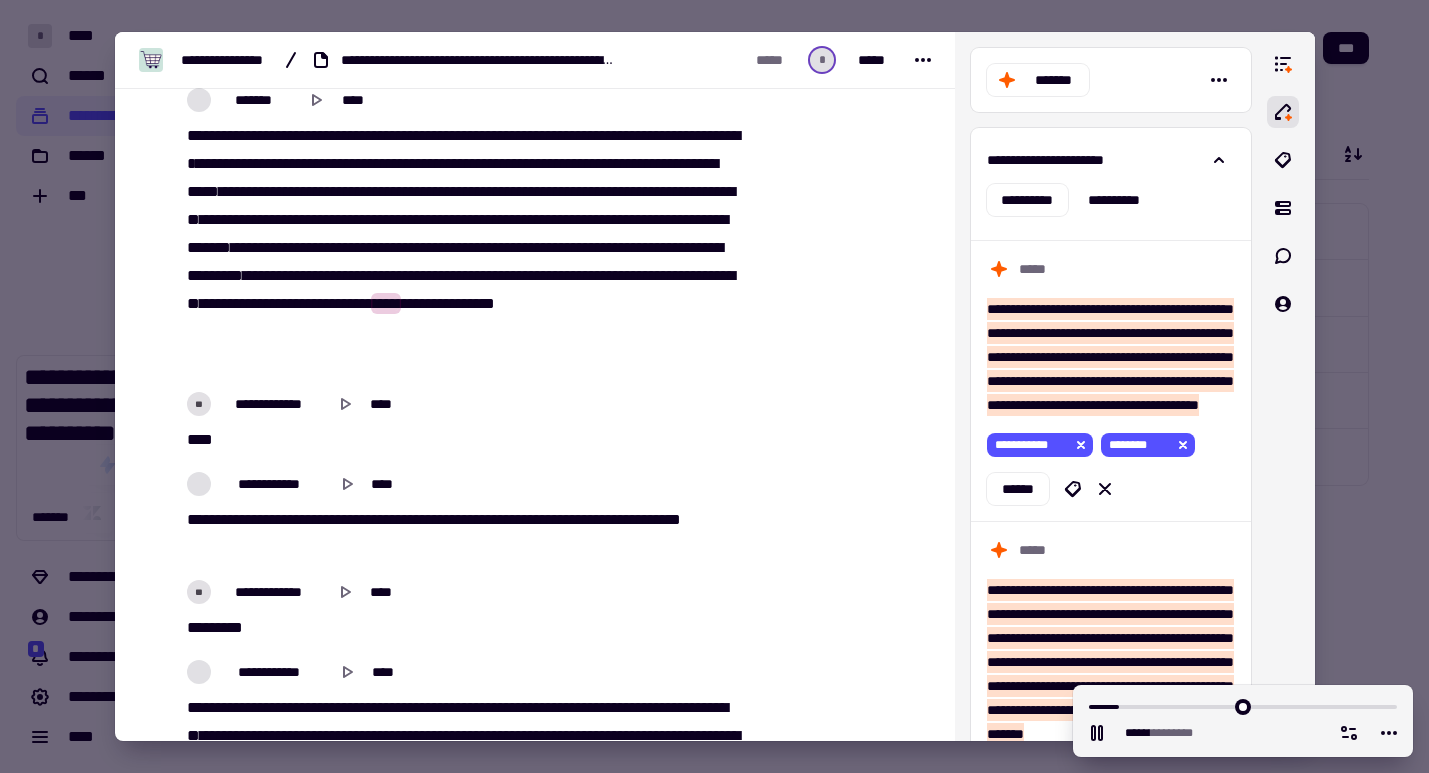 scroll, scrollTop: 2020, scrollLeft: 0, axis: vertical 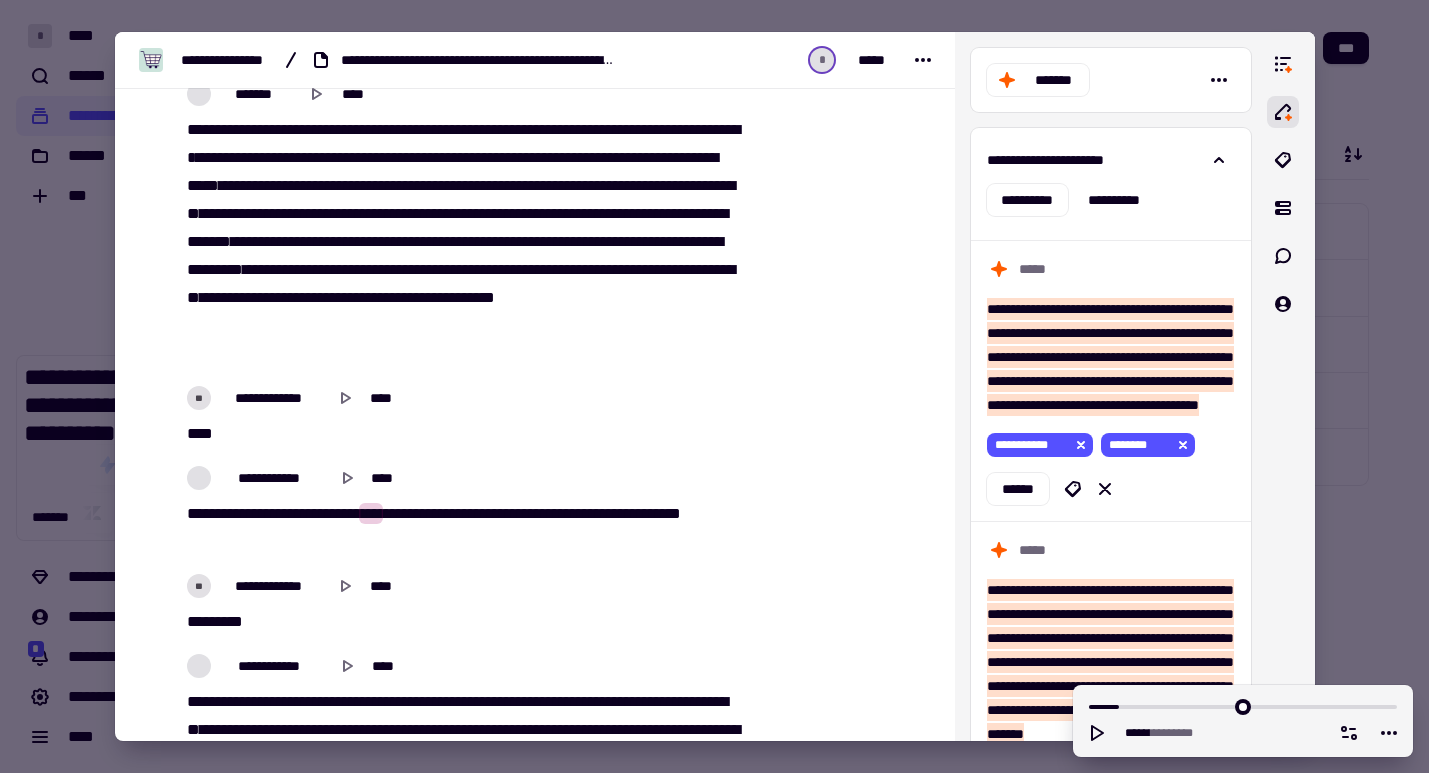 click on "***" at bounding box center (200, 433) 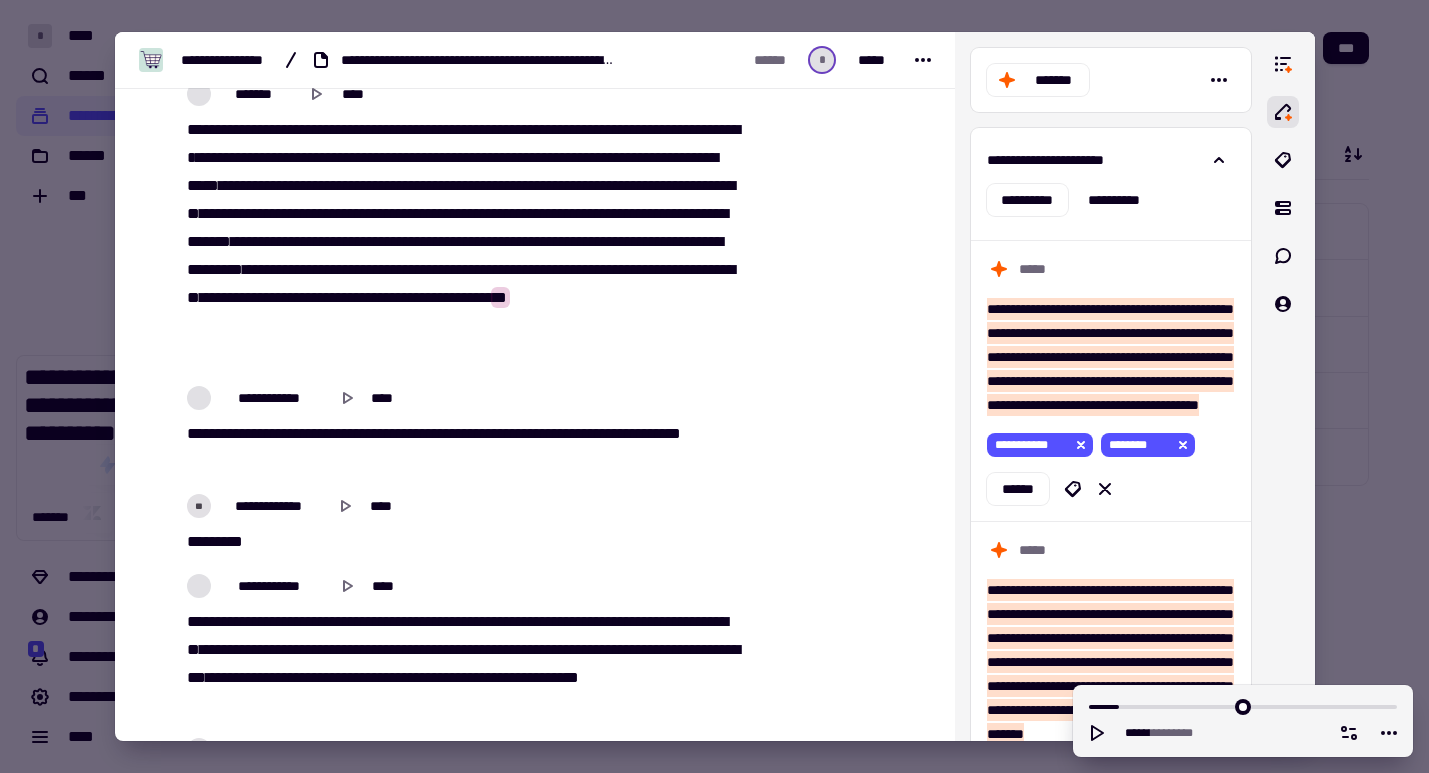 click on "***" at bounding box center [196, 433] 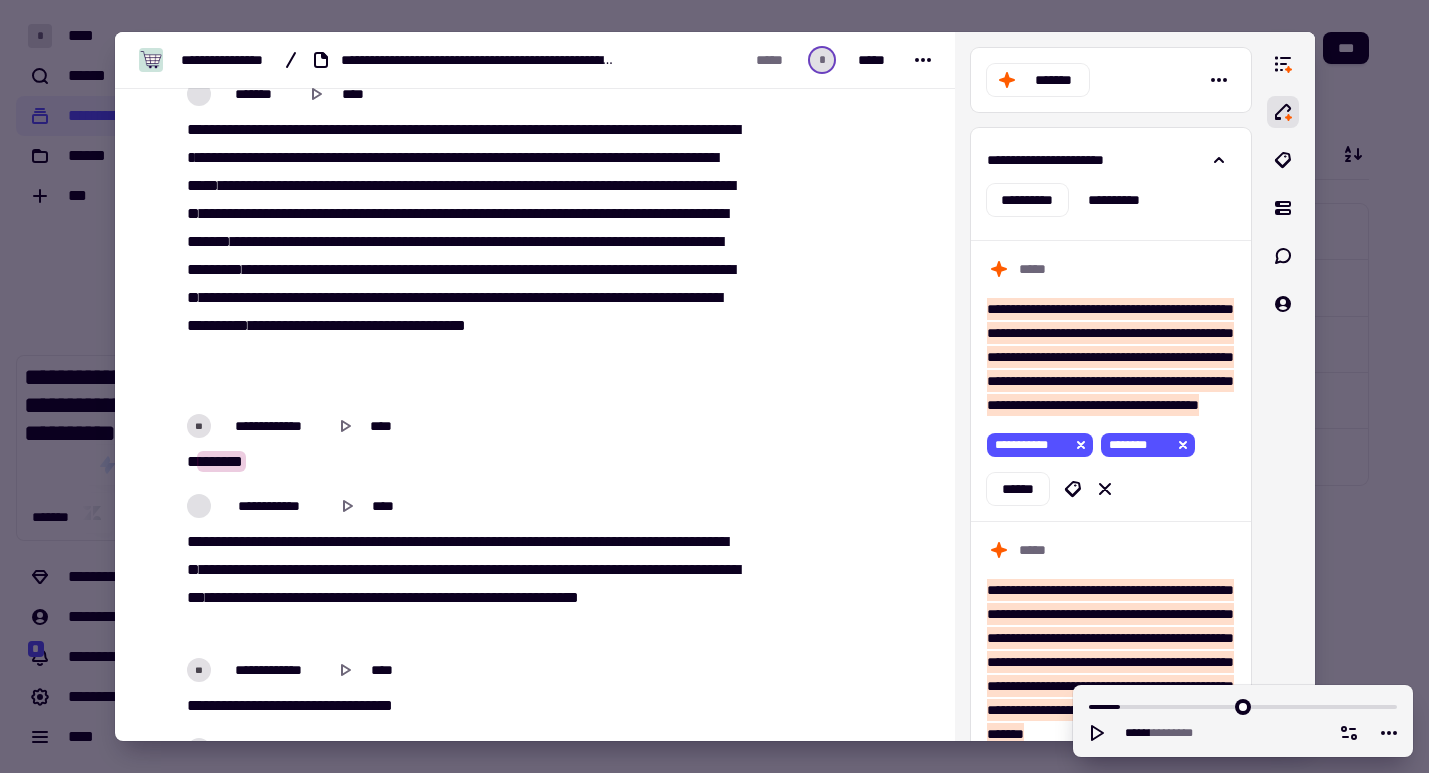 click on "*" at bounding box center (193, 461) 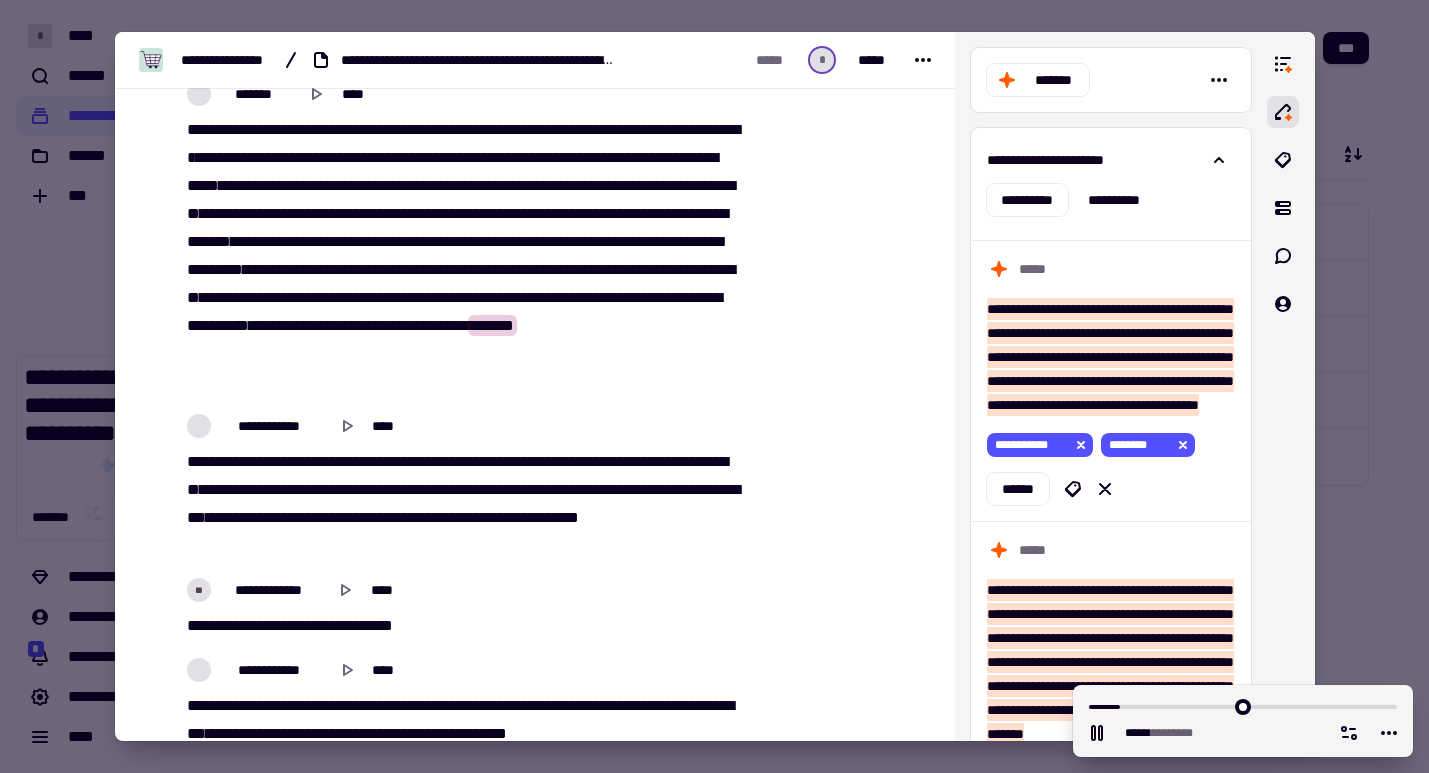 click on "**********" at bounding box center (460, 256) 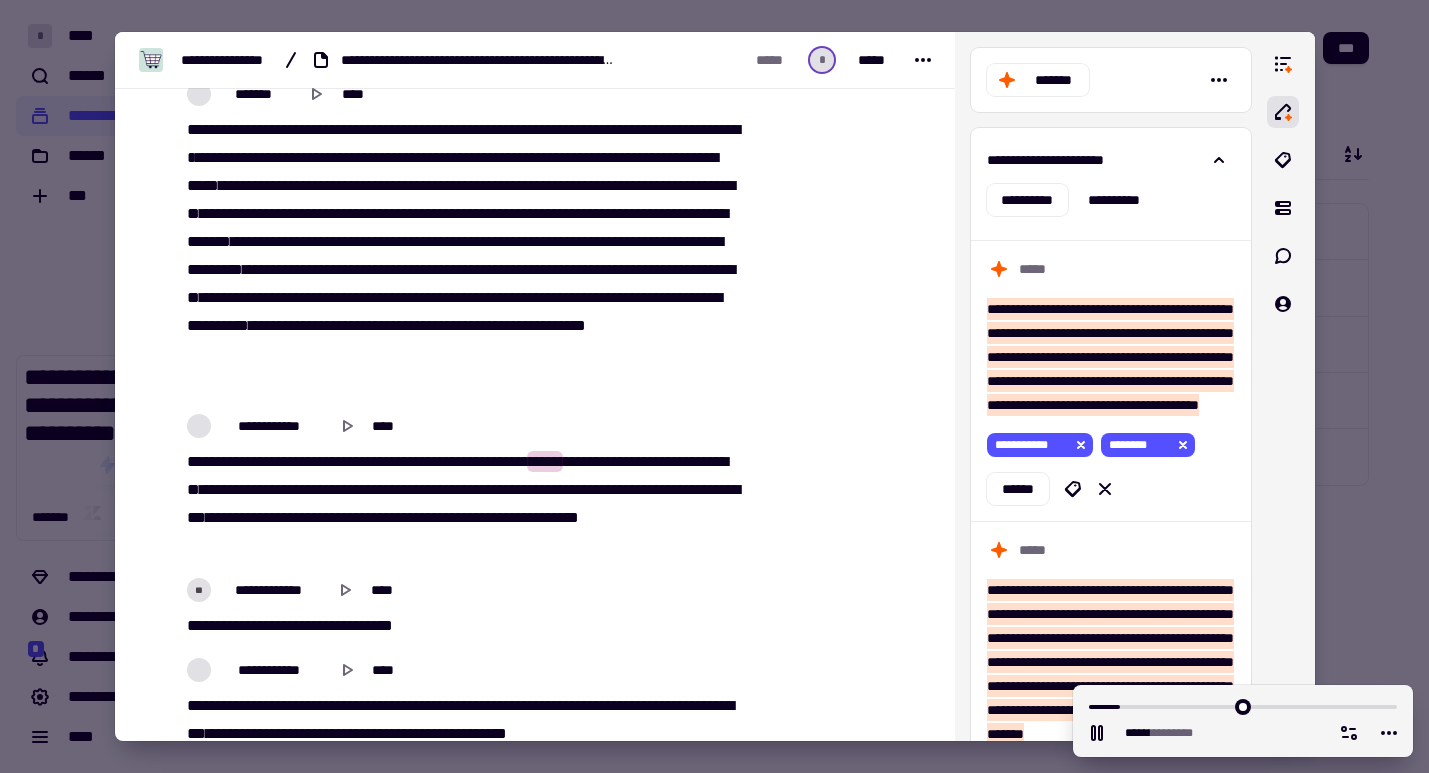 click on "[PHONE]" at bounding box center (460, 504) 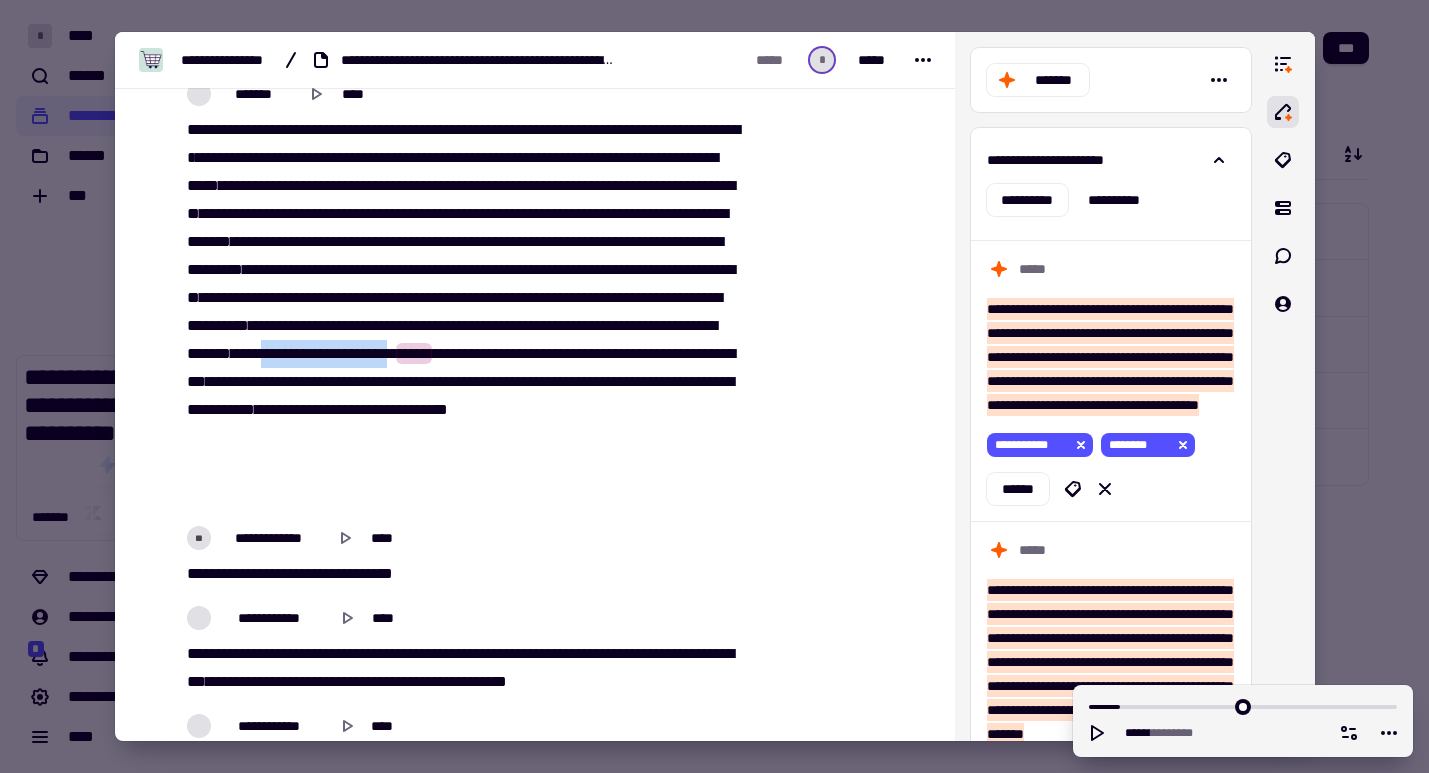 drag, startPoint x: 485, startPoint y: 411, endPoint x: 333, endPoint y: 408, distance: 152.0296 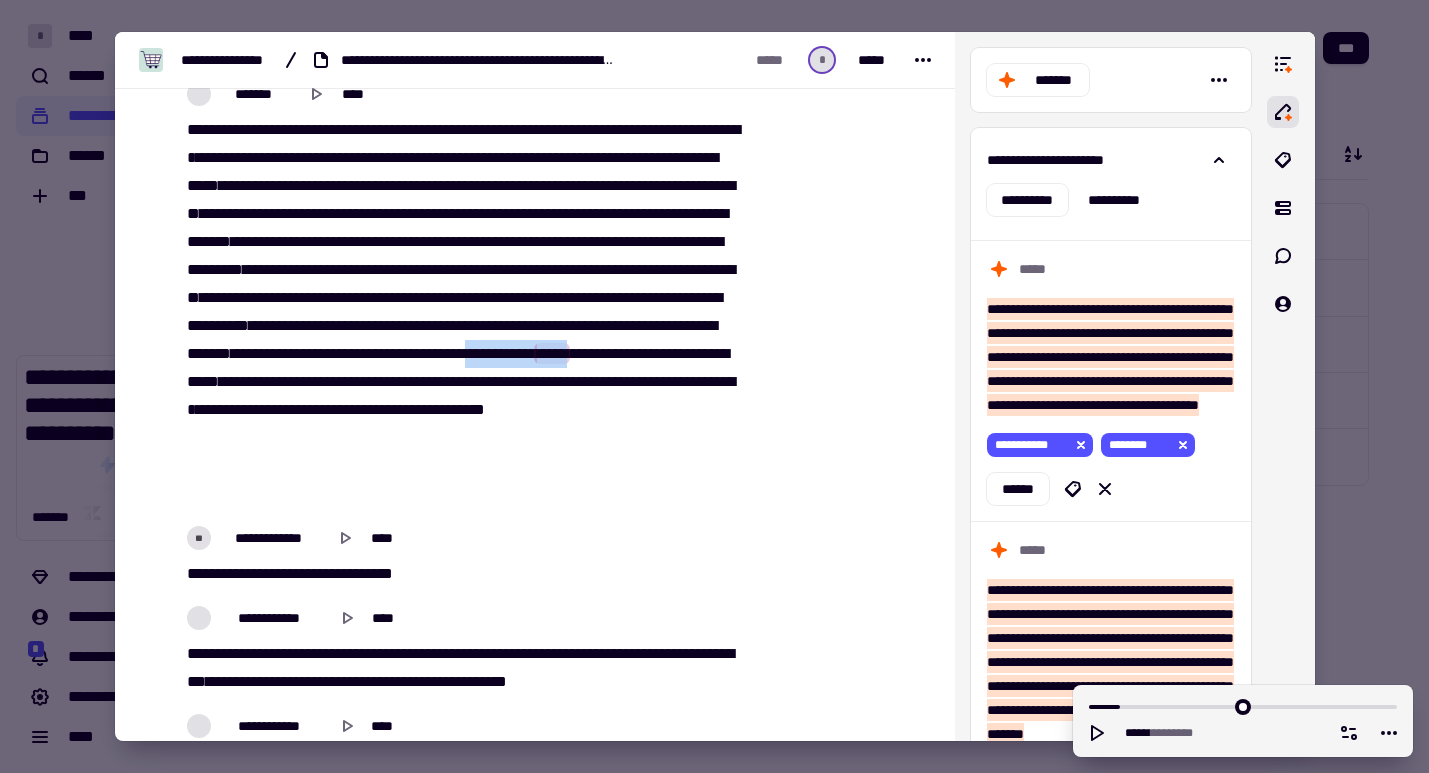 drag, startPoint x: 581, startPoint y: 410, endPoint x: 706, endPoint y: 413, distance: 125.035995 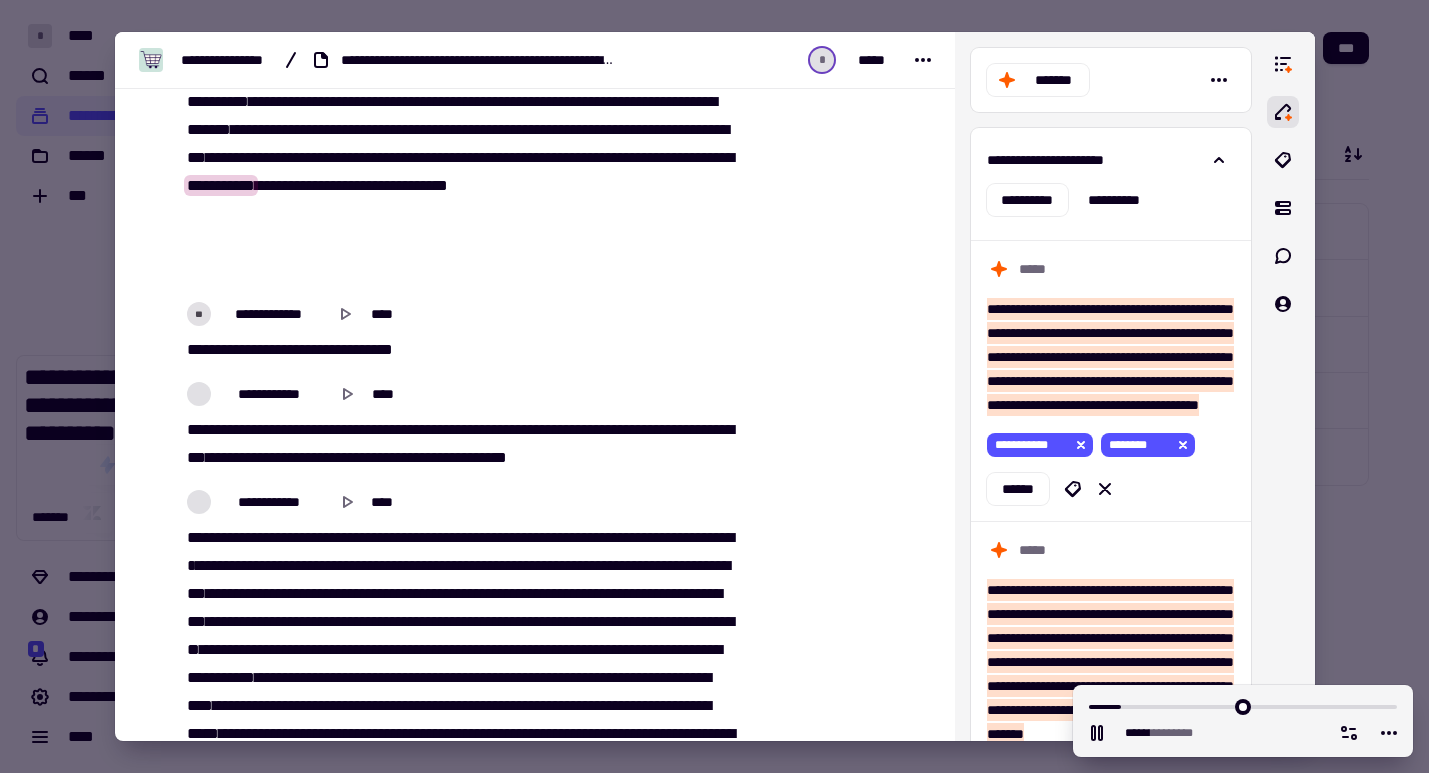 scroll, scrollTop: 2250, scrollLeft: 0, axis: vertical 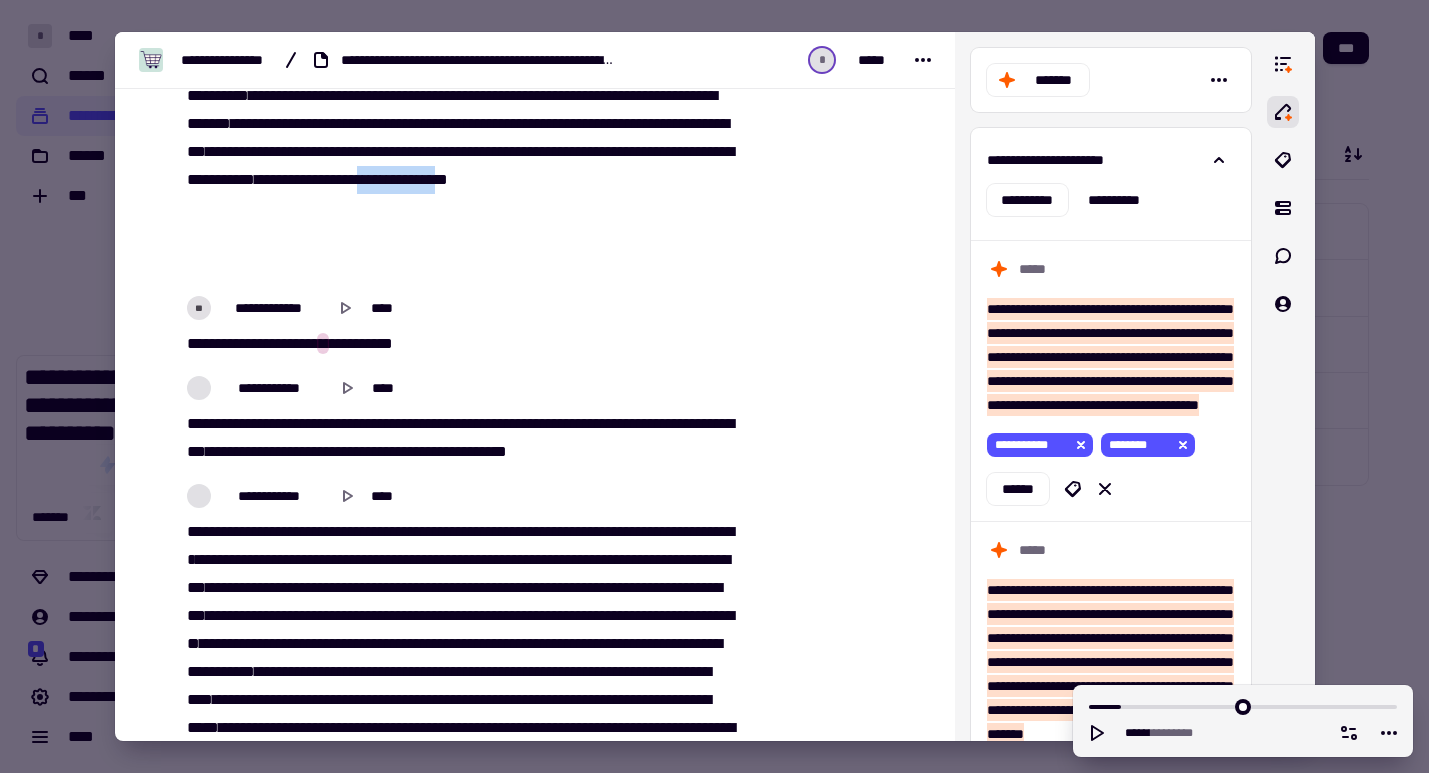 drag, startPoint x: 412, startPoint y: 264, endPoint x: 308, endPoint y: 264, distance: 104 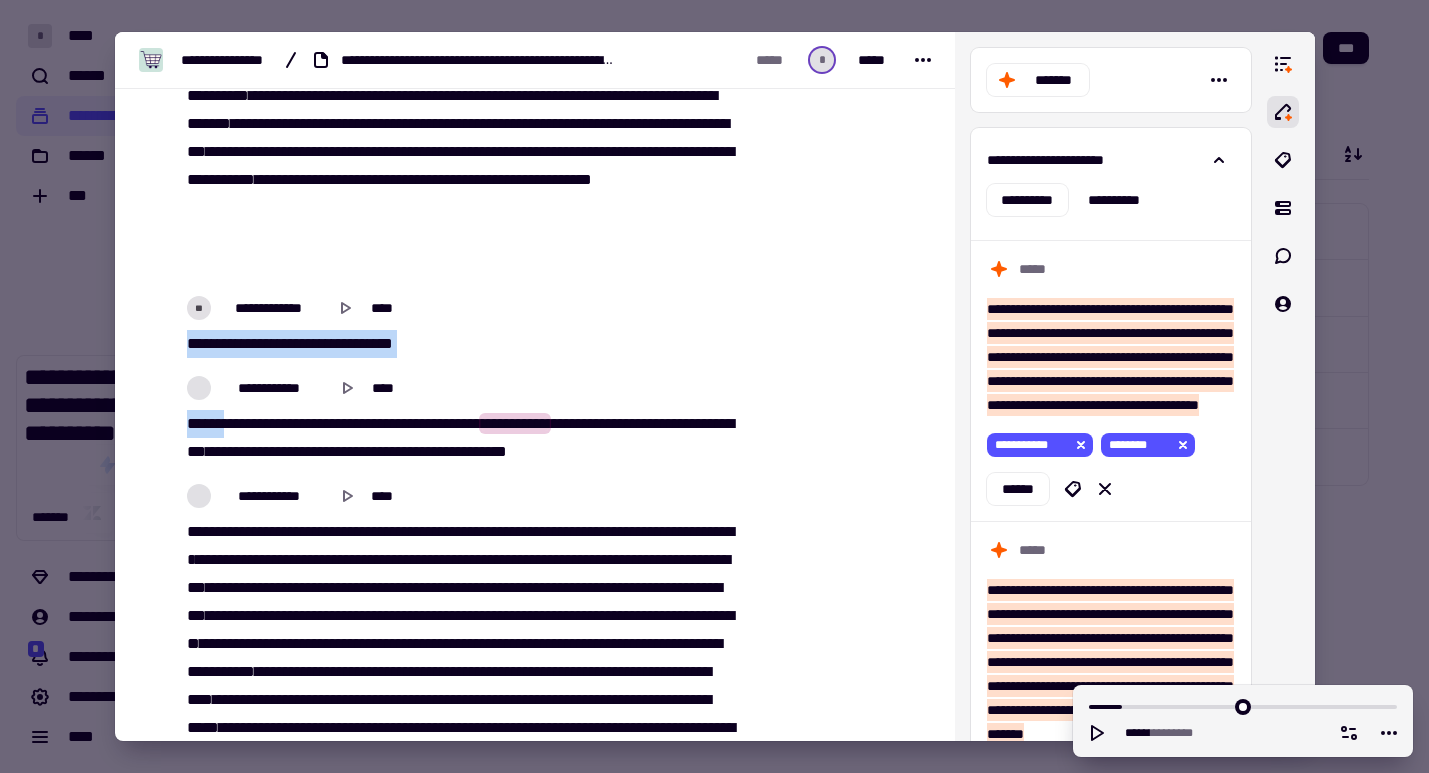 drag, startPoint x: 231, startPoint y: 423, endPoint x: 173, endPoint y: 348, distance: 94.81033 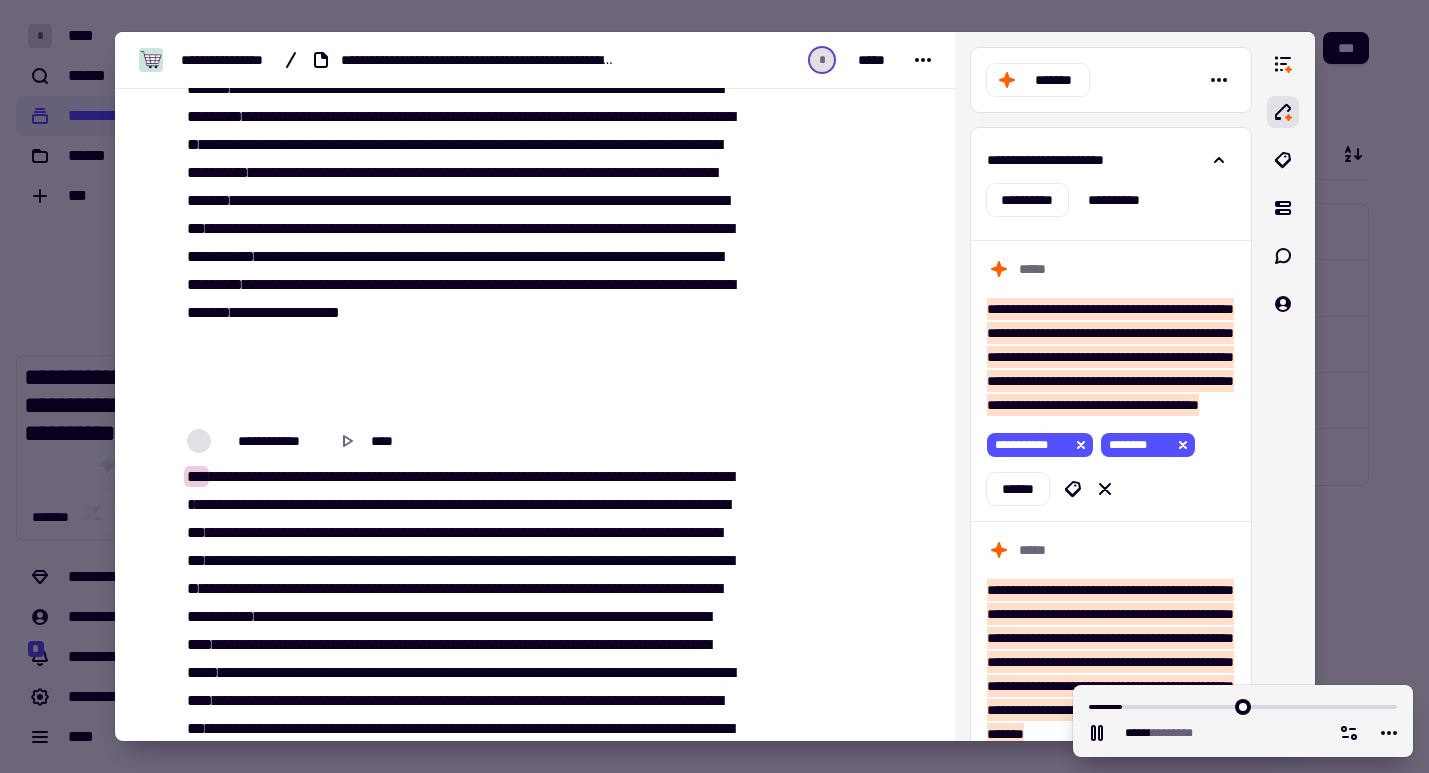 scroll, scrollTop: 2266, scrollLeft: 0, axis: vertical 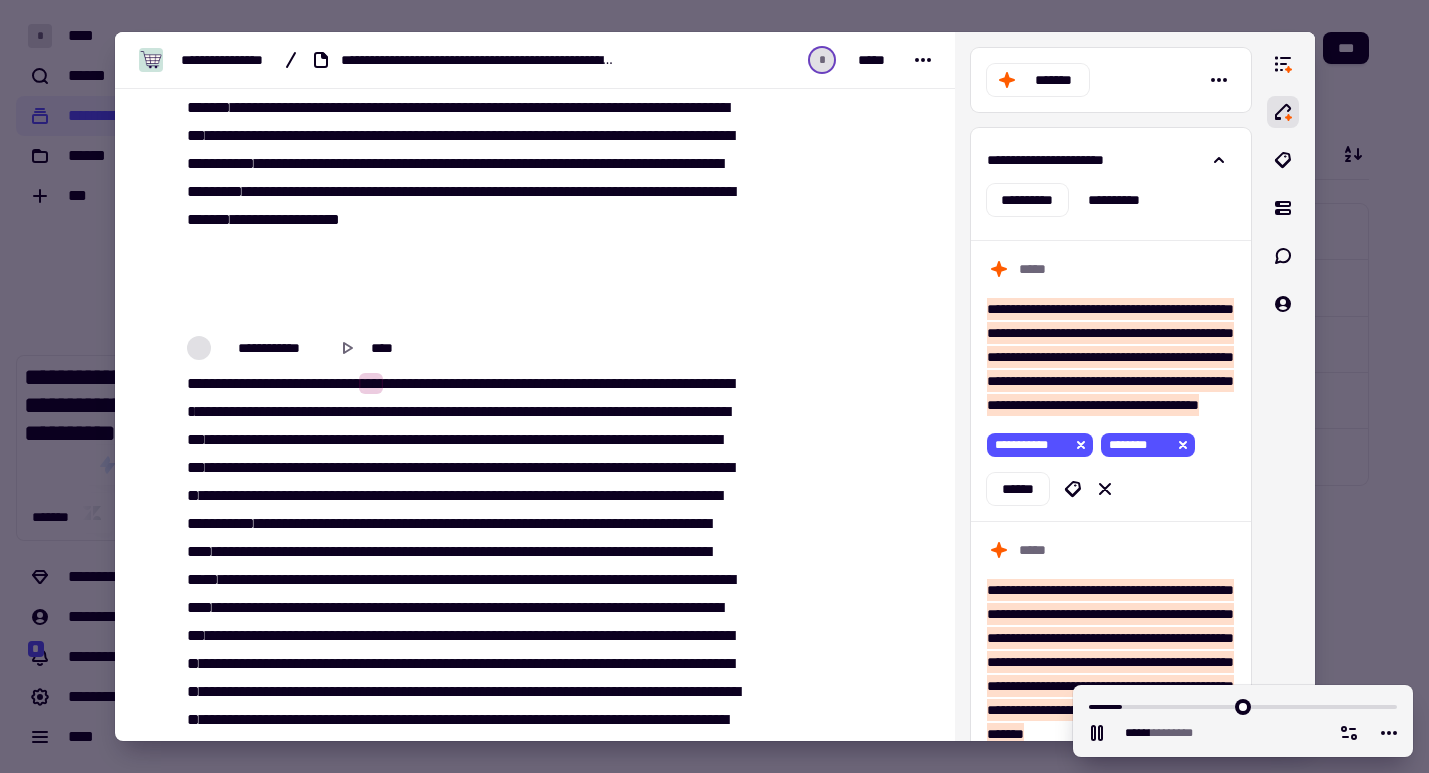 click on "***" at bounding box center [196, 383] 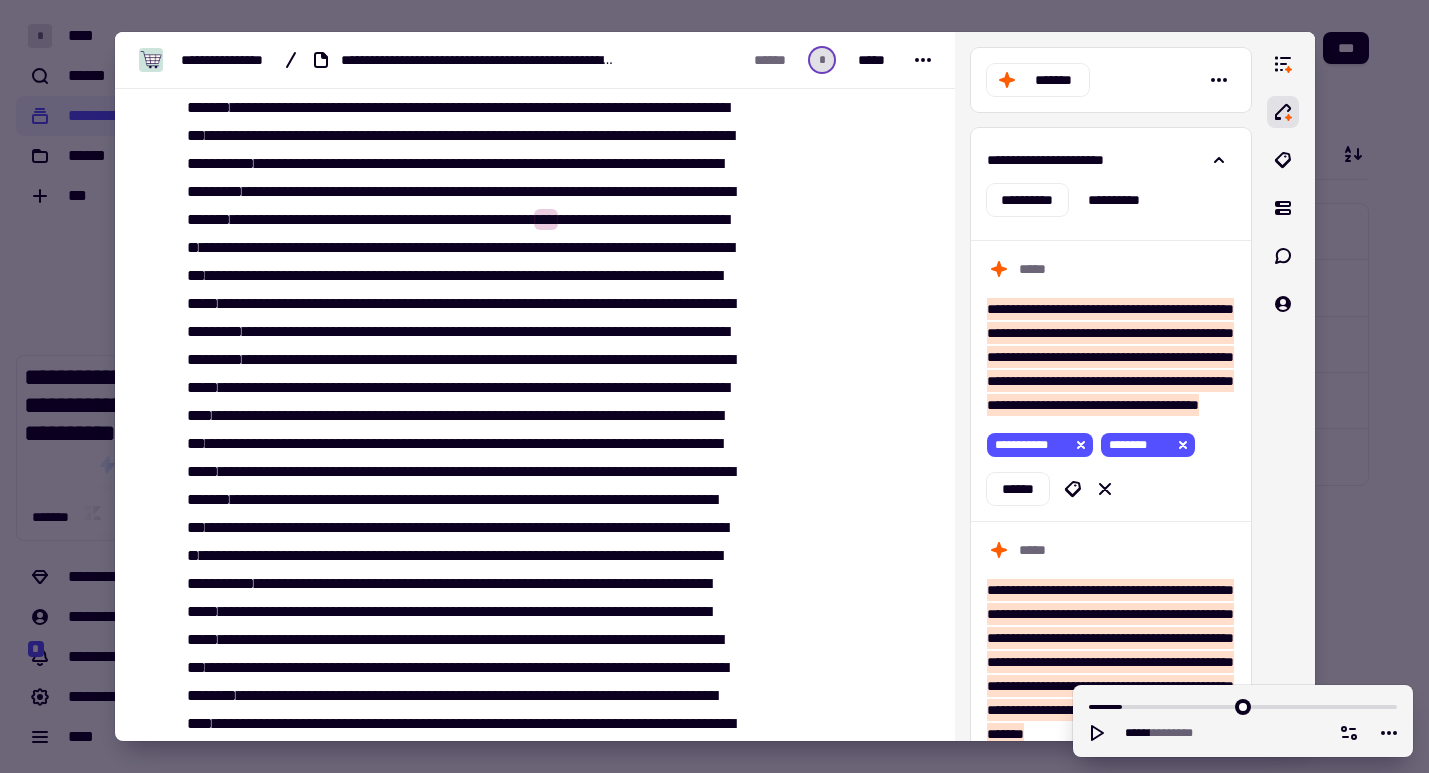 type on "******" 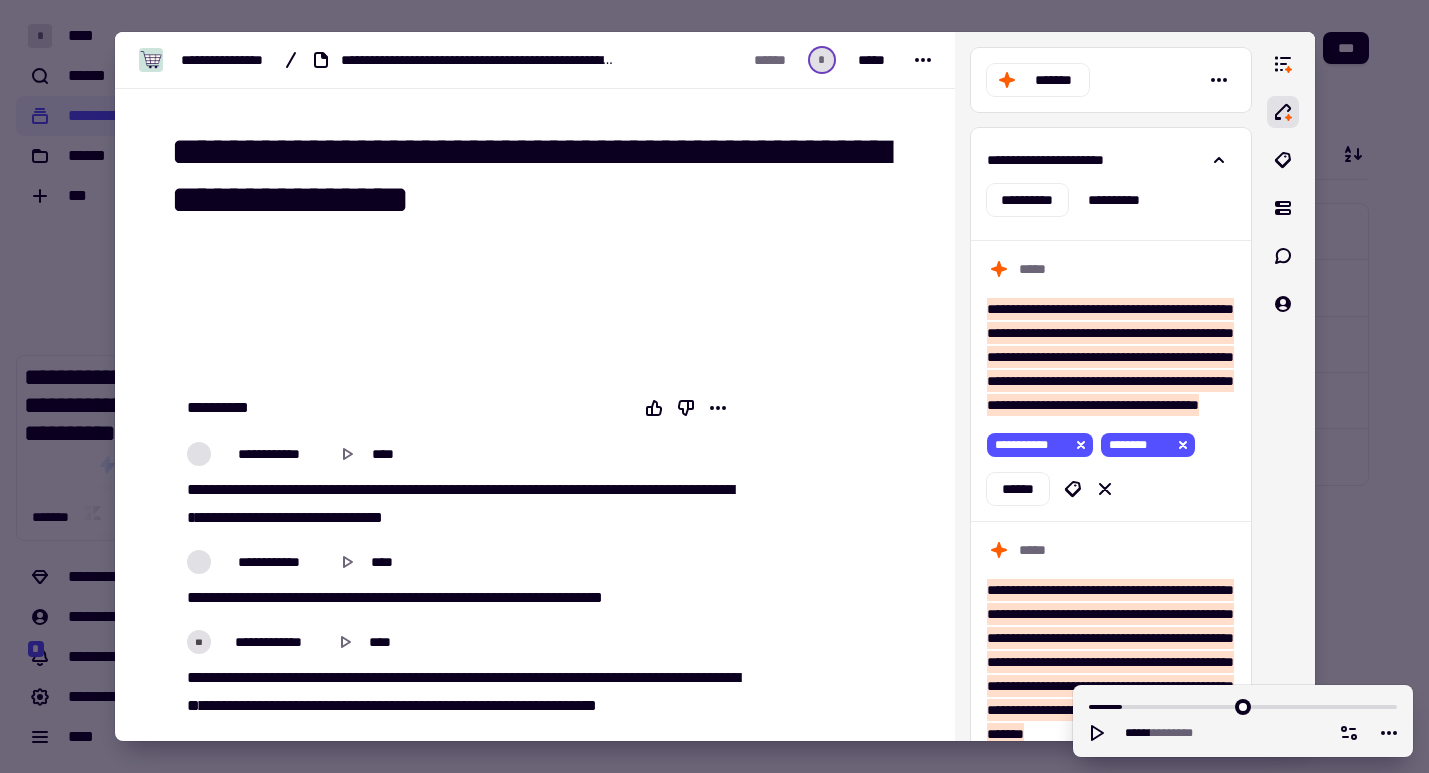 scroll, scrollTop: 0, scrollLeft: 0, axis: both 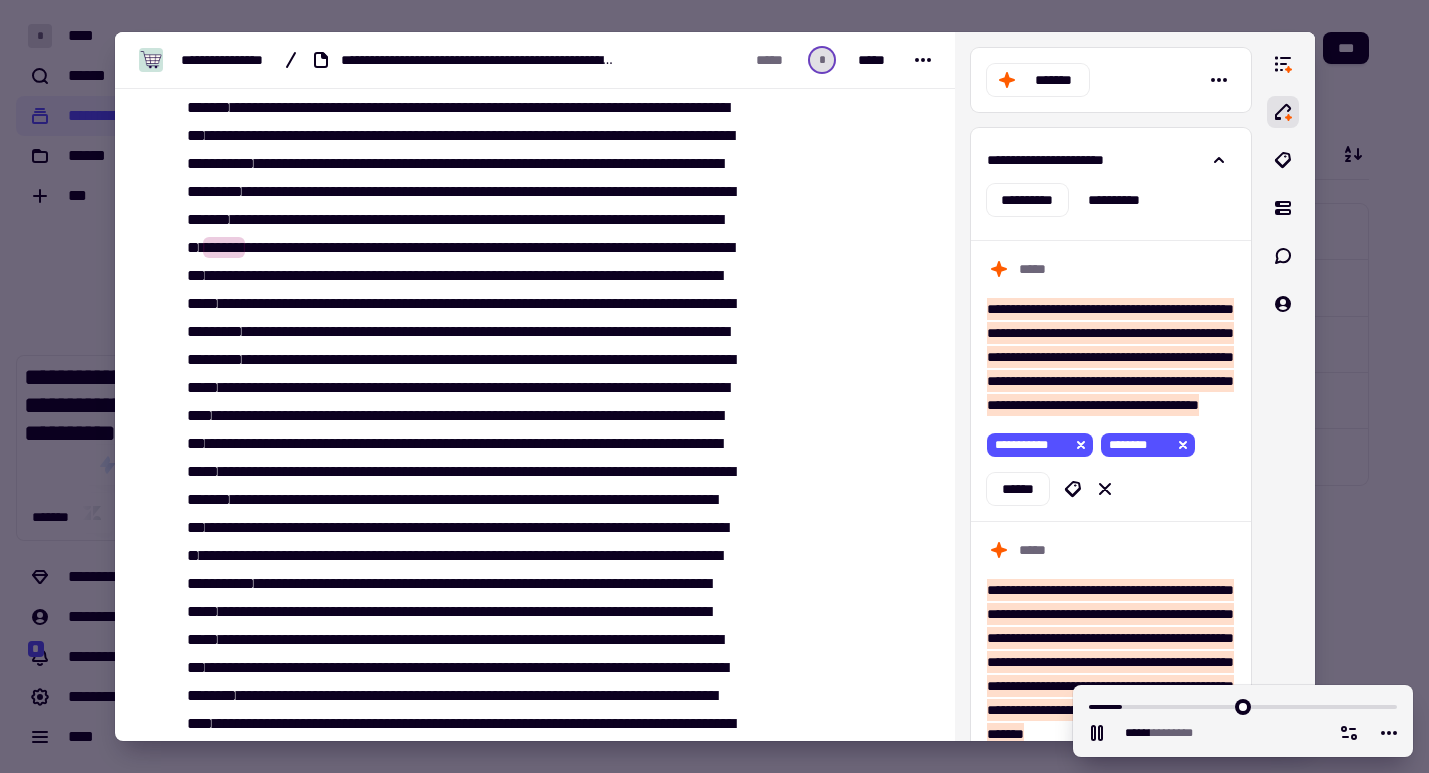 type on "******" 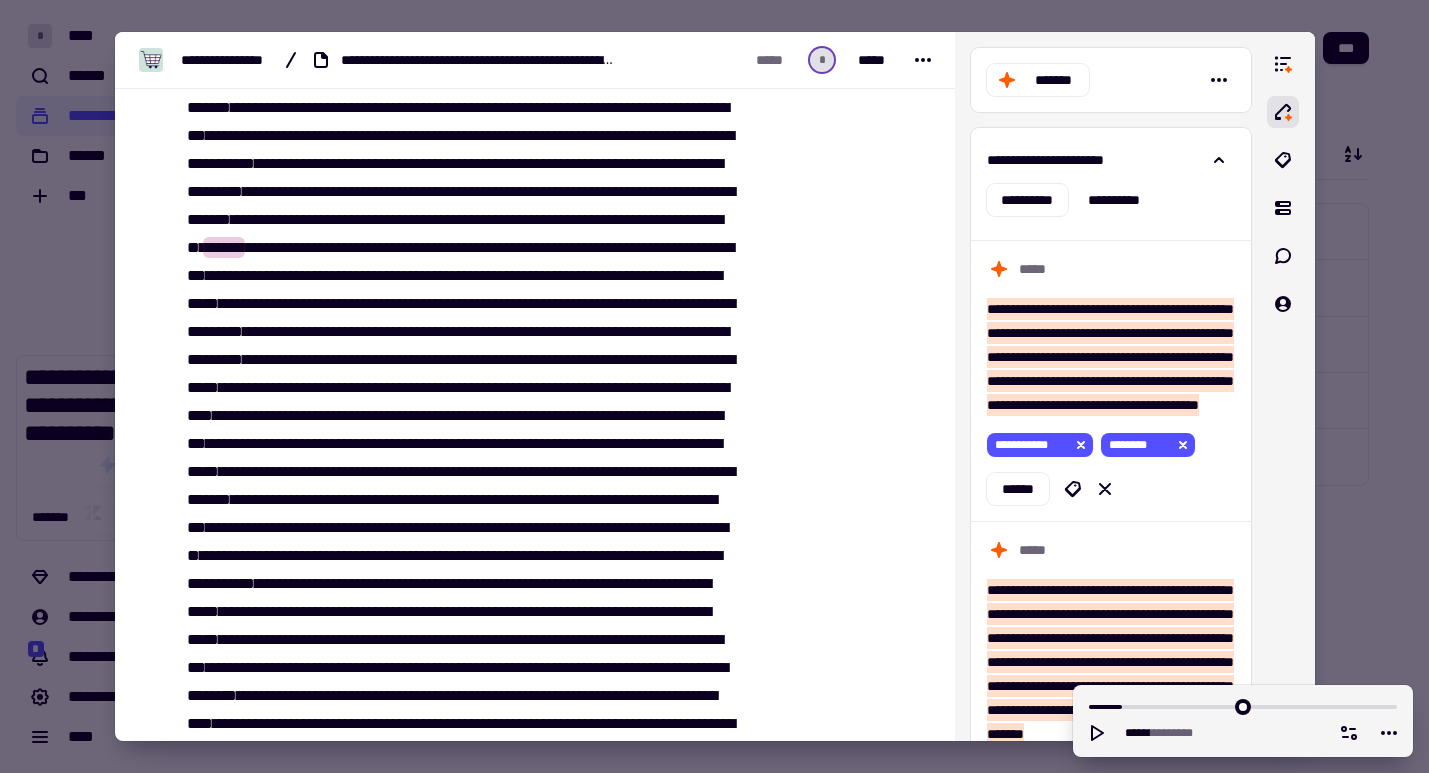 click on "*********" at bounding box center (582, 219) 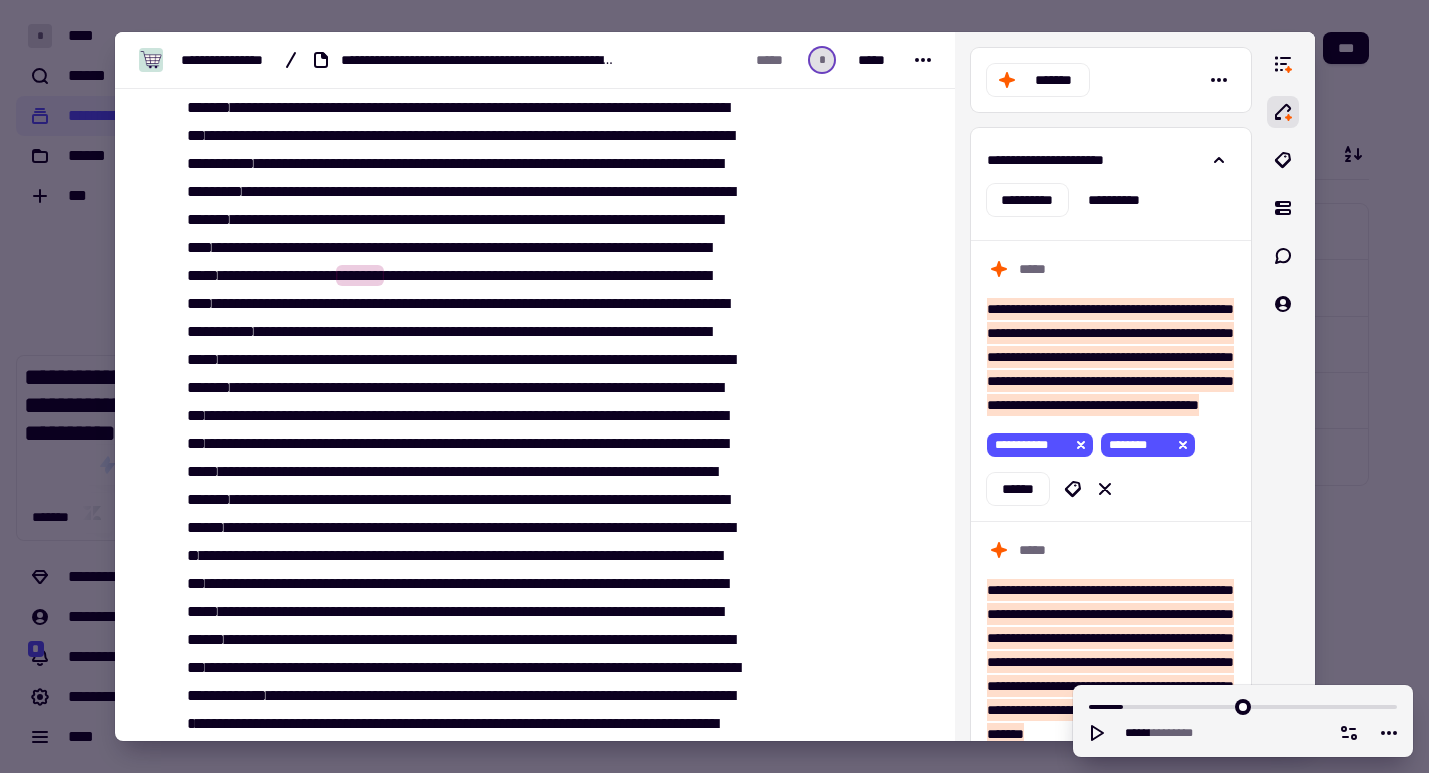 click on "**********" at bounding box center [449, 261] 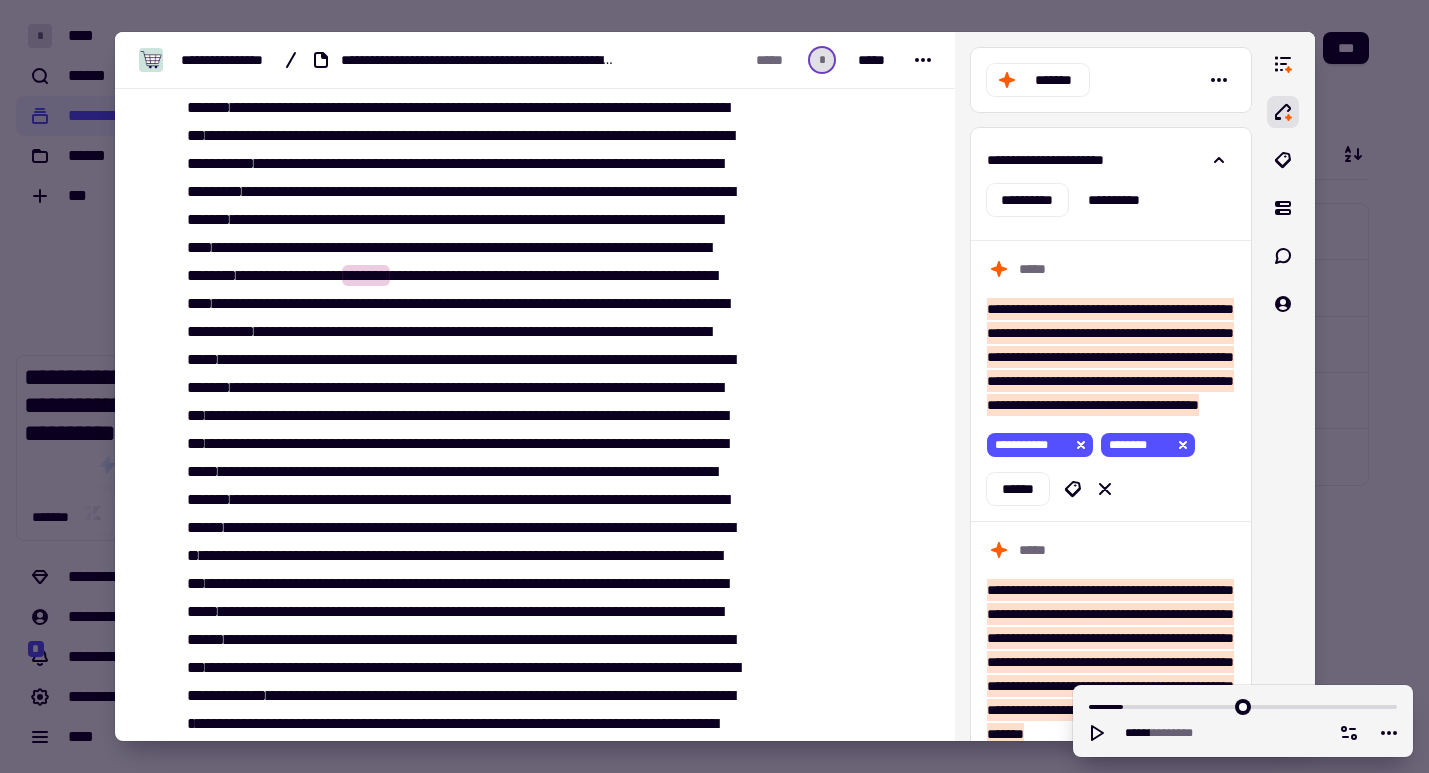 click on "**" at bounding box center (333, 275) 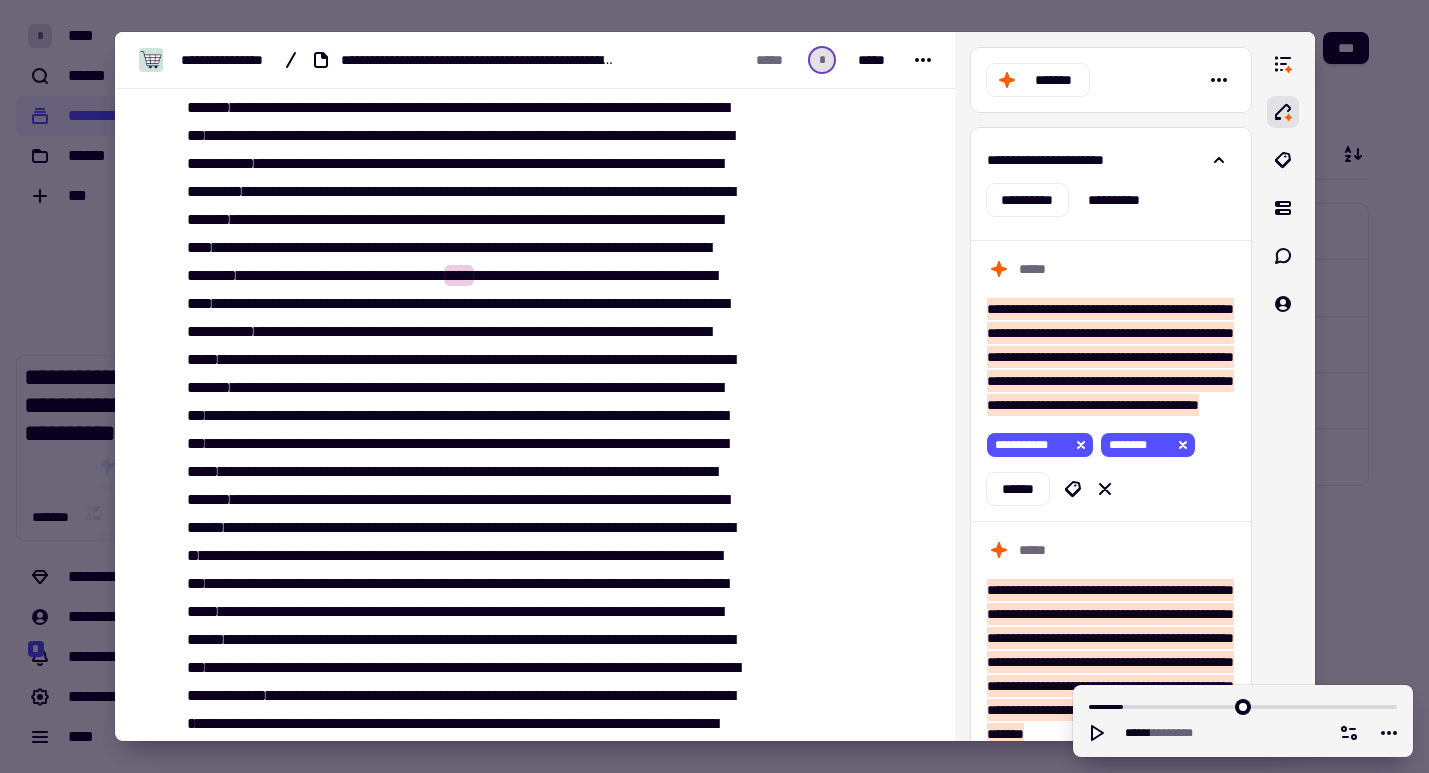 click on "***" at bounding box center (486, 275) 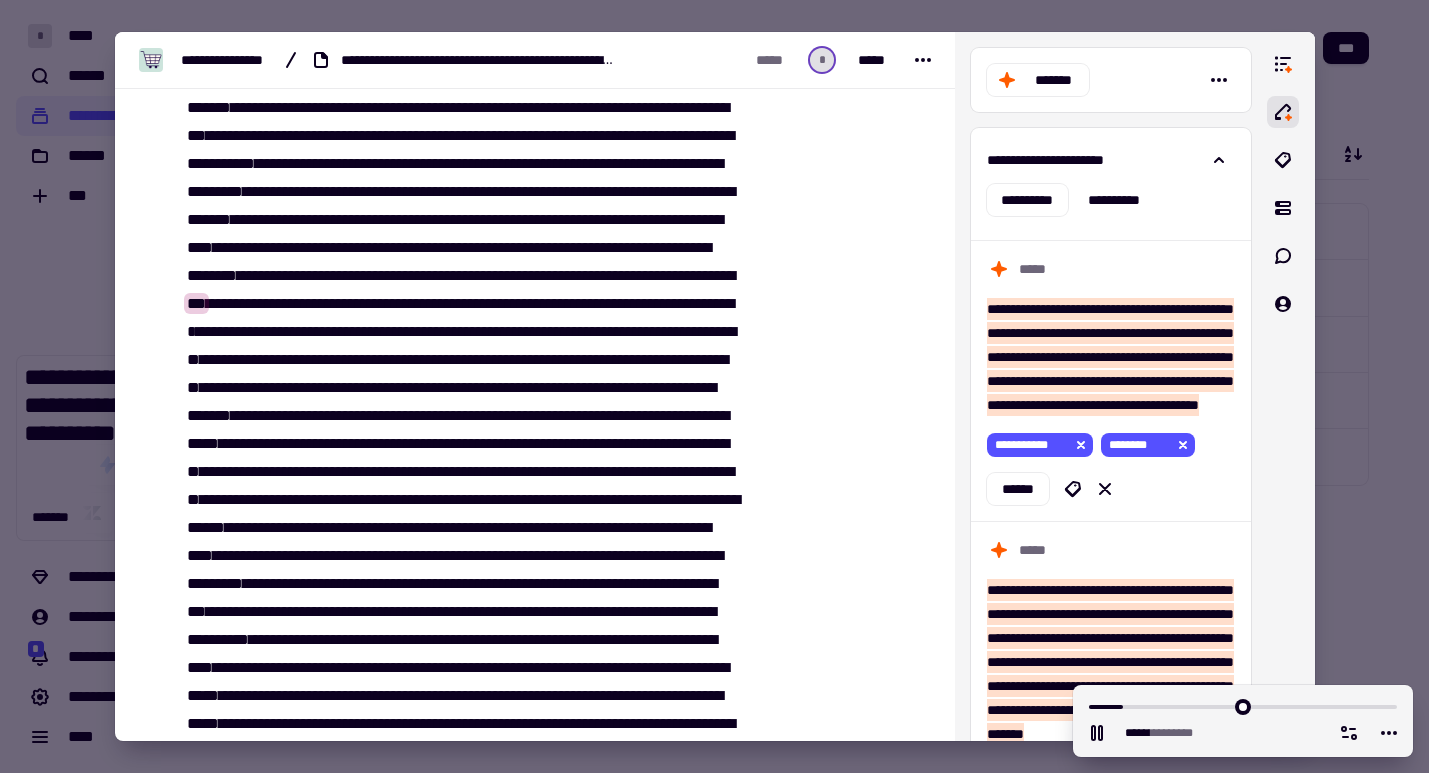 click on "****" at bounding box center (459, 275) 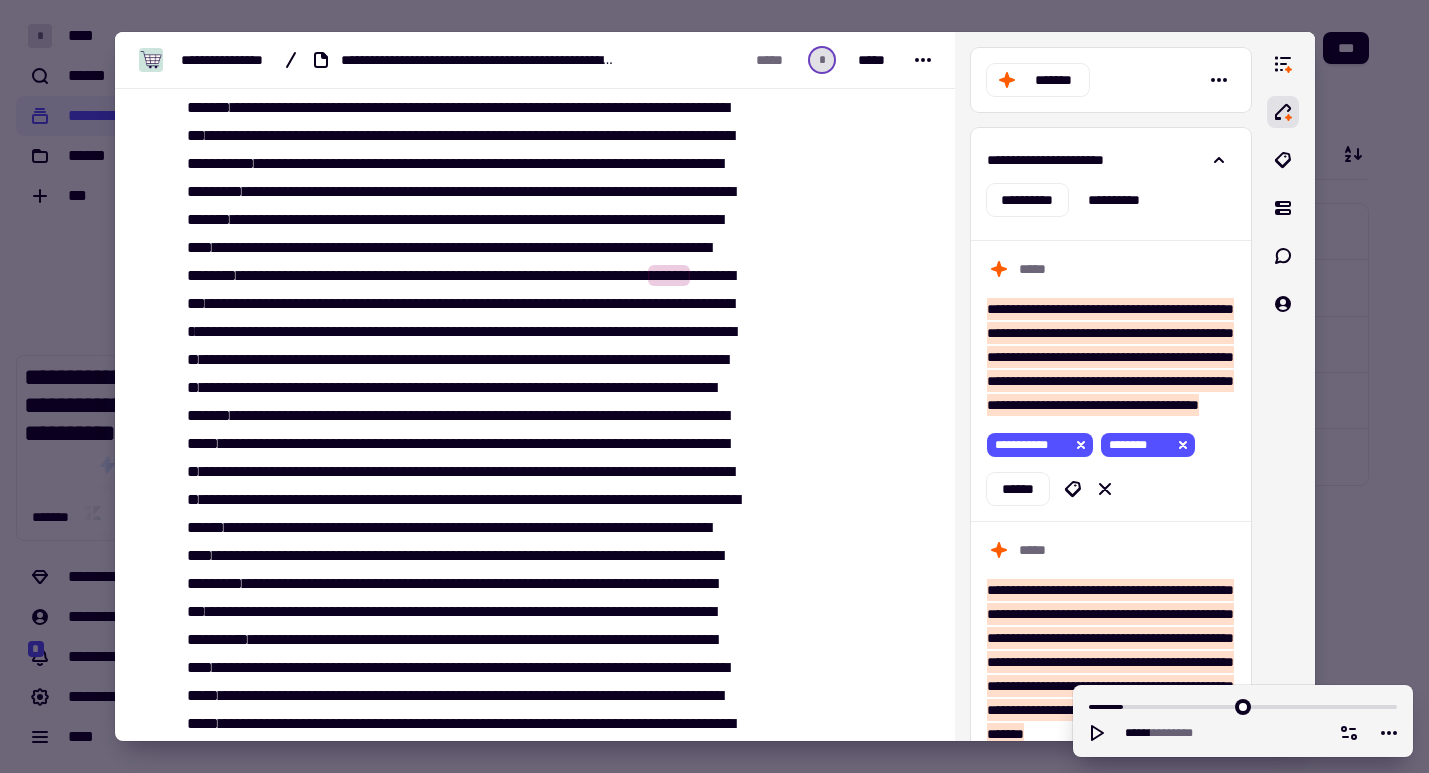 click on "**********" at bounding box center (460, 458) 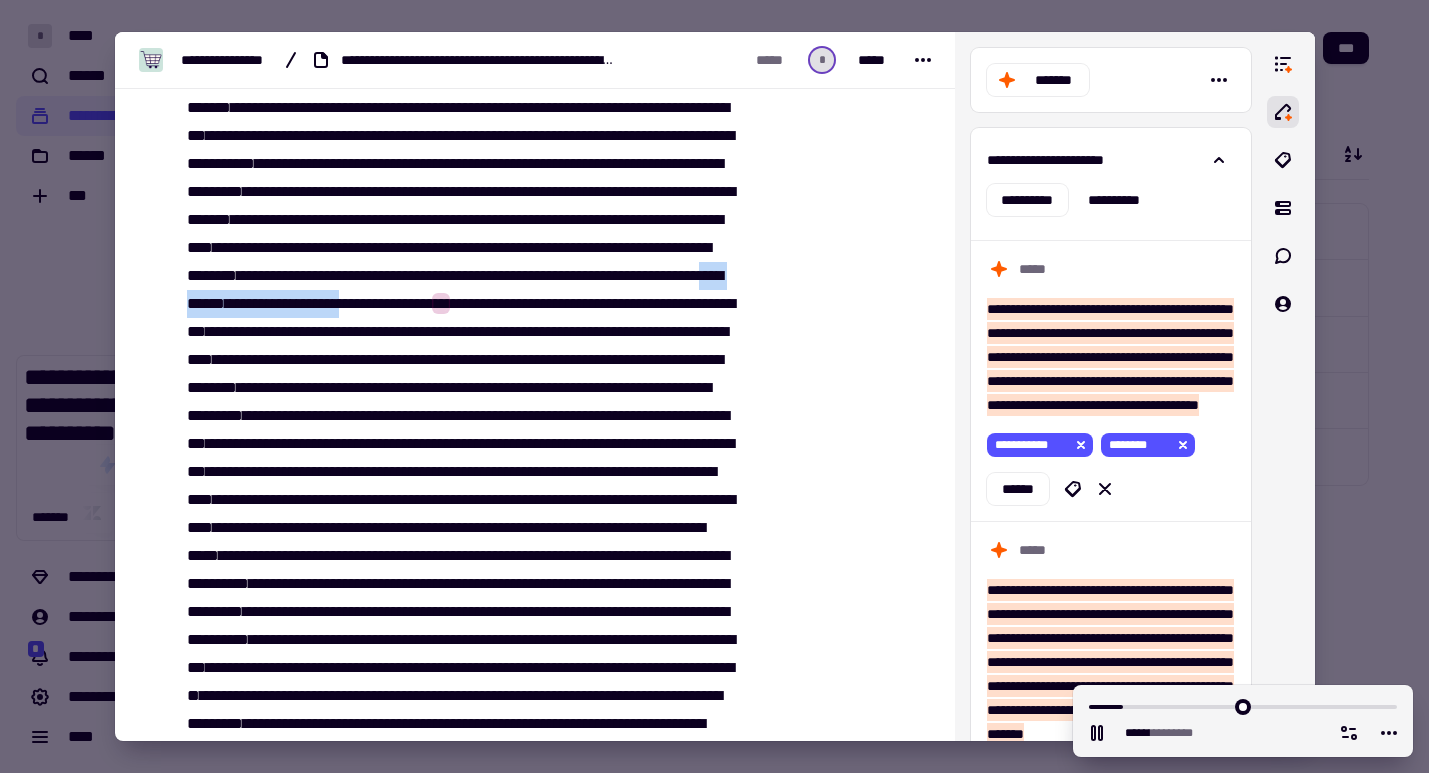 drag, startPoint x: 637, startPoint y: 386, endPoint x: 321, endPoint y: 419, distance: 317.7184 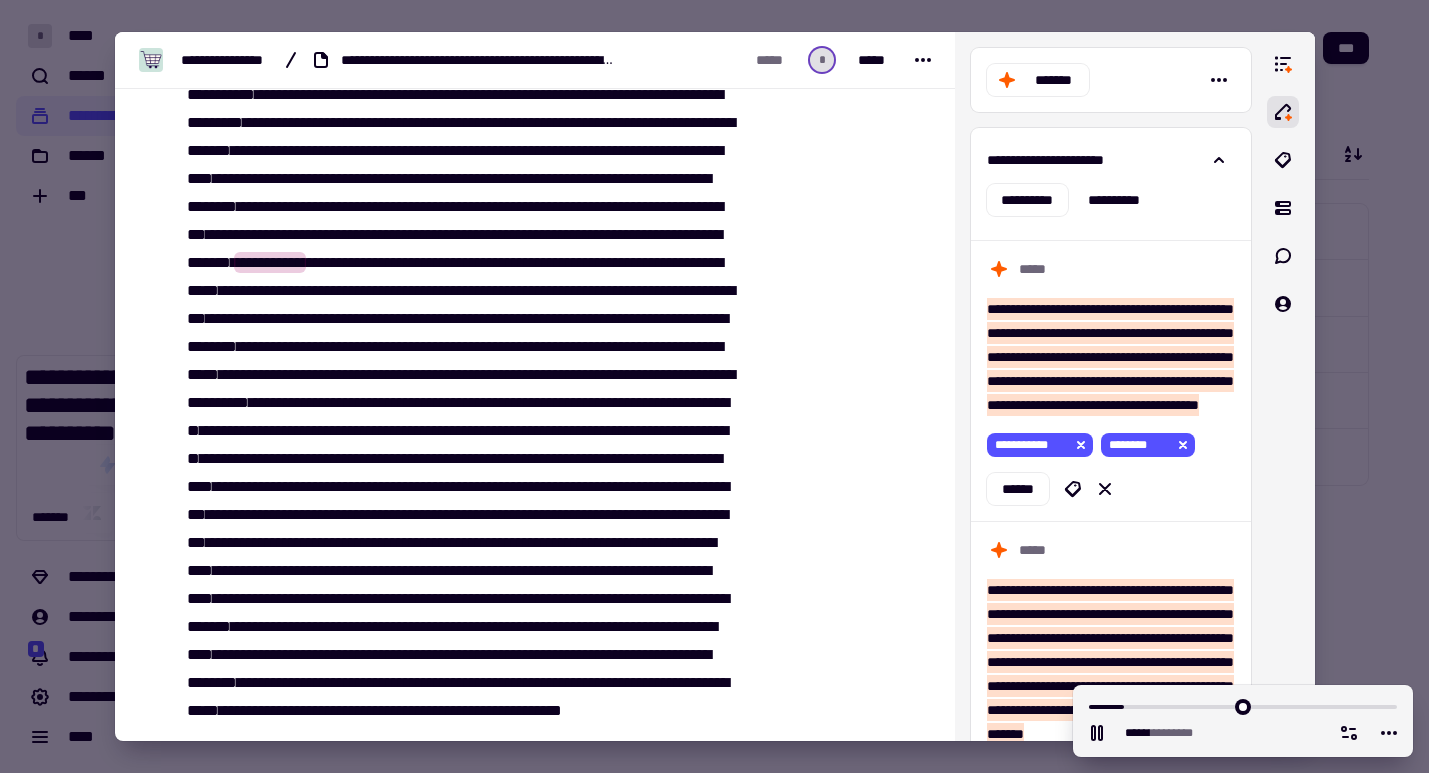 scroll, scrollTop: 2337, scrollLeft: 0, axis: vertical 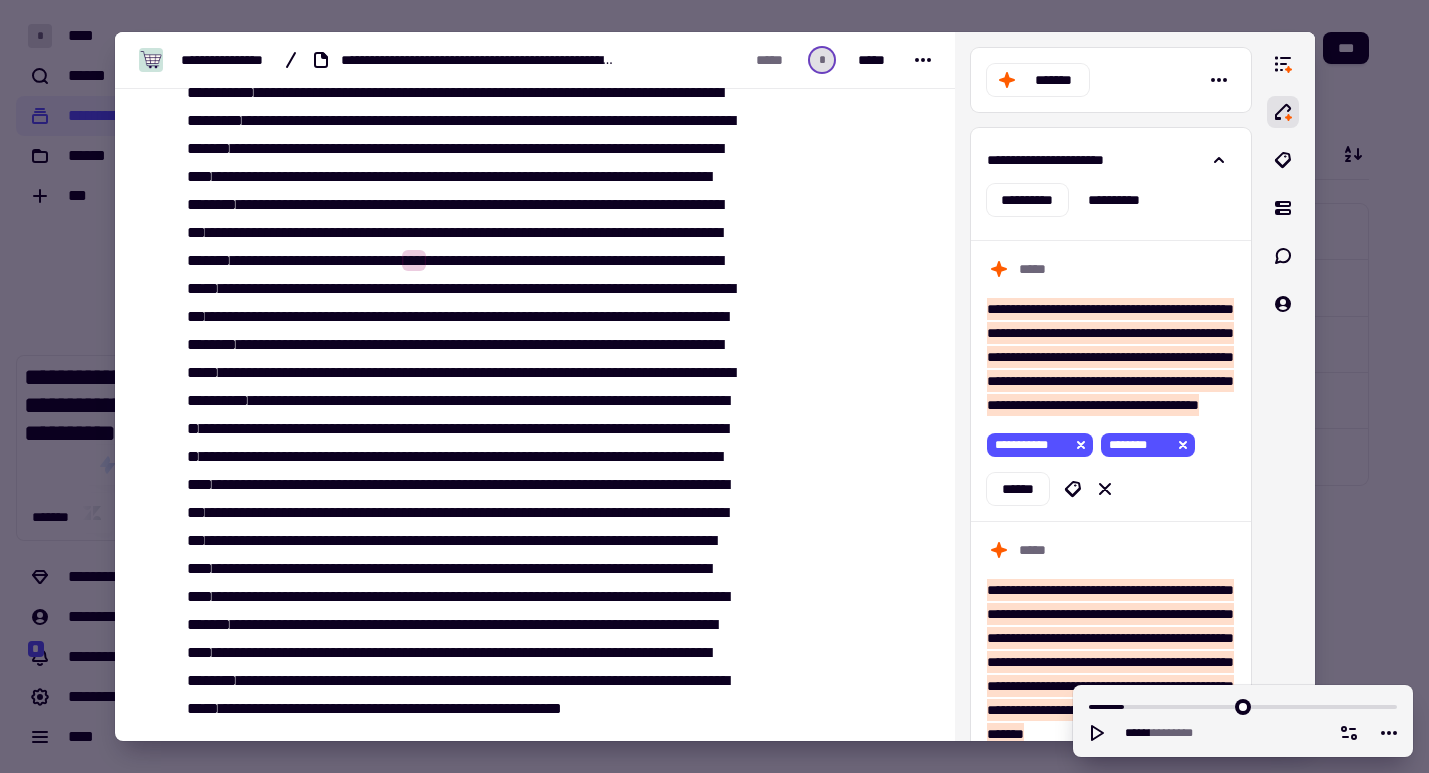 click on "*****" at bounding box center [671, 232] 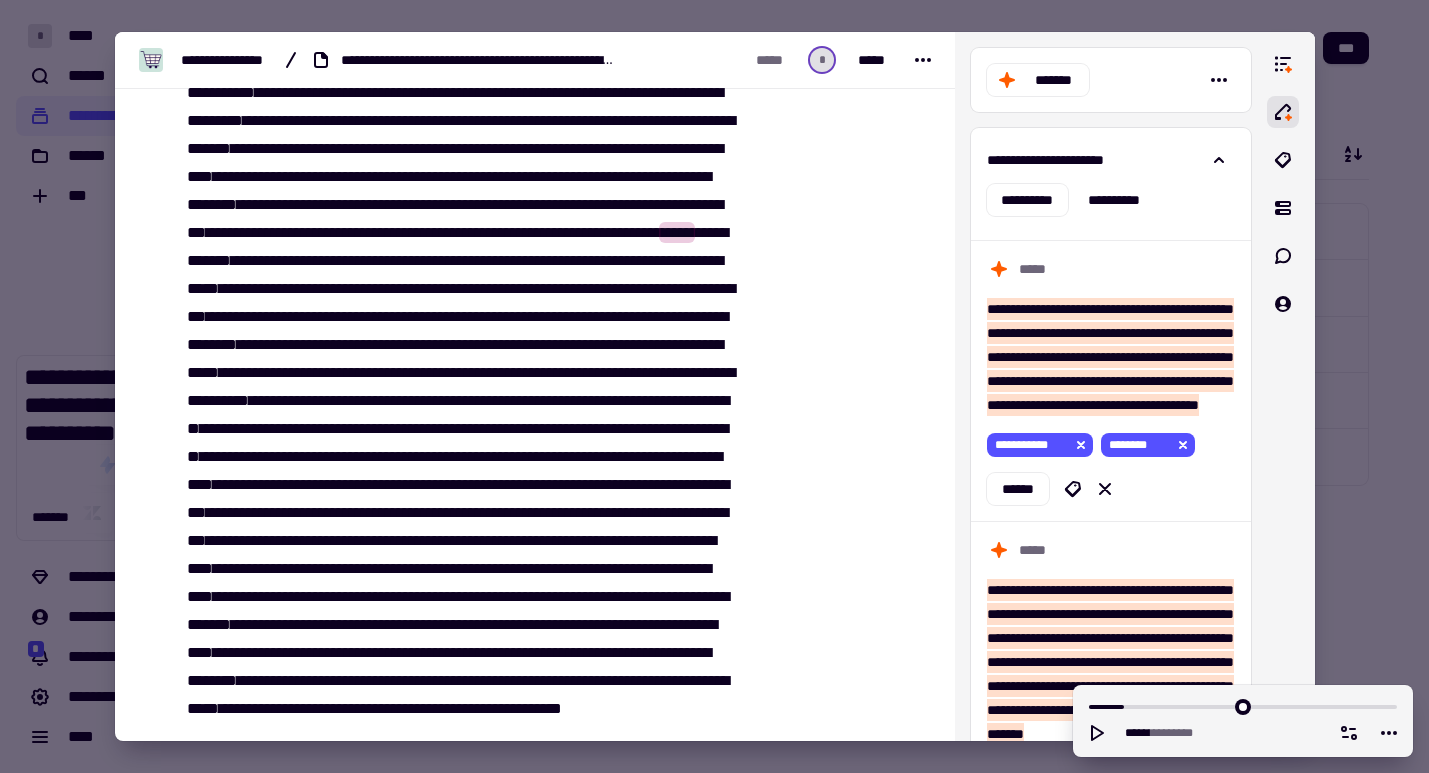 click on "*" at bounding box center (372, 260) 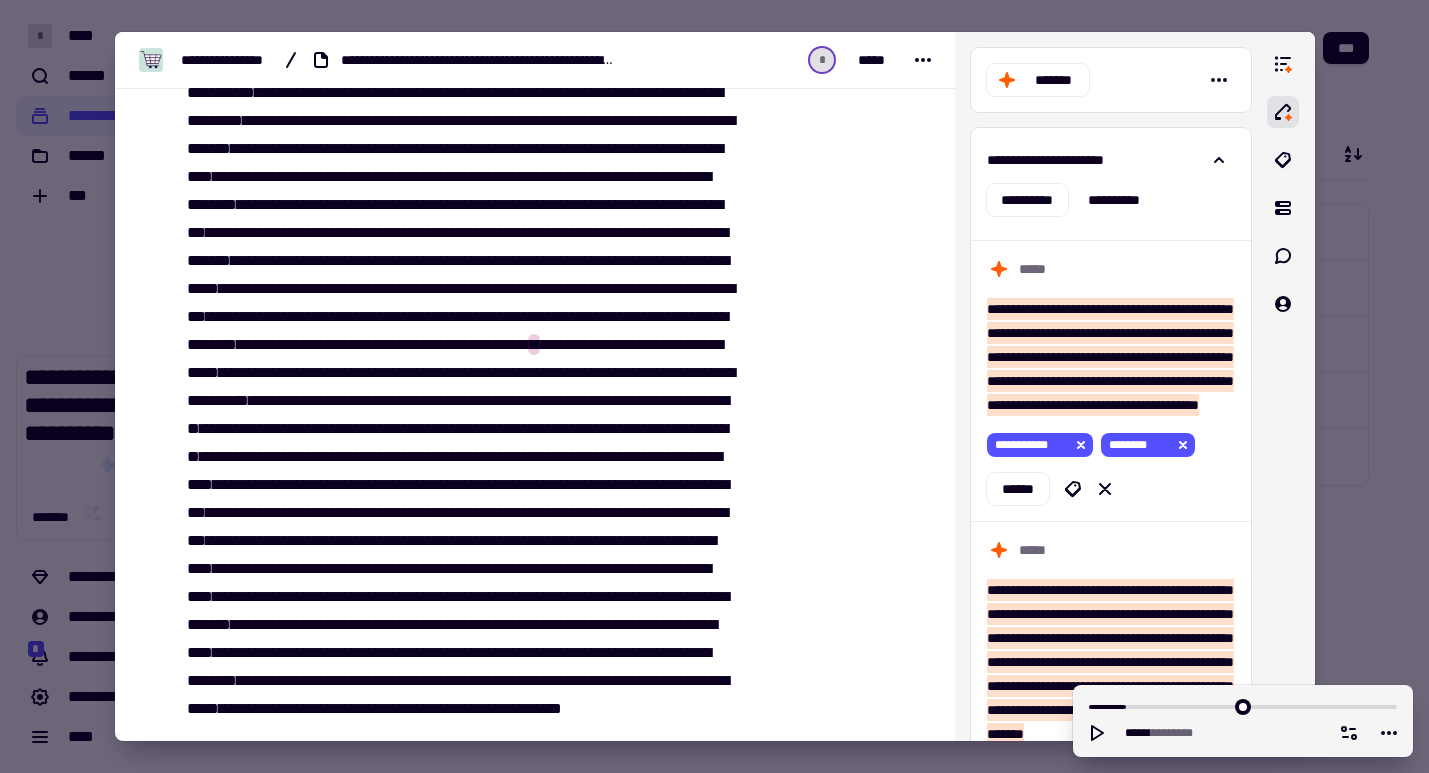 click on "********" at bounding box center [501, 344] 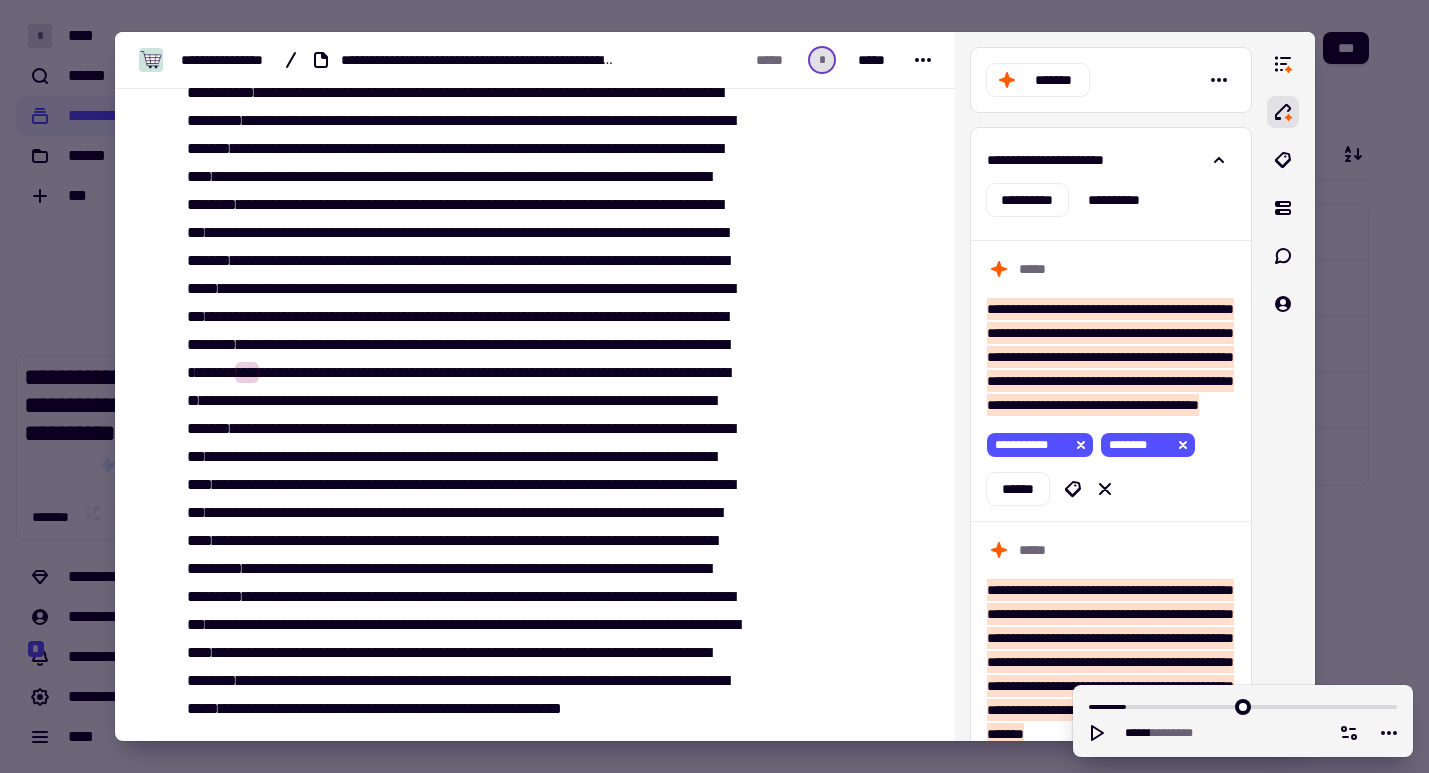 click on "**********" at bounding box center (460, 373) 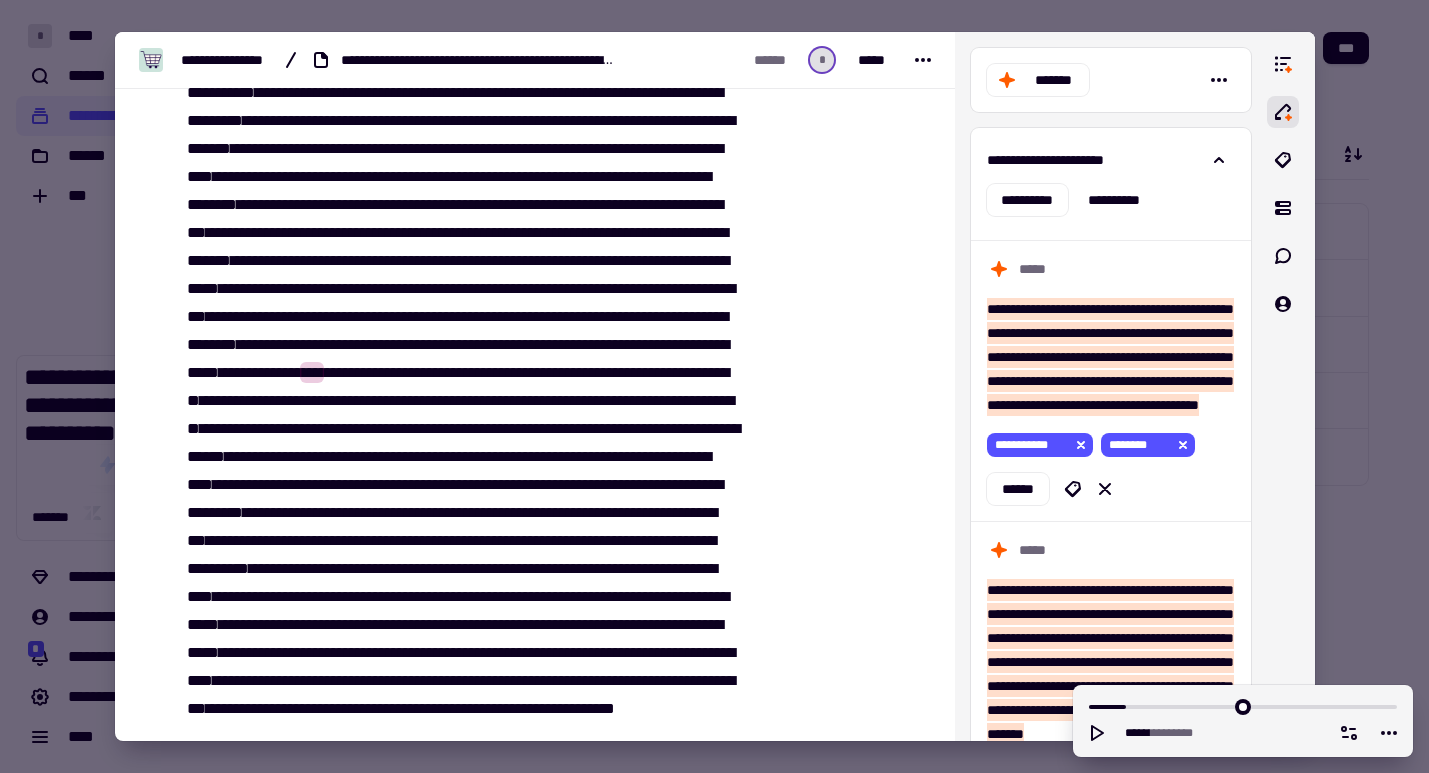 click on "***" at bounding box center [570, 344] 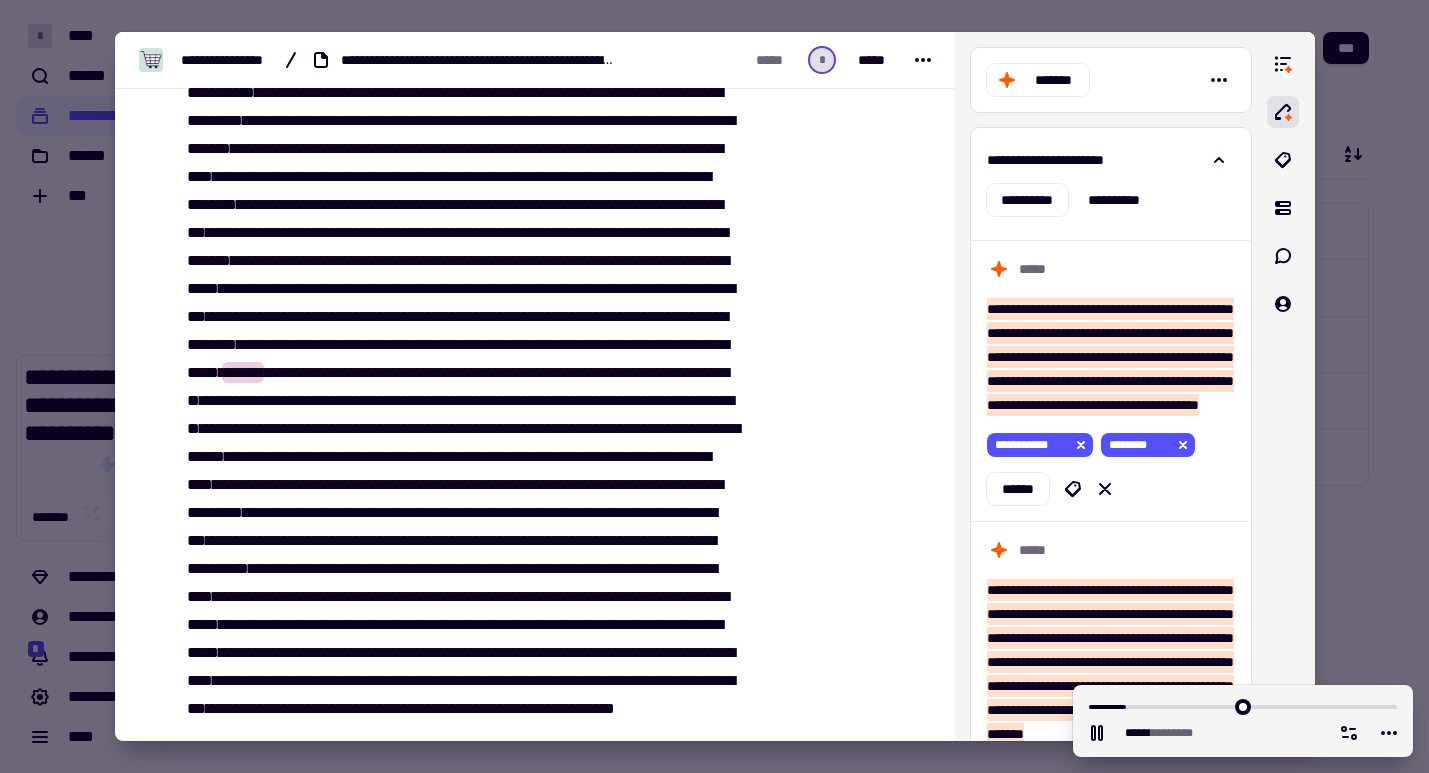 click on "**********" at bounding box center (460, 387) 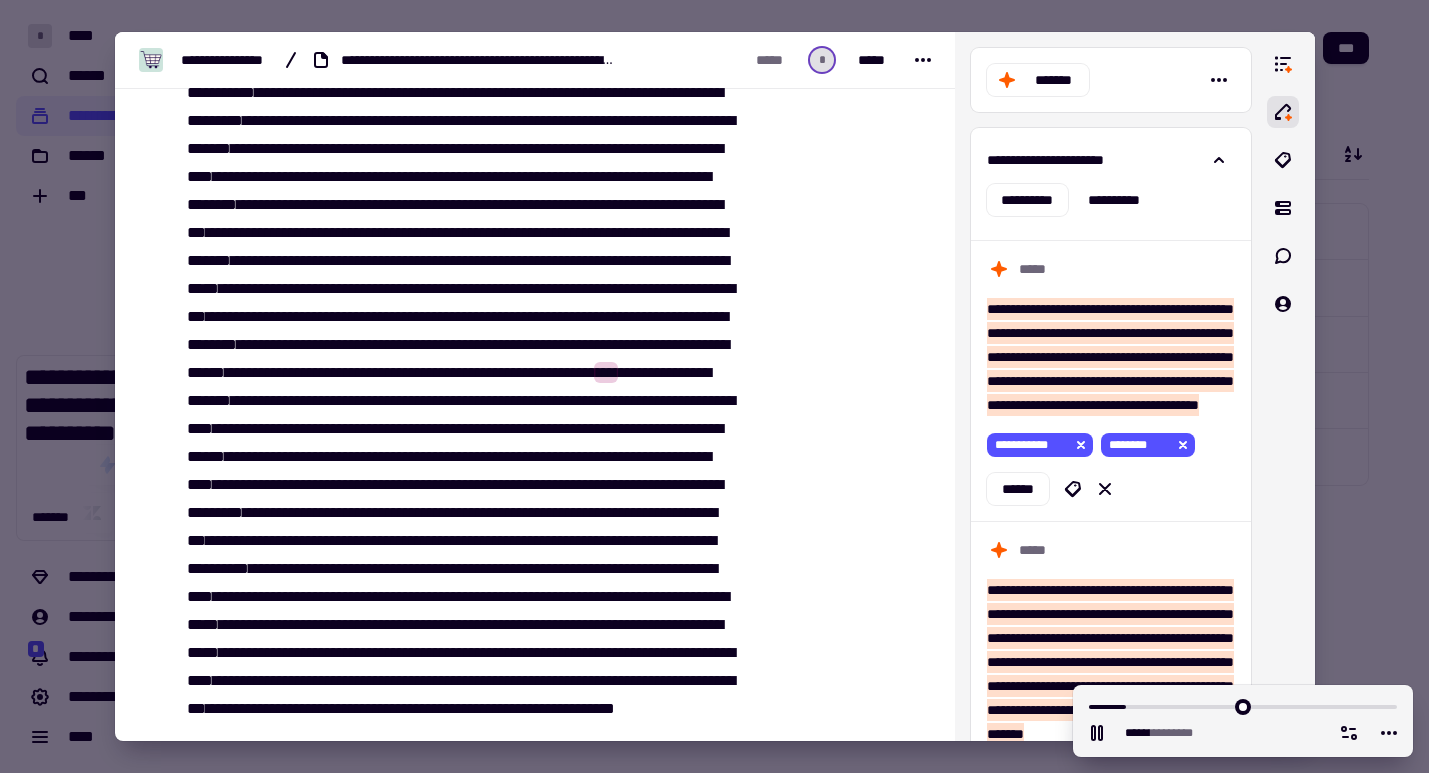 click on "******" at bounding box center (206, 372) 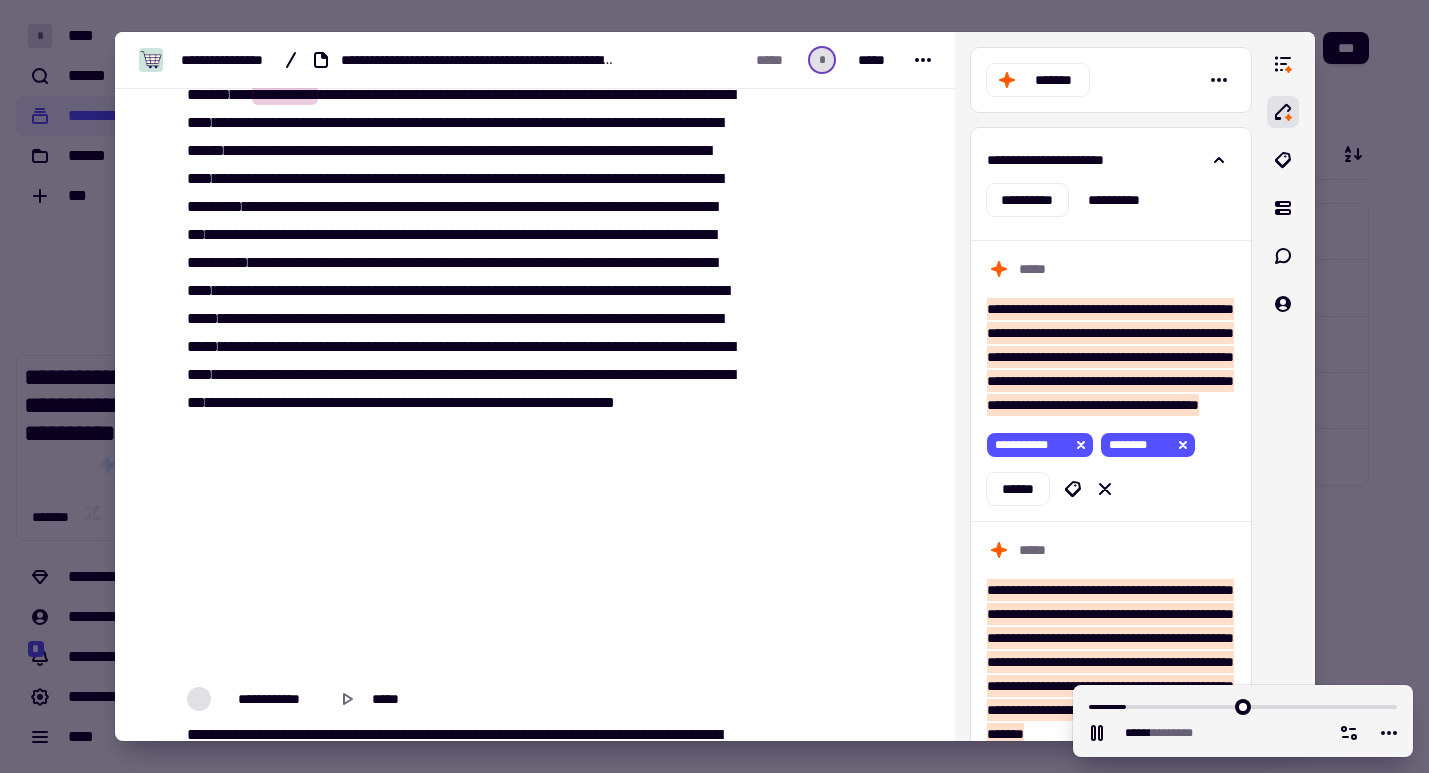 scroll, scrollTop: 2646, scrollLeft: 0, axis: vertical 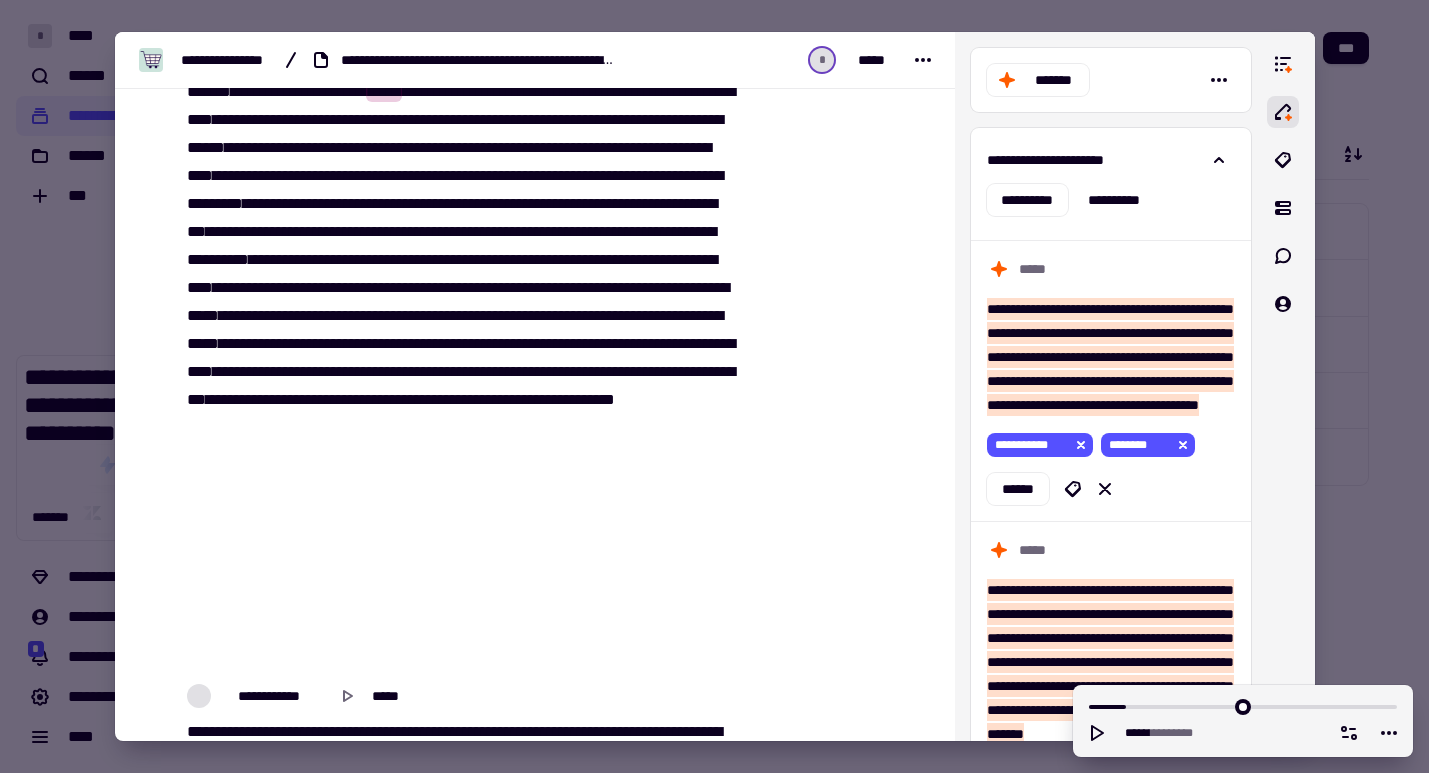 click on "**********" at bounding box center [460, 78] 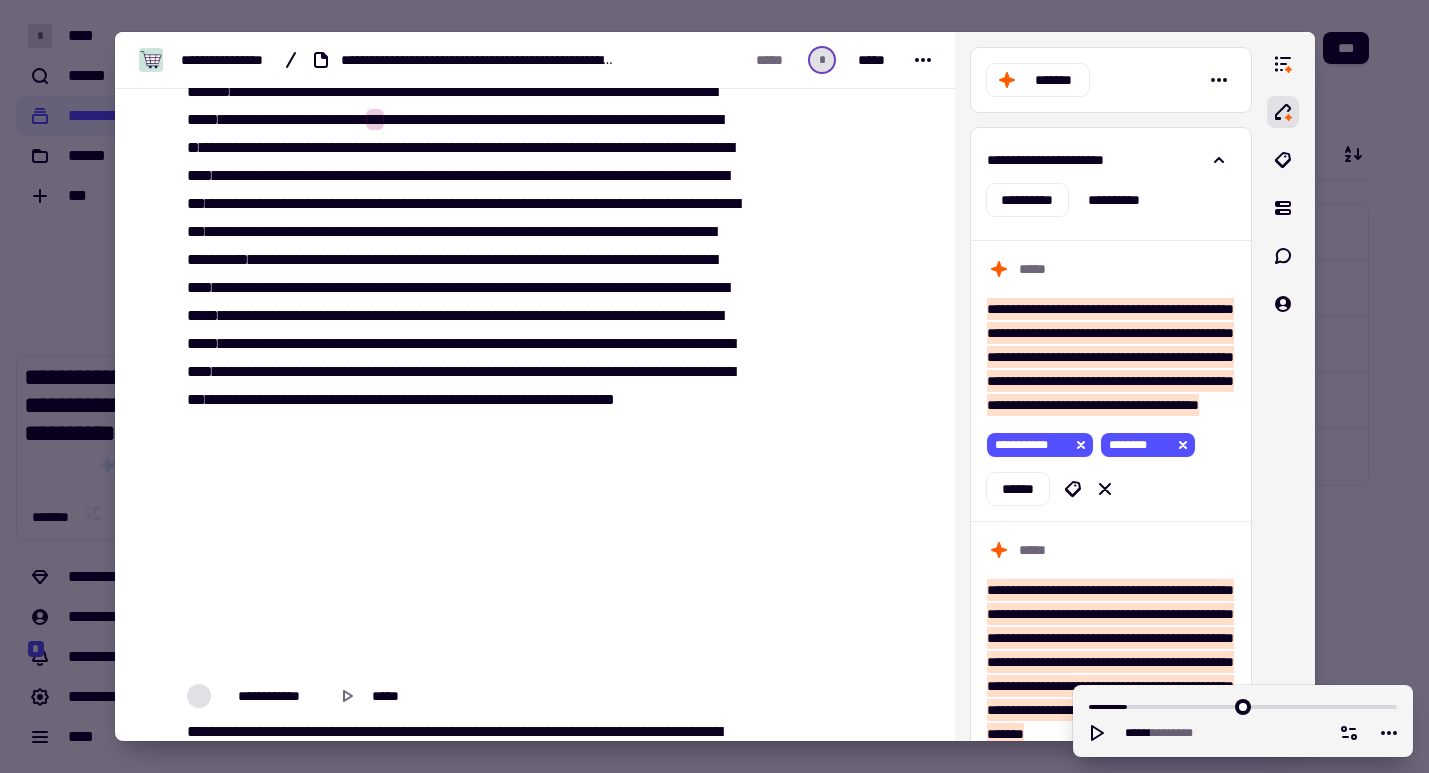 click on "*******" at bounding box center (342, 119) 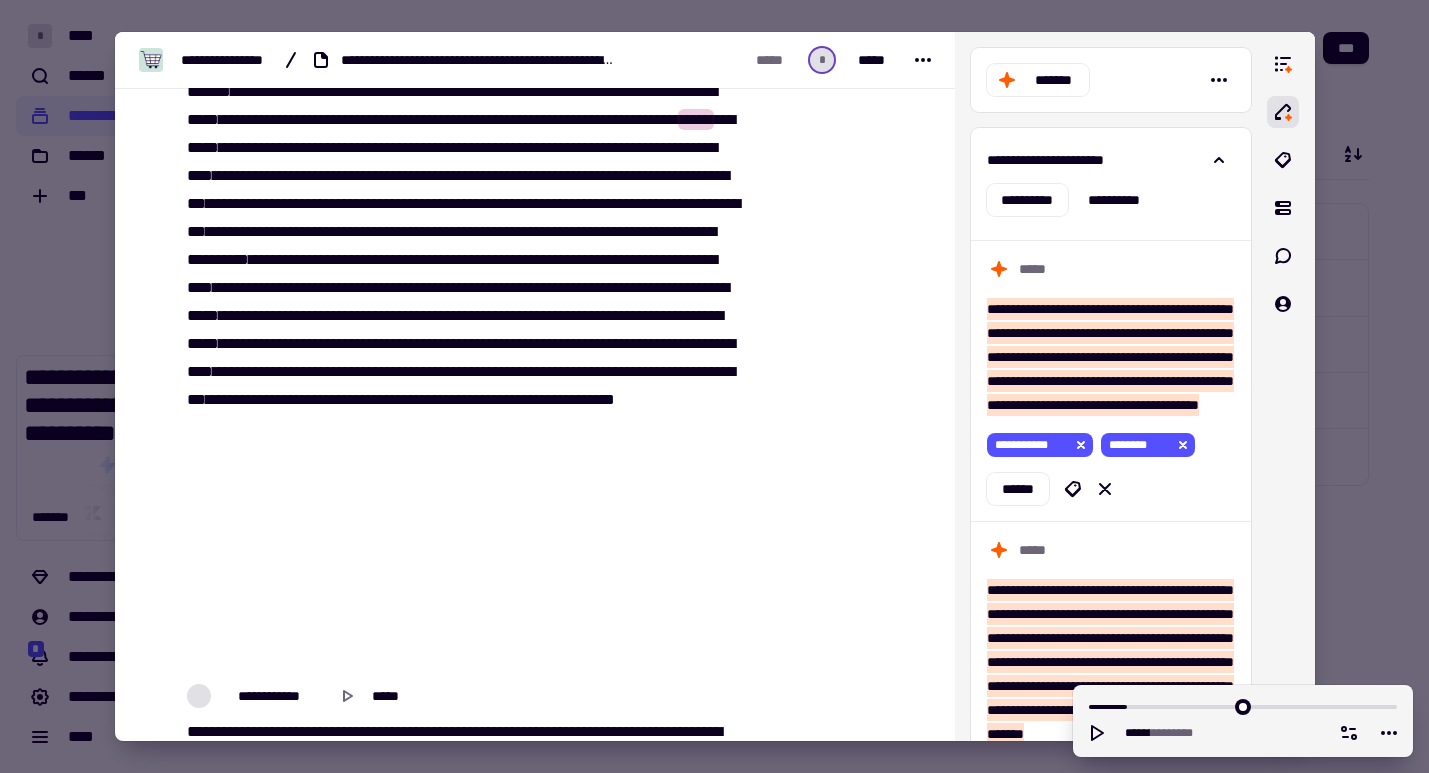 click on "**********" at bounding box center [460, 78] 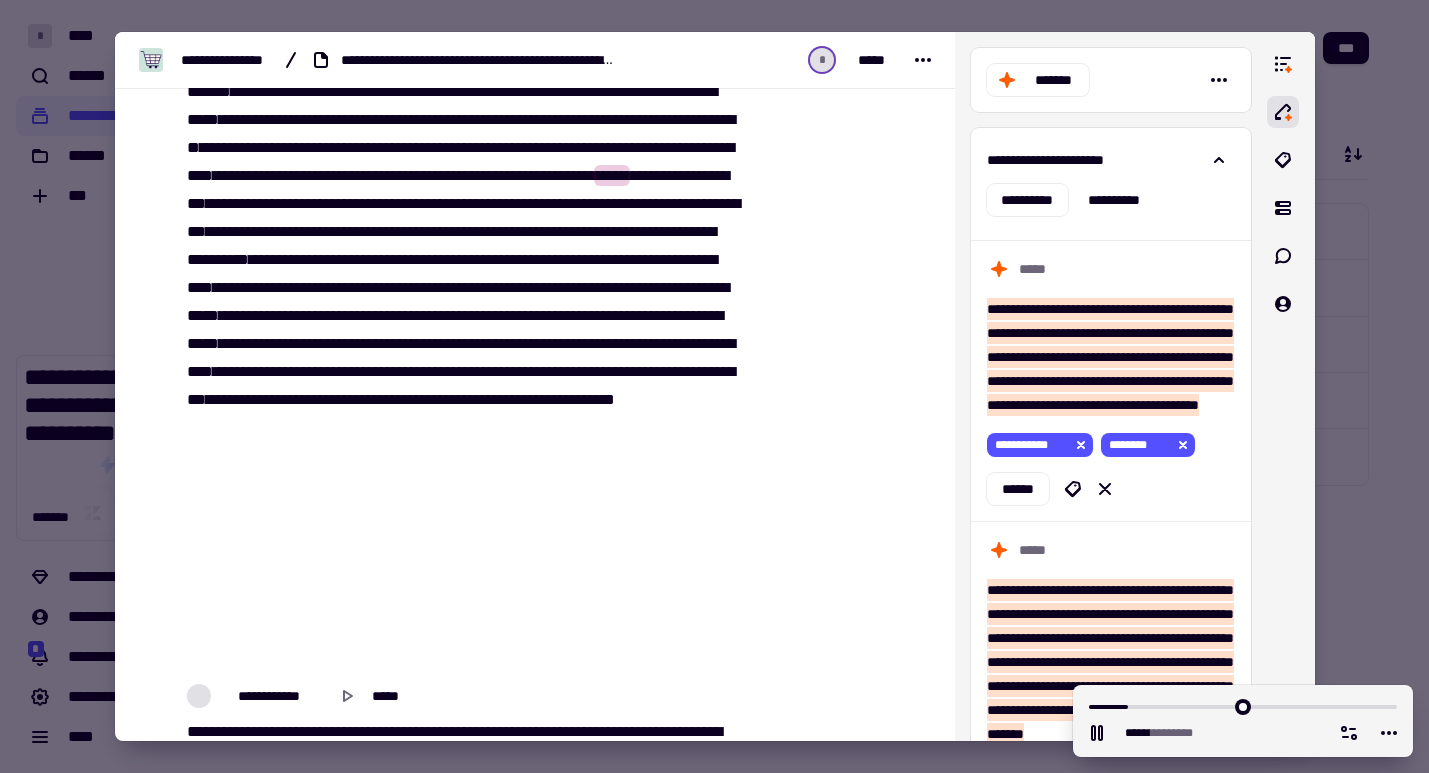 click on "********" at bounding box center [591, 91] 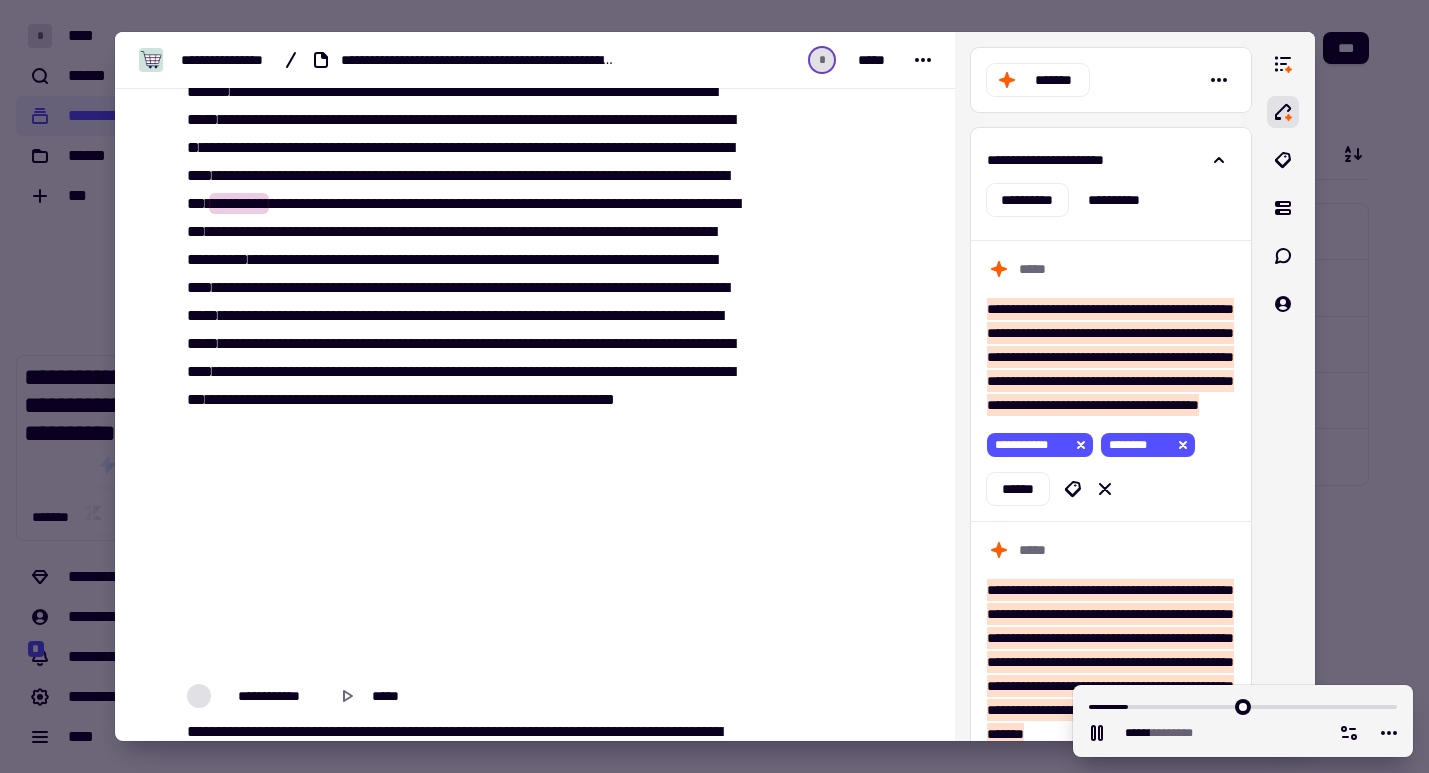 click on "**********" at bounding box center (460, 78) 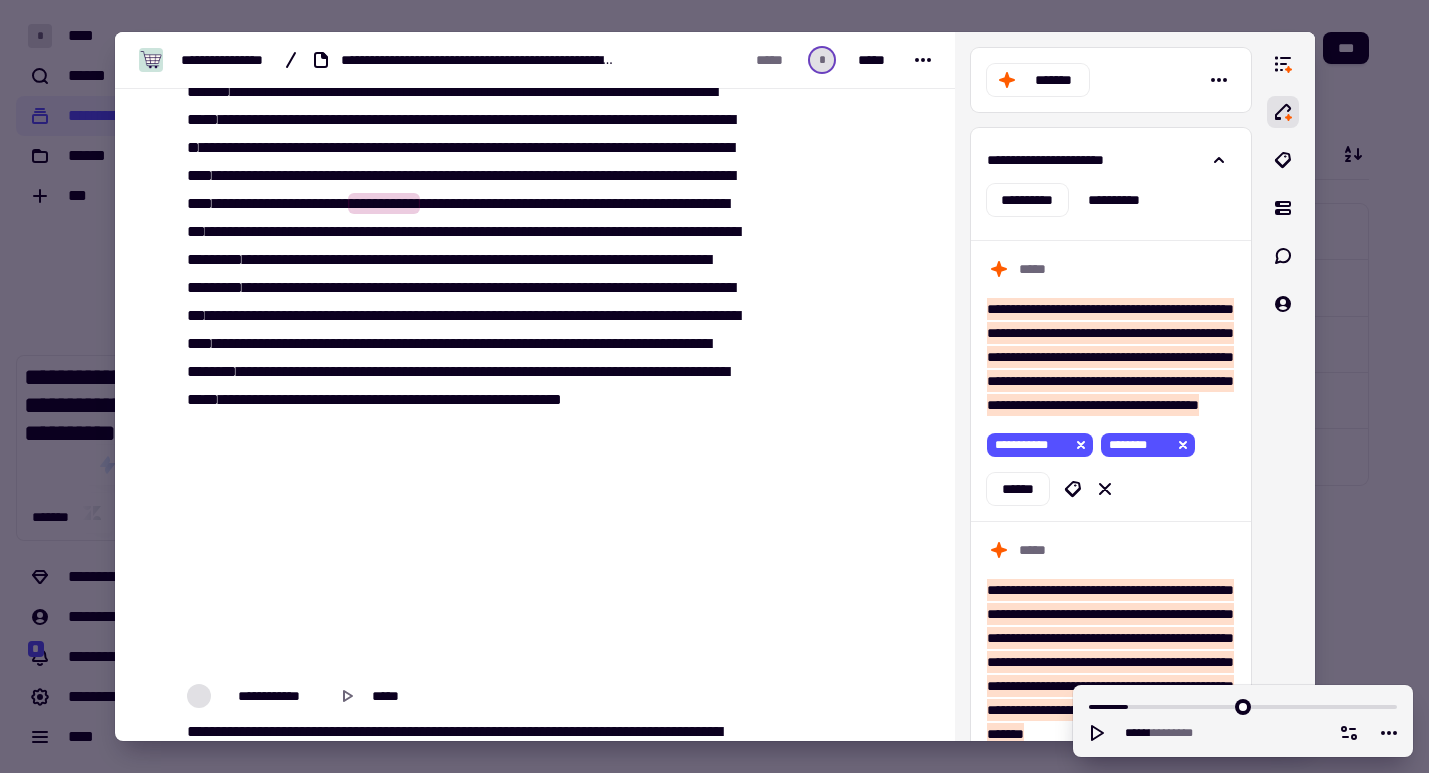 click on "*****" at bounding box center [306, 203] 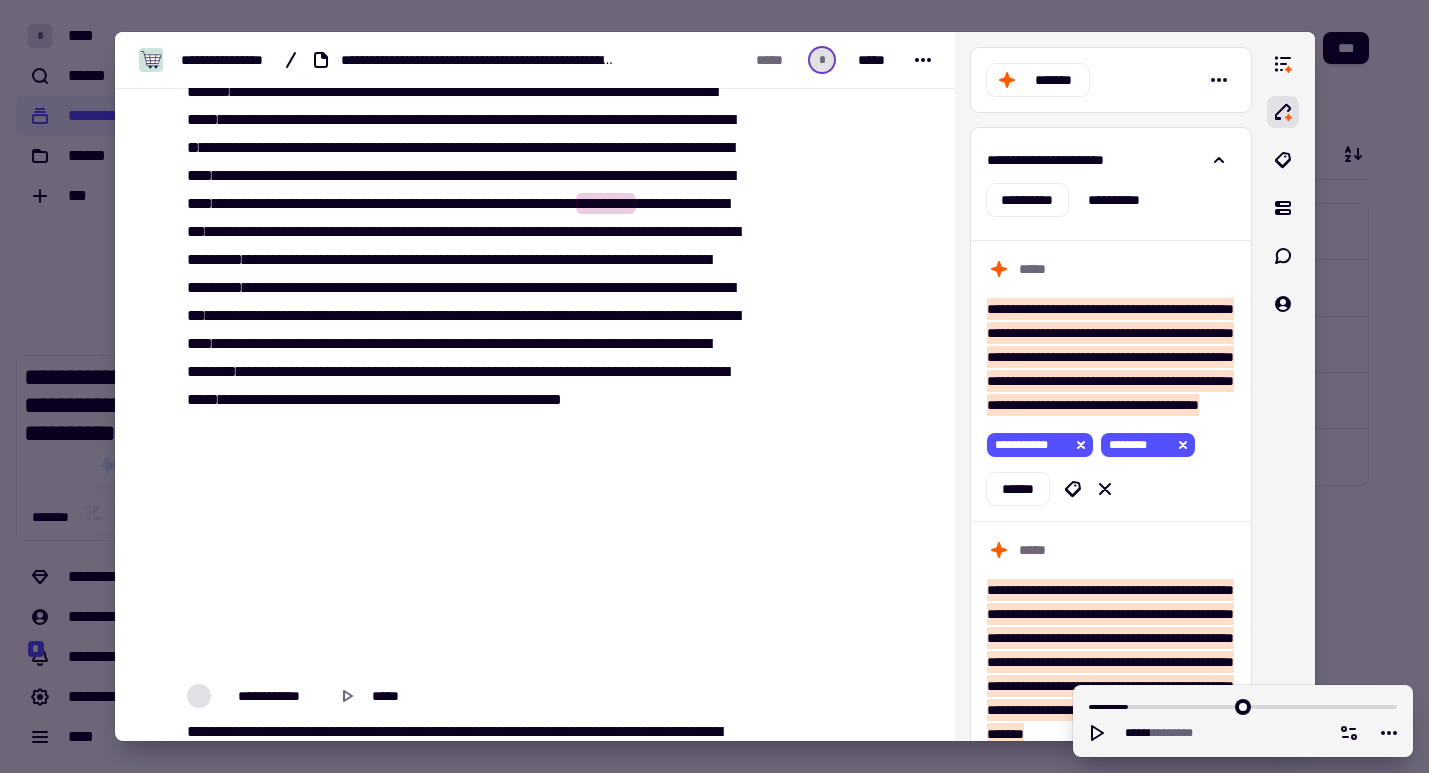 click on "**********" at bounding box center [460, 78] 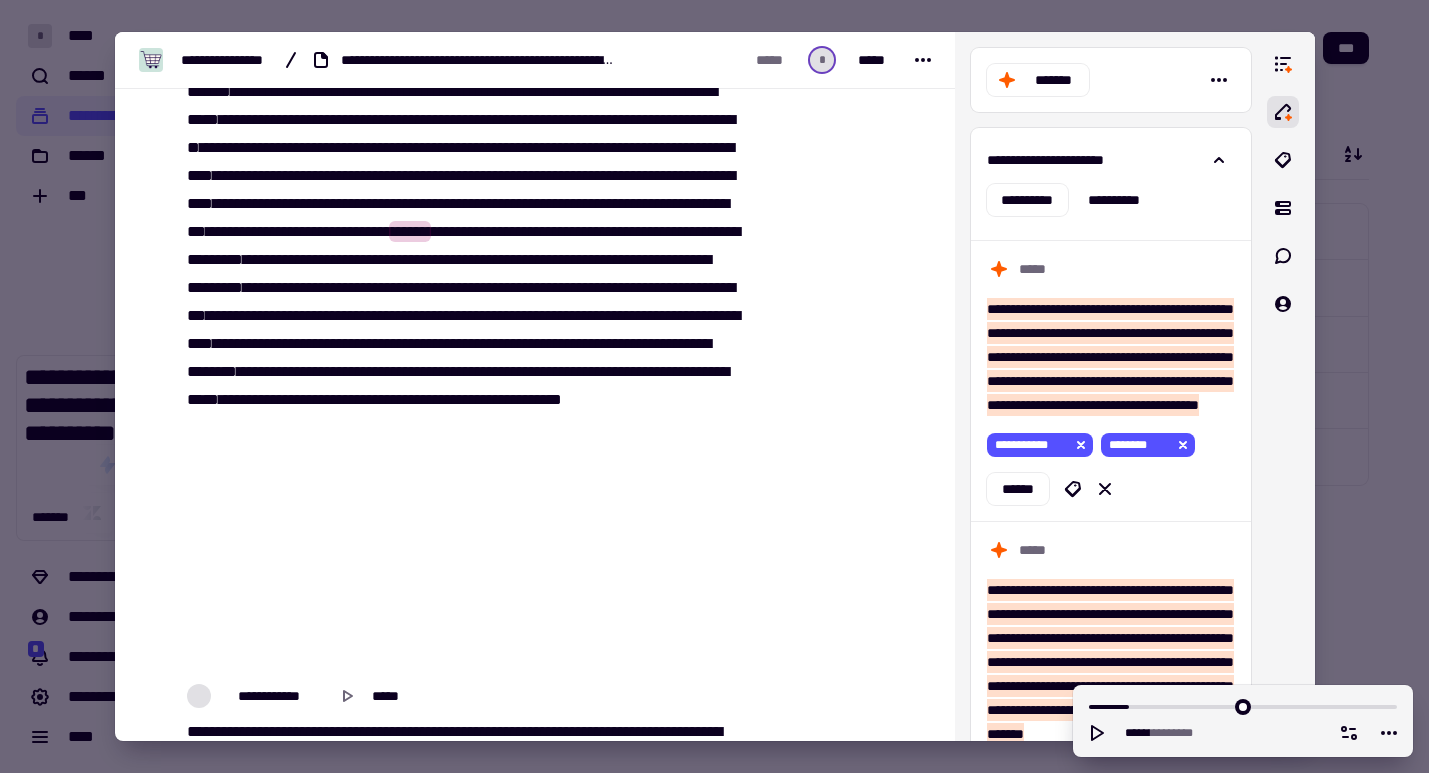 click on "*****" at bounding box center [347, 231] 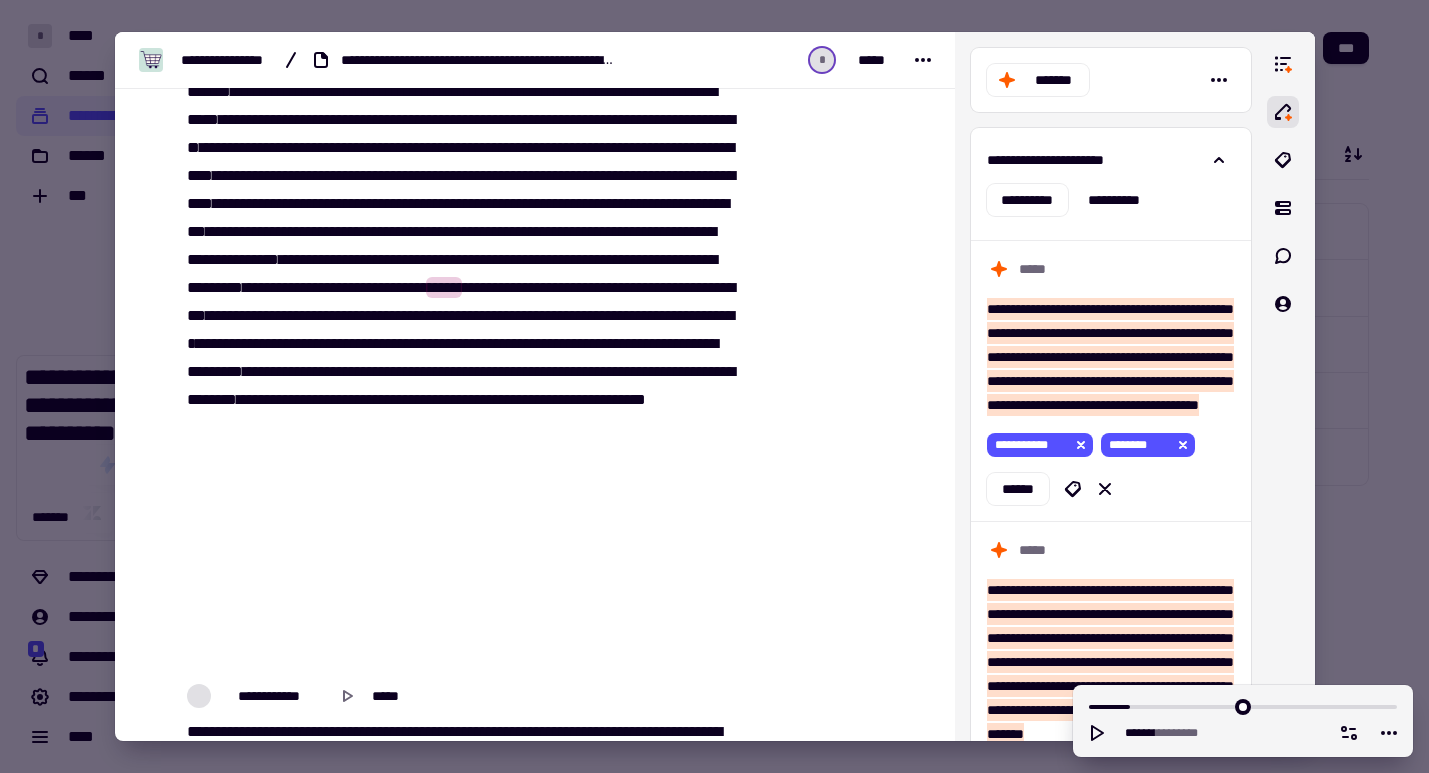 click on "**********" at bounding box center (460, 78) 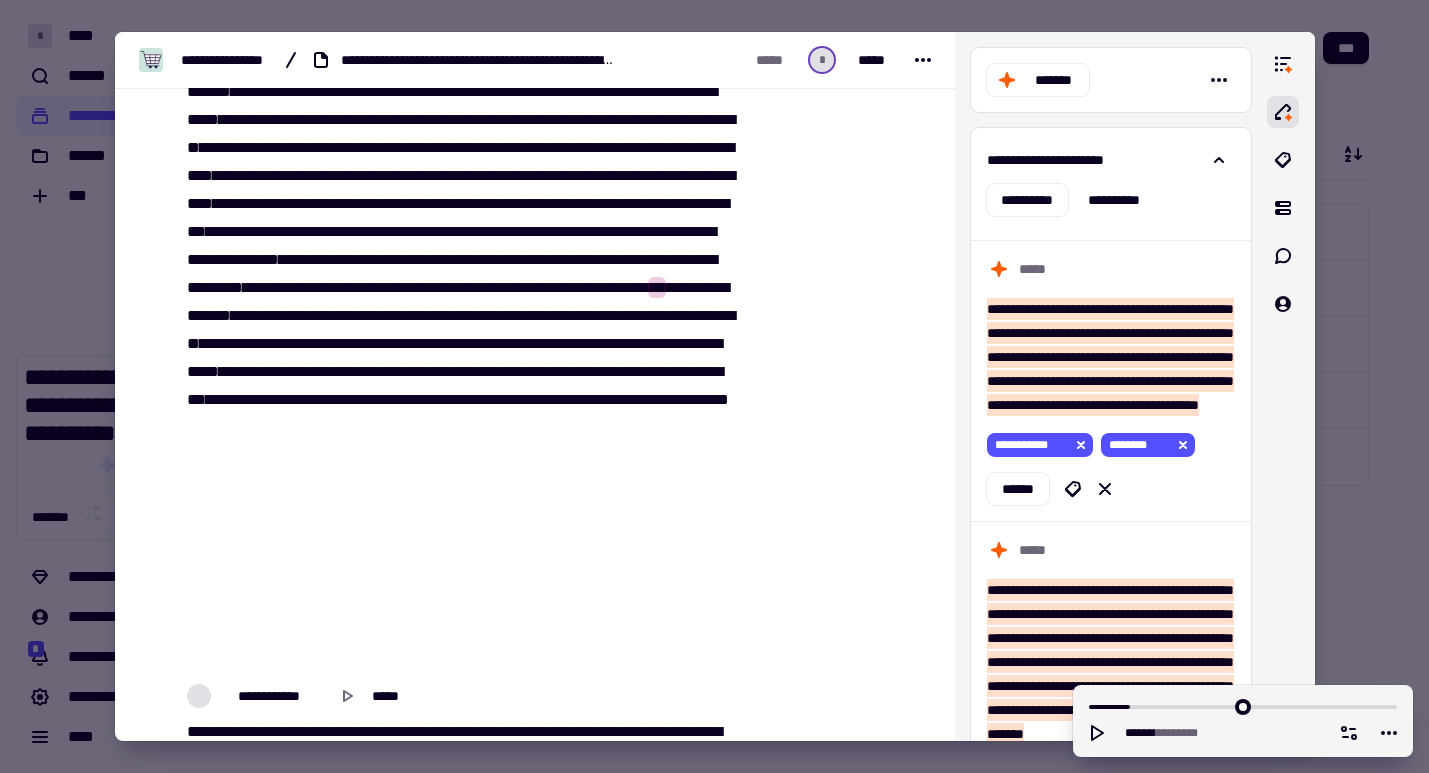 click on "**********" at bounding box center (460, 78) 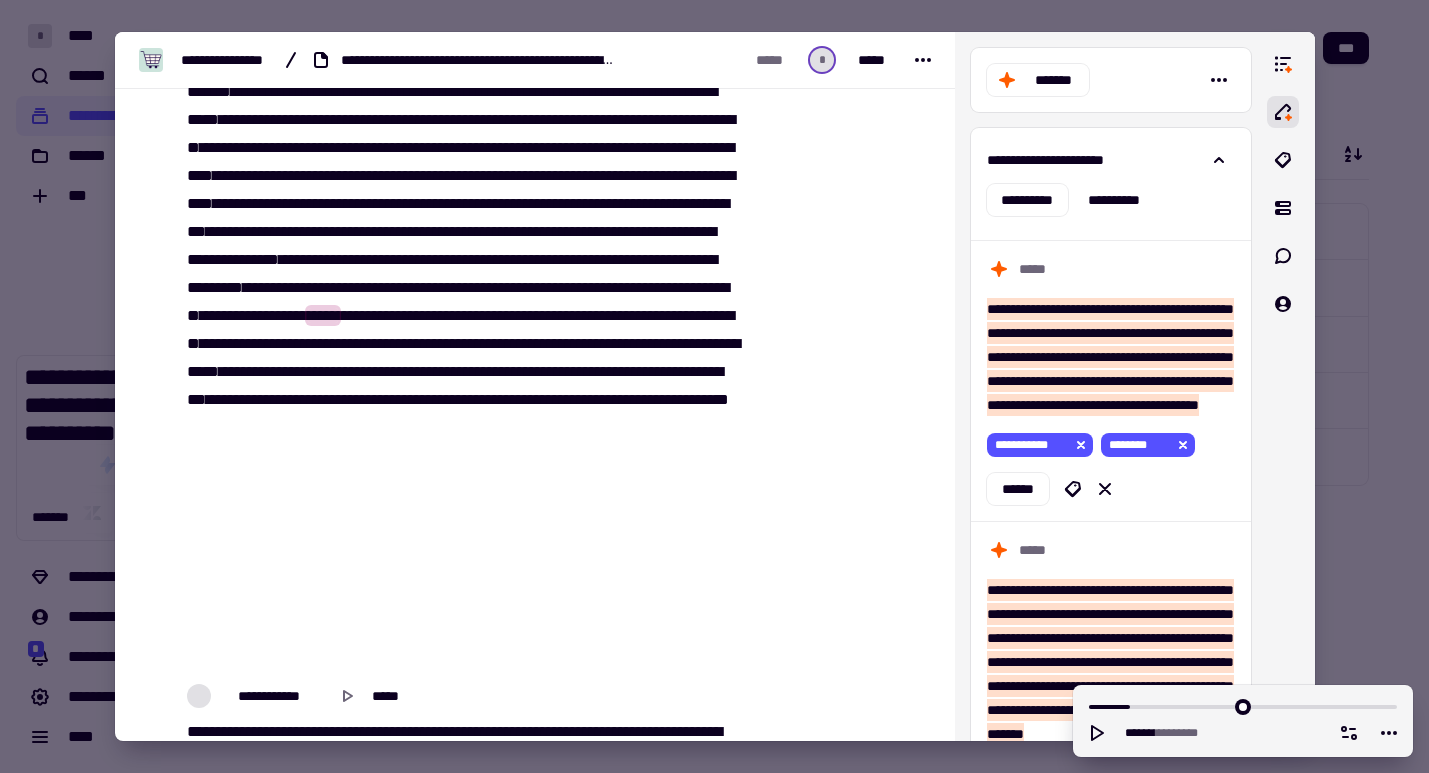 click on "**" at bounding box center [693, 287] 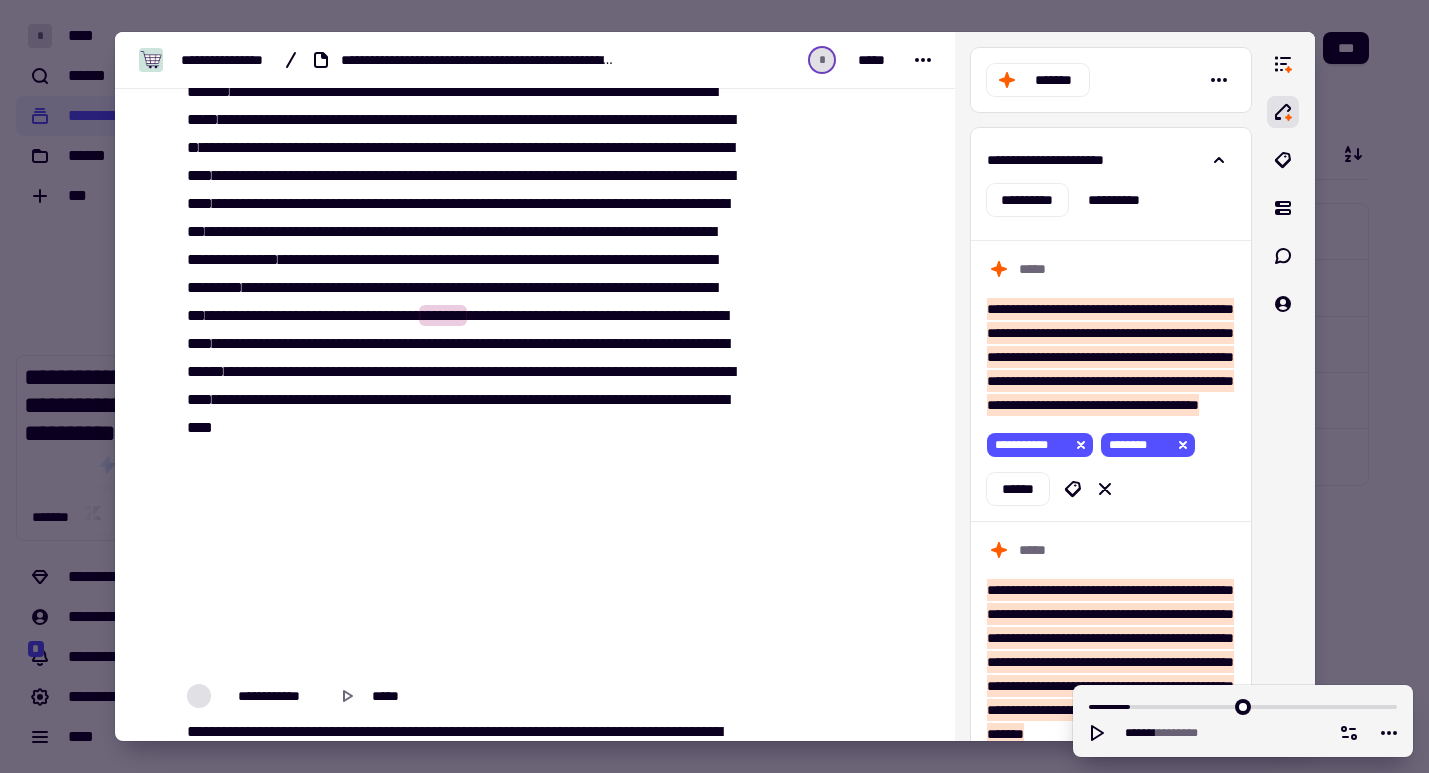 click on "***" at bounding box center [348, 287] 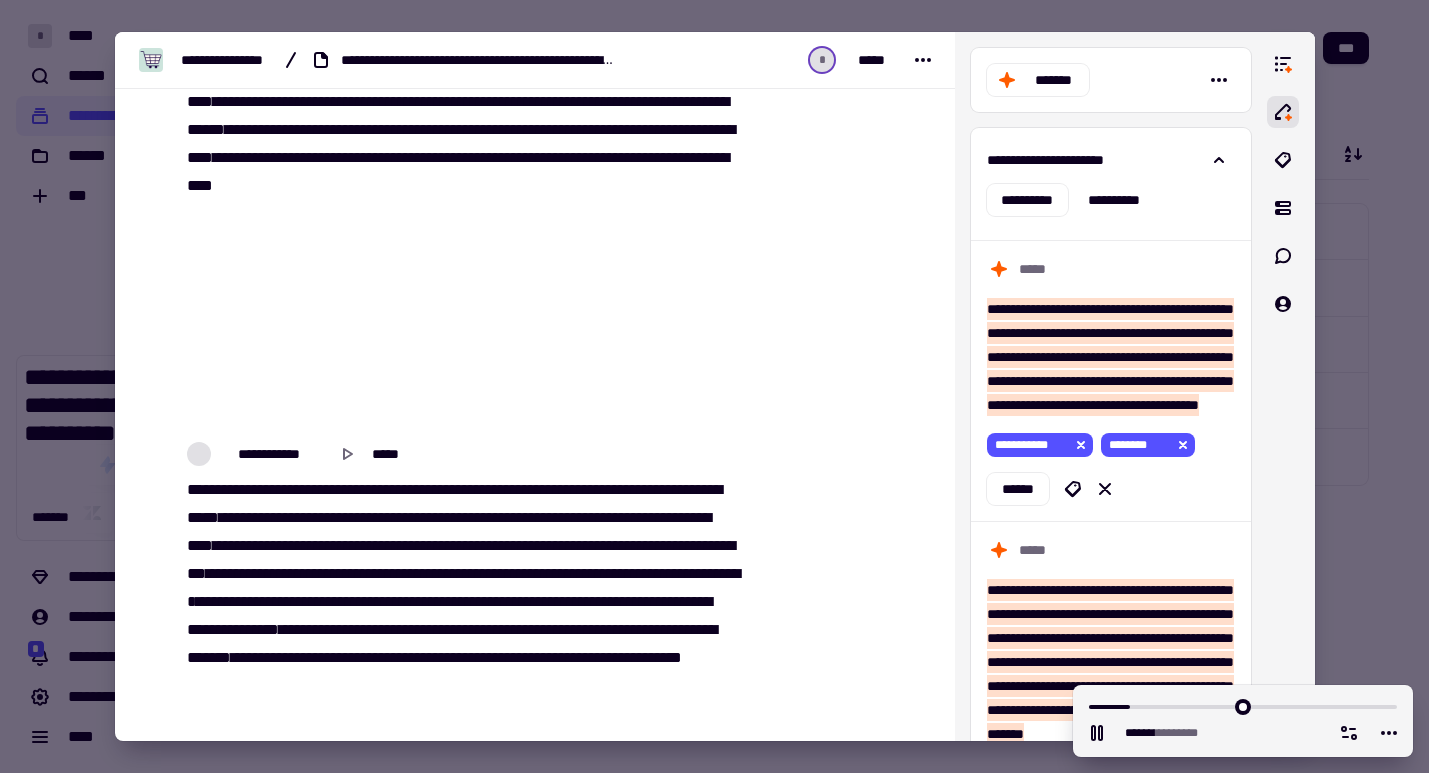scroll, scrollTop: 2890, scrollLeft: 0, axis: vertical 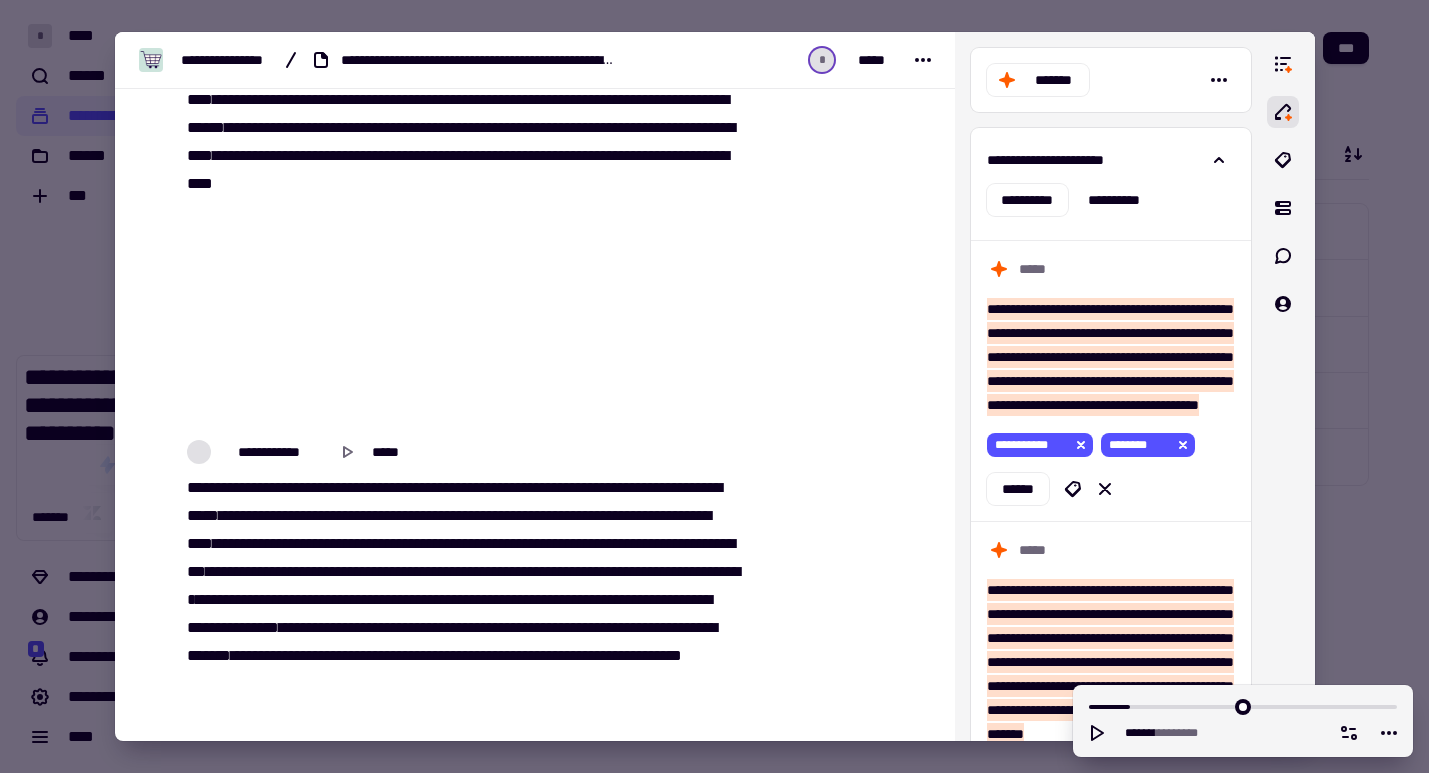 click on "**********" at bounding box center [460, -166] 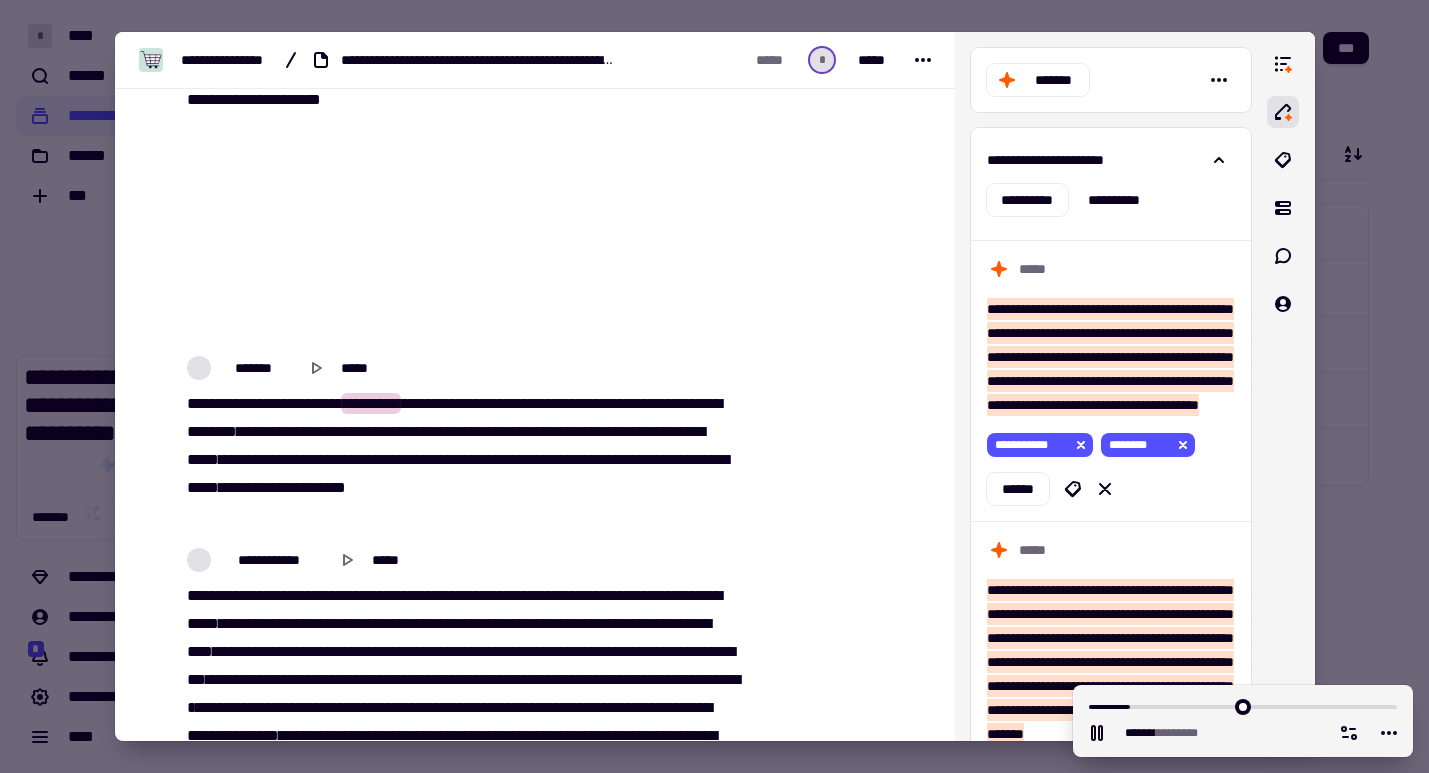 click on "****" at bounding box center [632, 71] 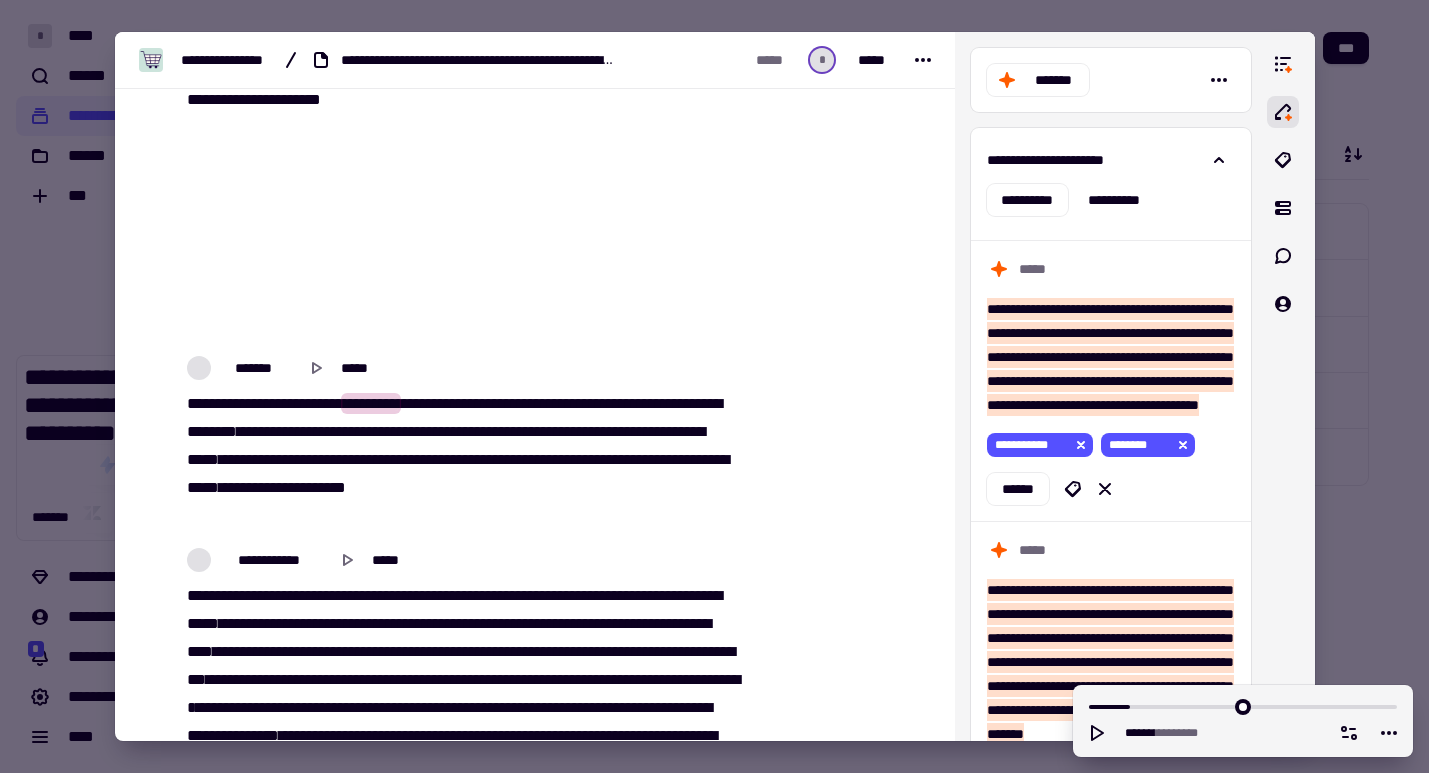 click on "**" at bounding box center [266, 403] 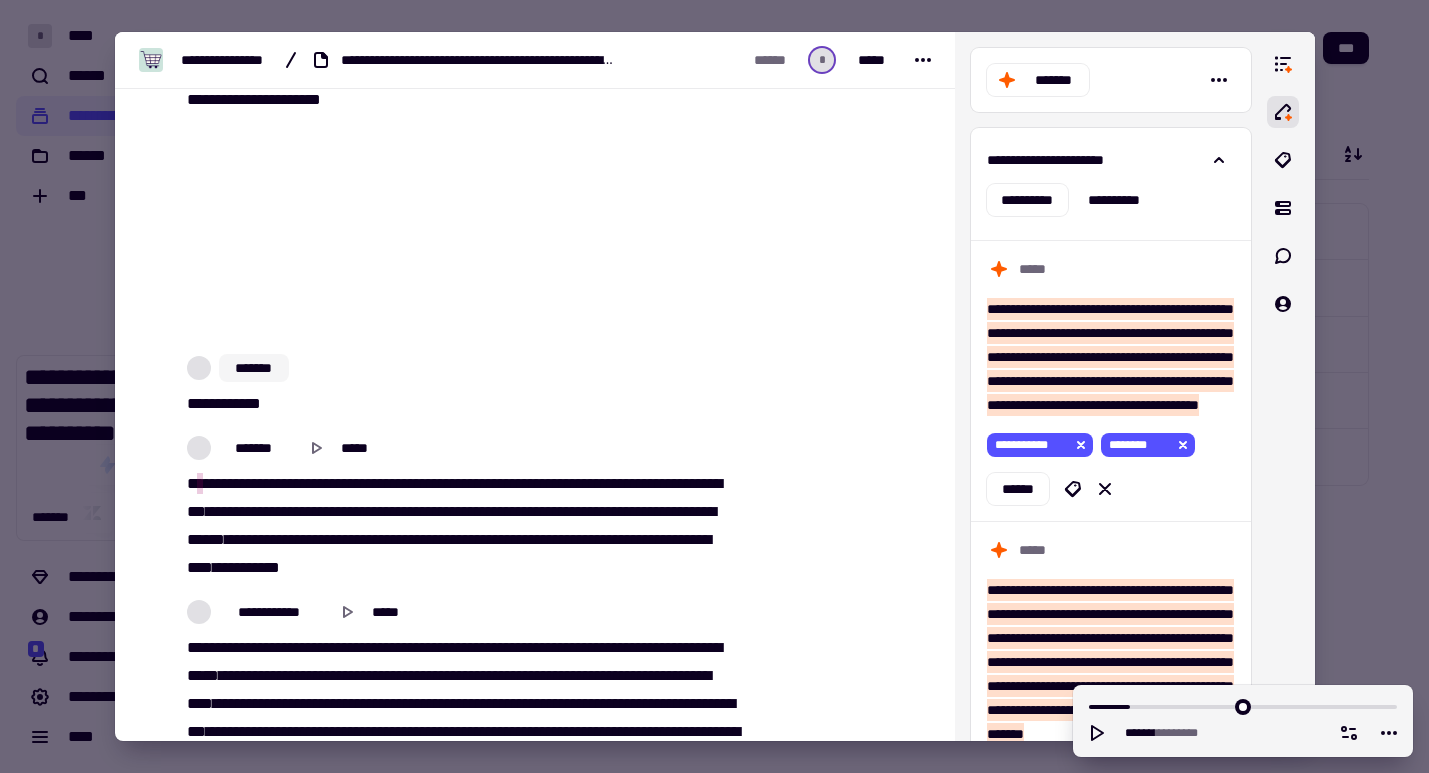 click on "*******" 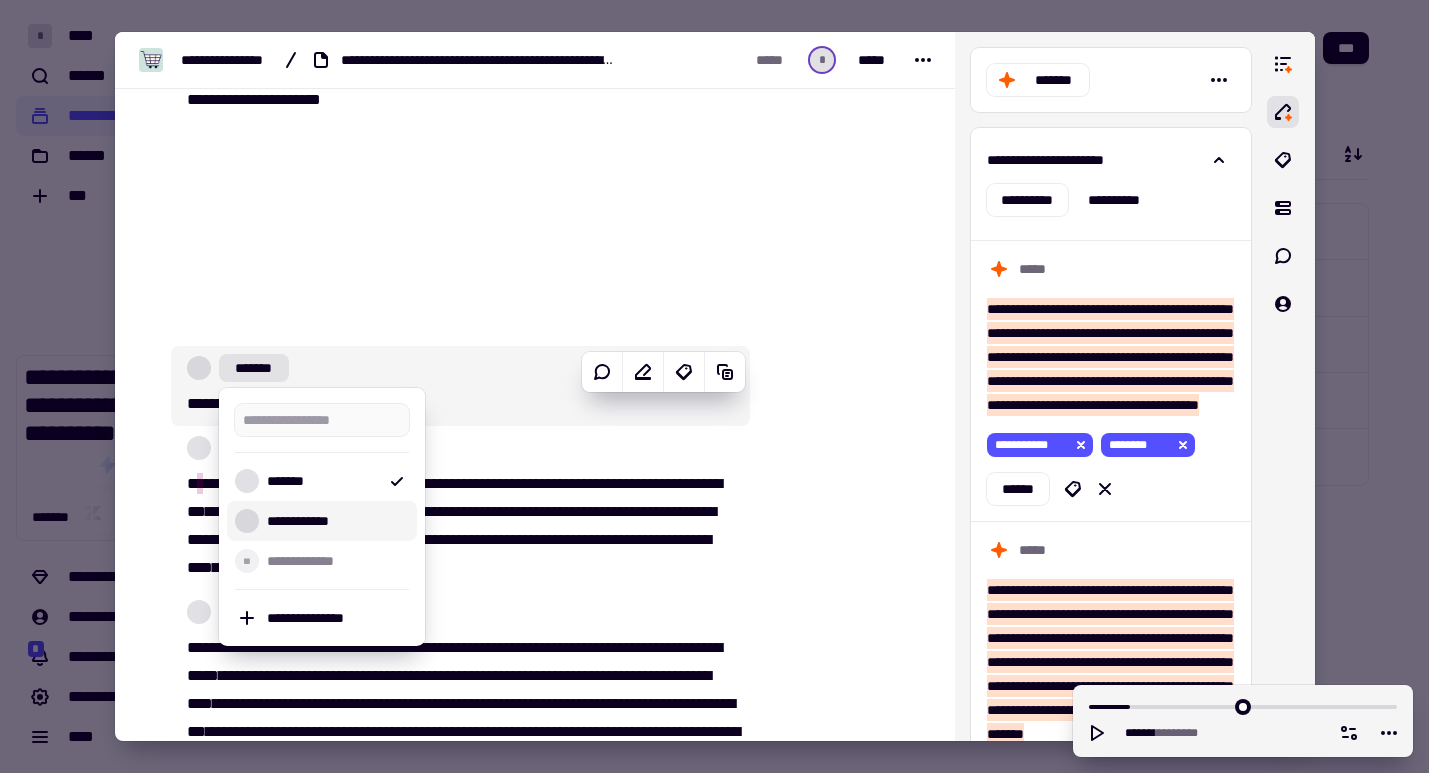 click on "**********" at bounding box center (334, 521) 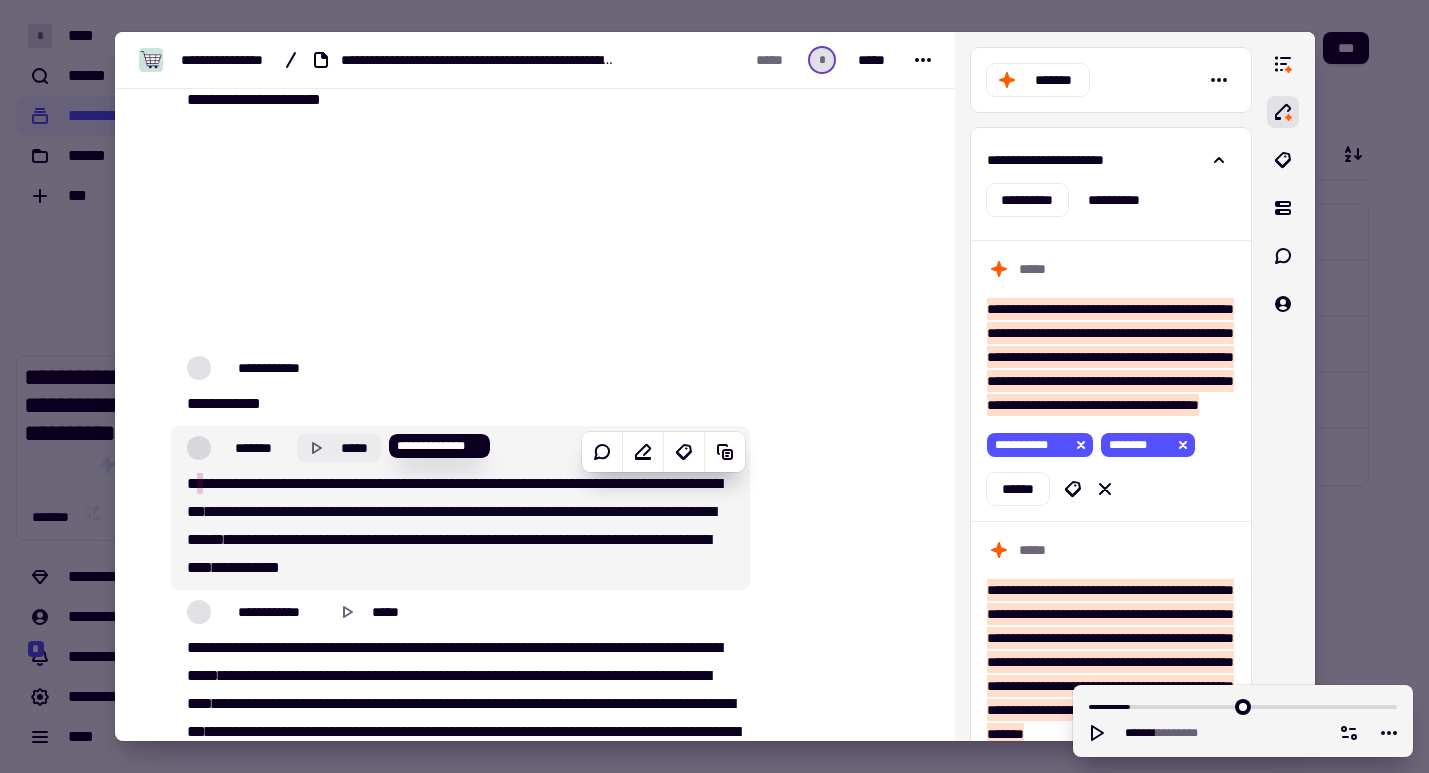 click 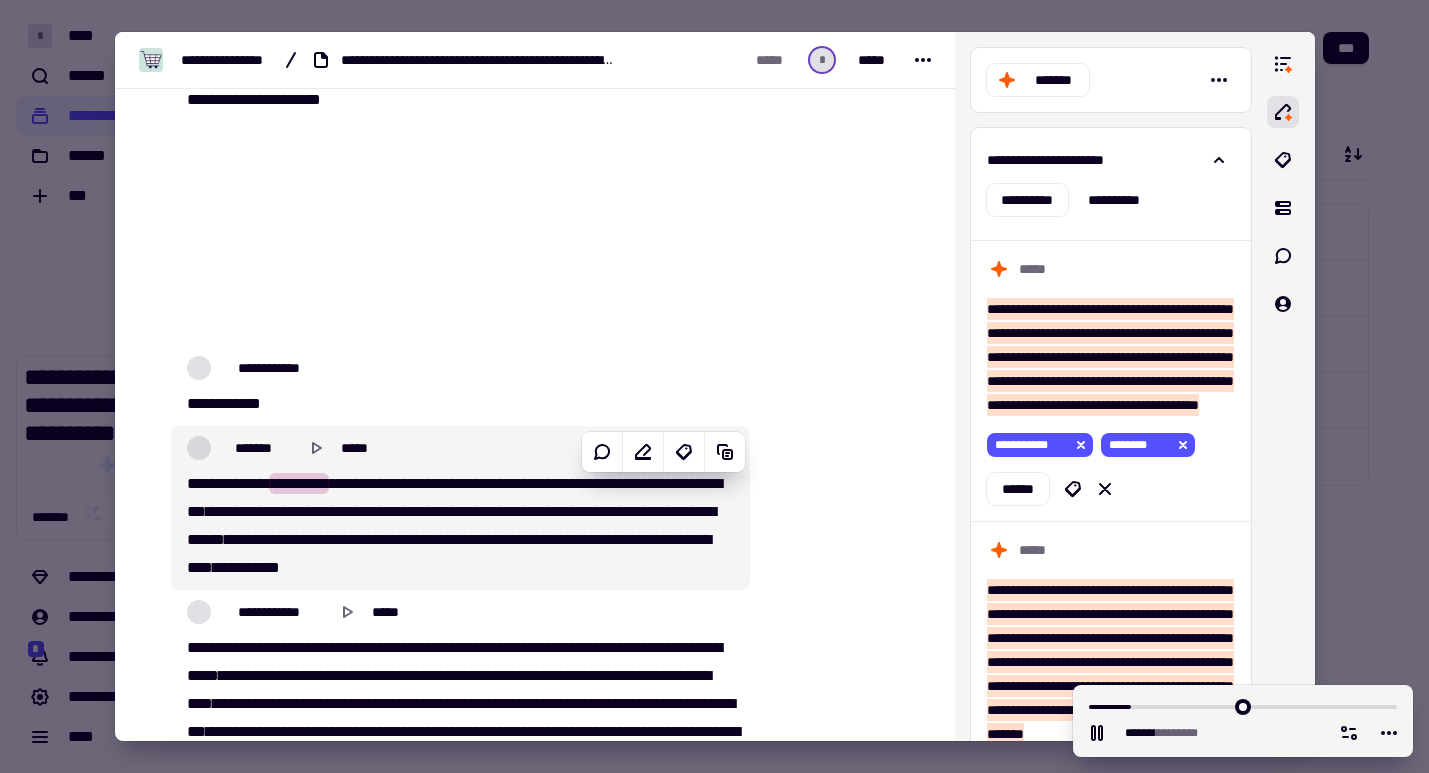 click on "**********" at bounding box center (460, 526) 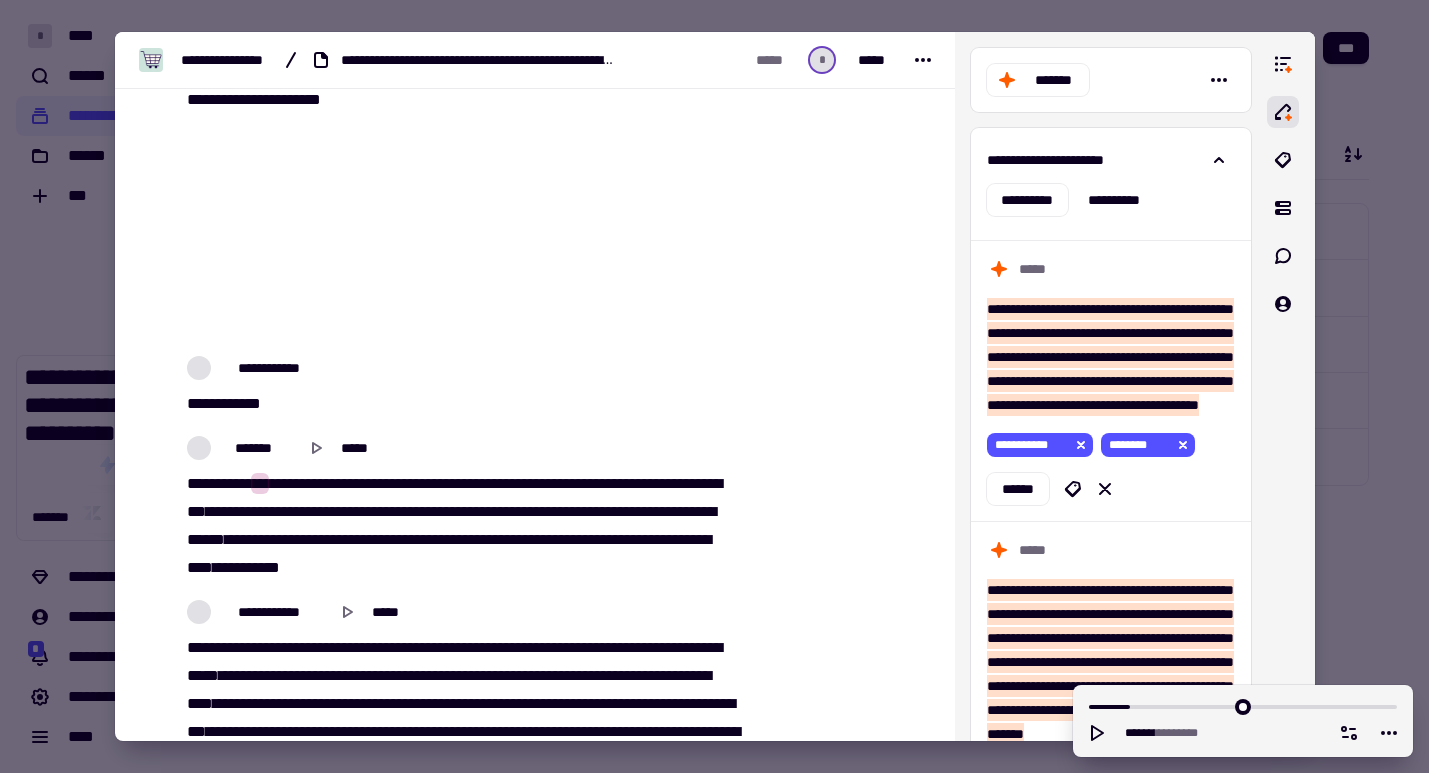 click on "*********" at bounding box center [299, 483] 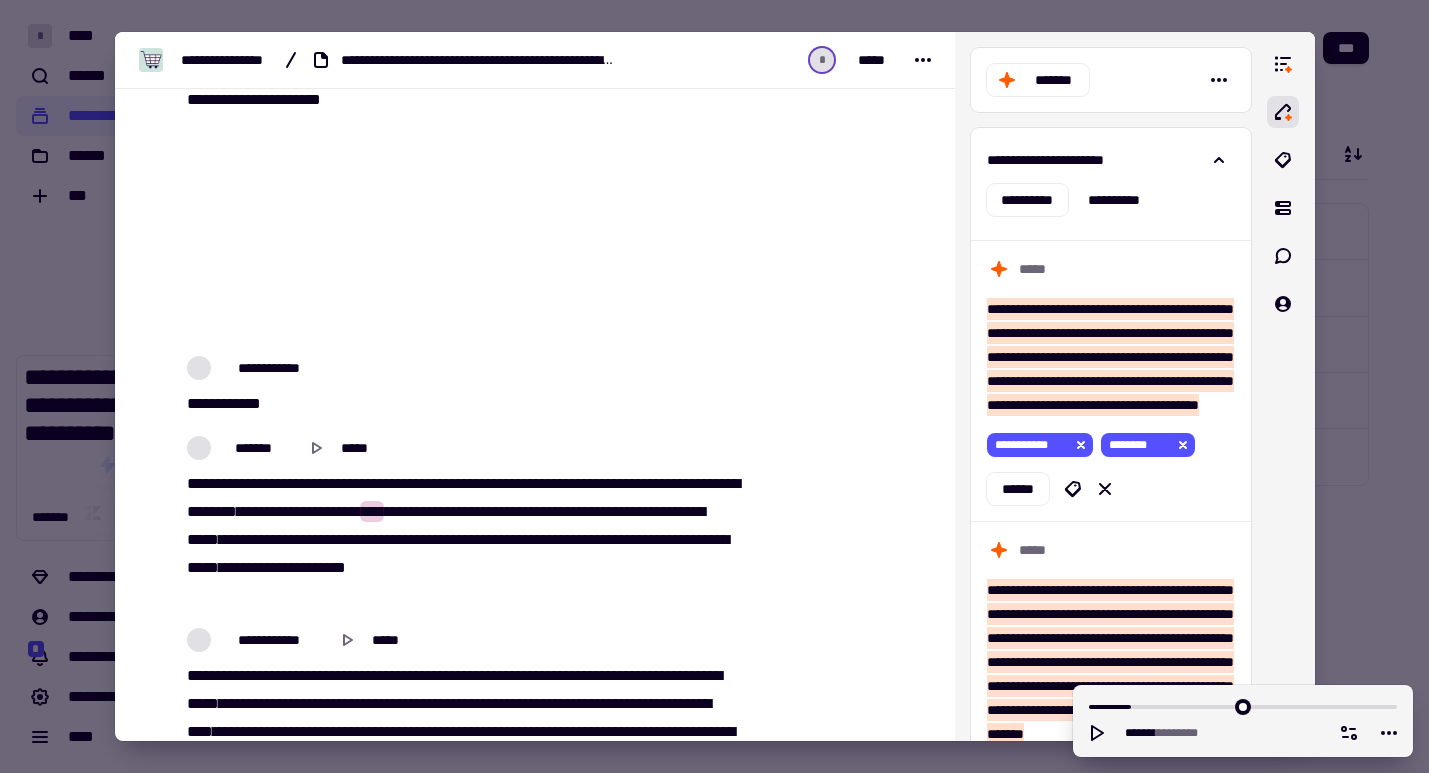click on "**********" at bounding box center [460, 540] 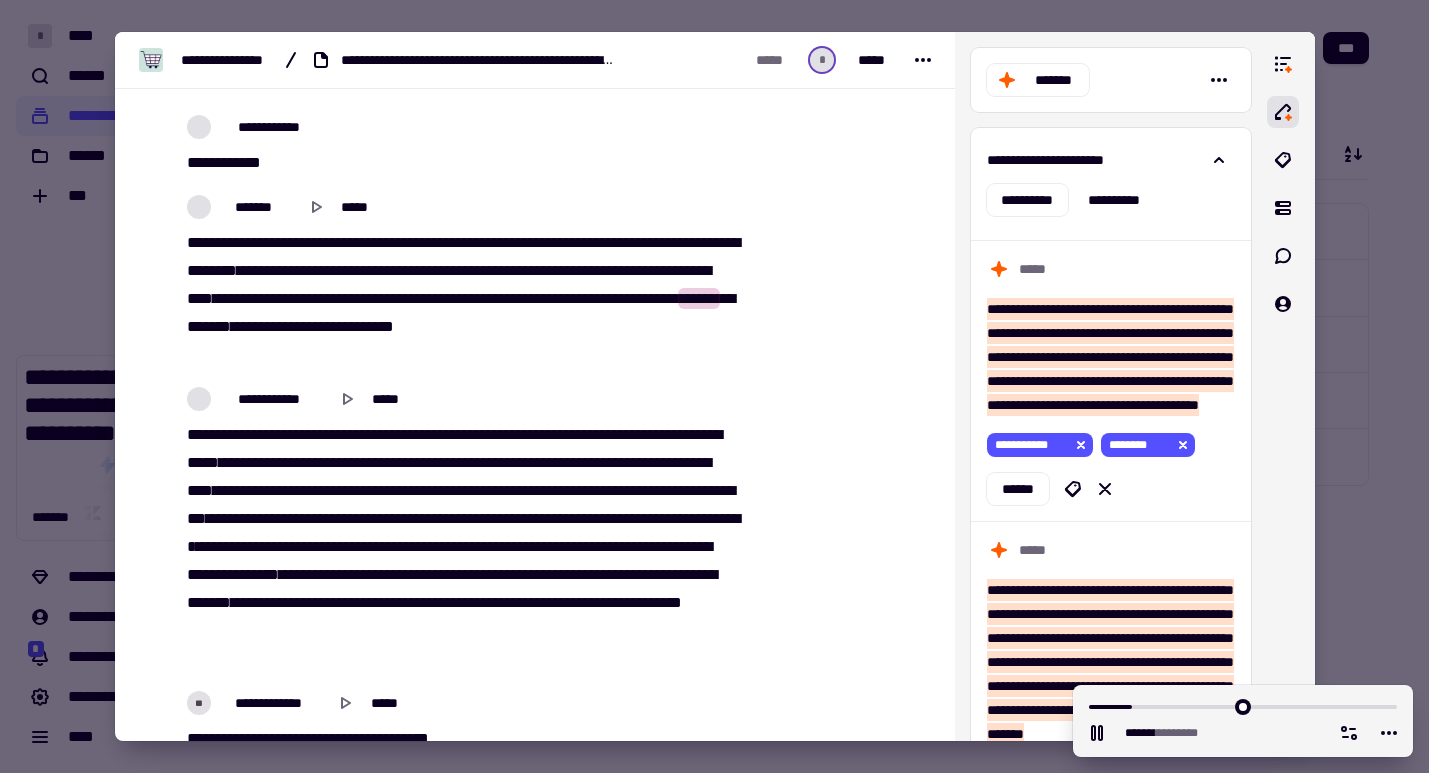 scroll, scrollTop: 3137, scrollLeft: 0, axis: vertical 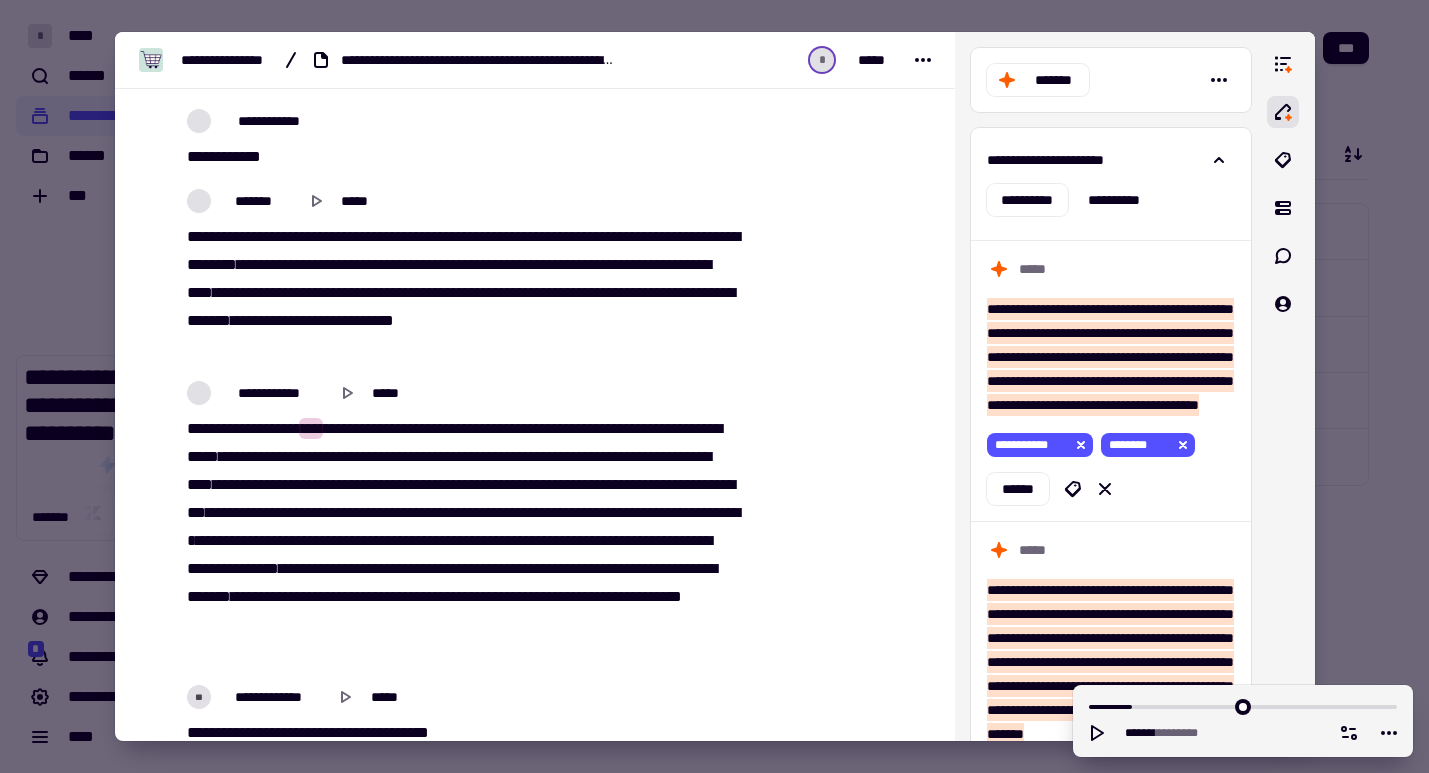 click on "*********" at bounding box center [300, 320] 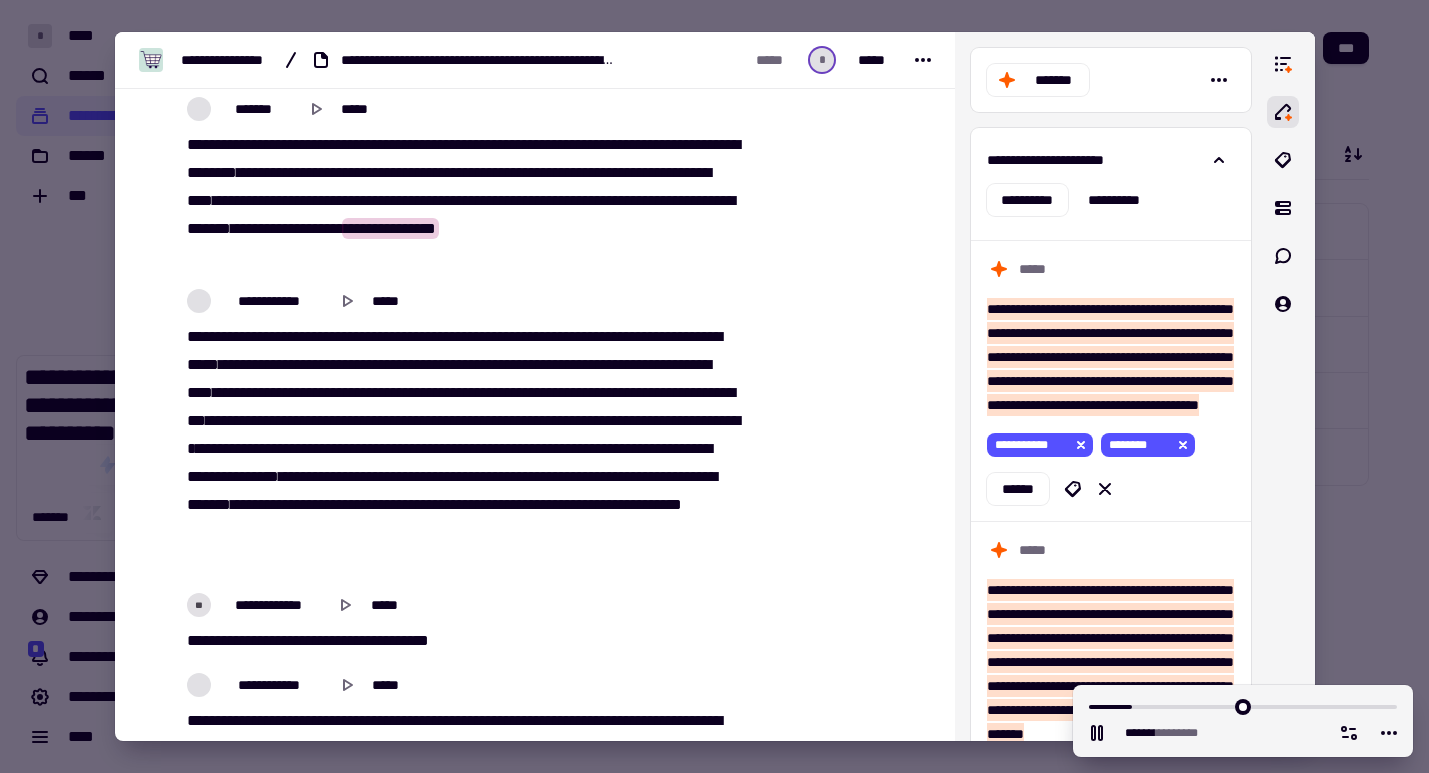 scroll, scrollTop: 3233, scrollLeft: 0, axis: vertical 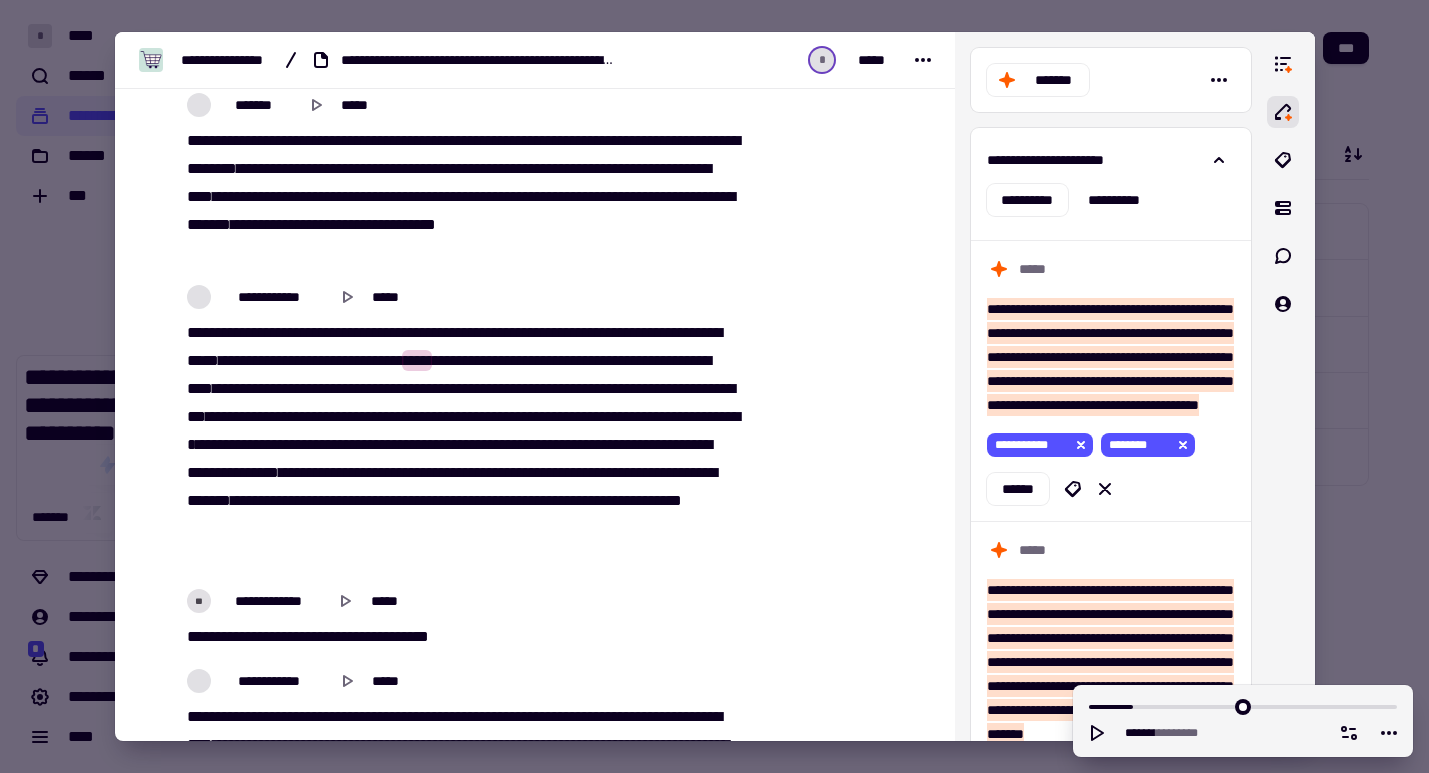 click on "********" at bounding box center [375, 360] 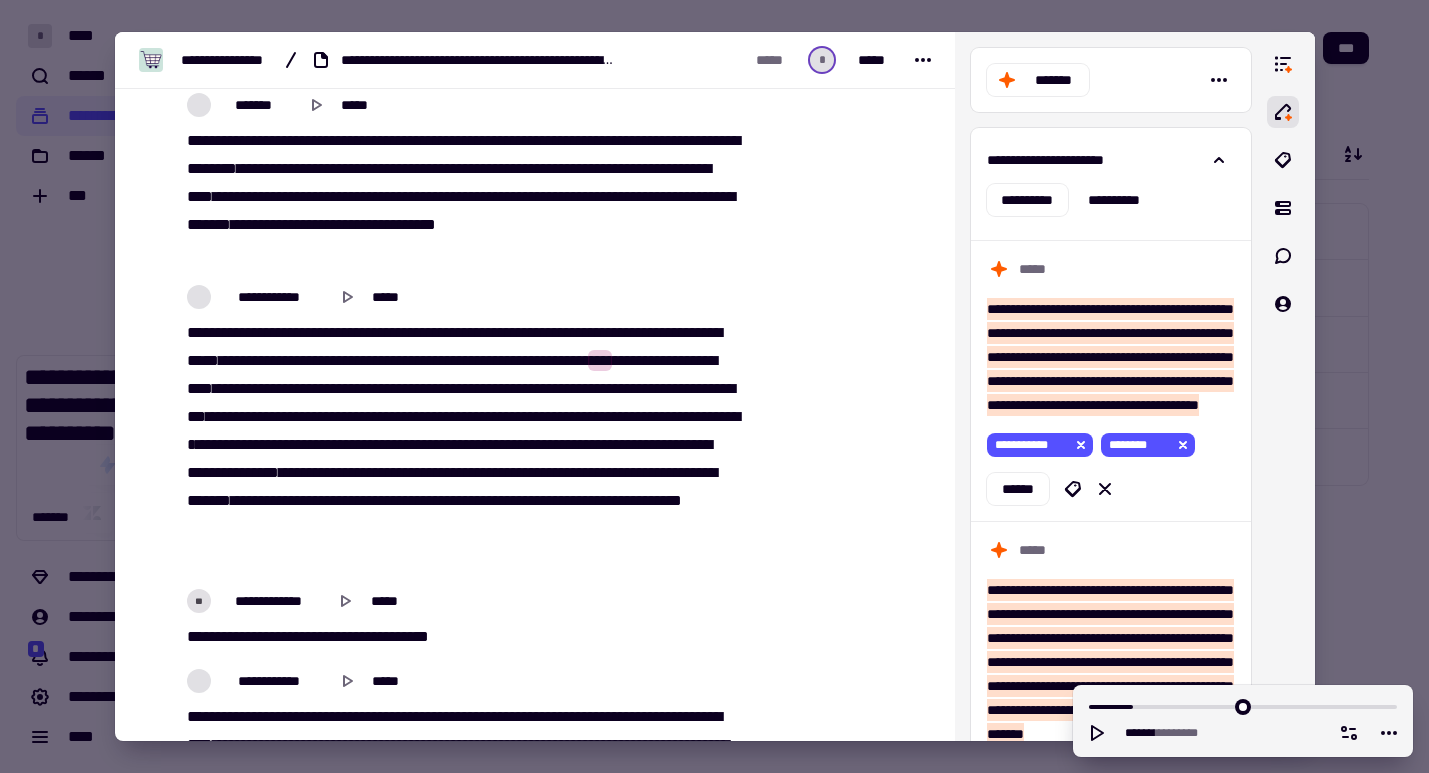 click on "**********" at bounding box center (483, 360) 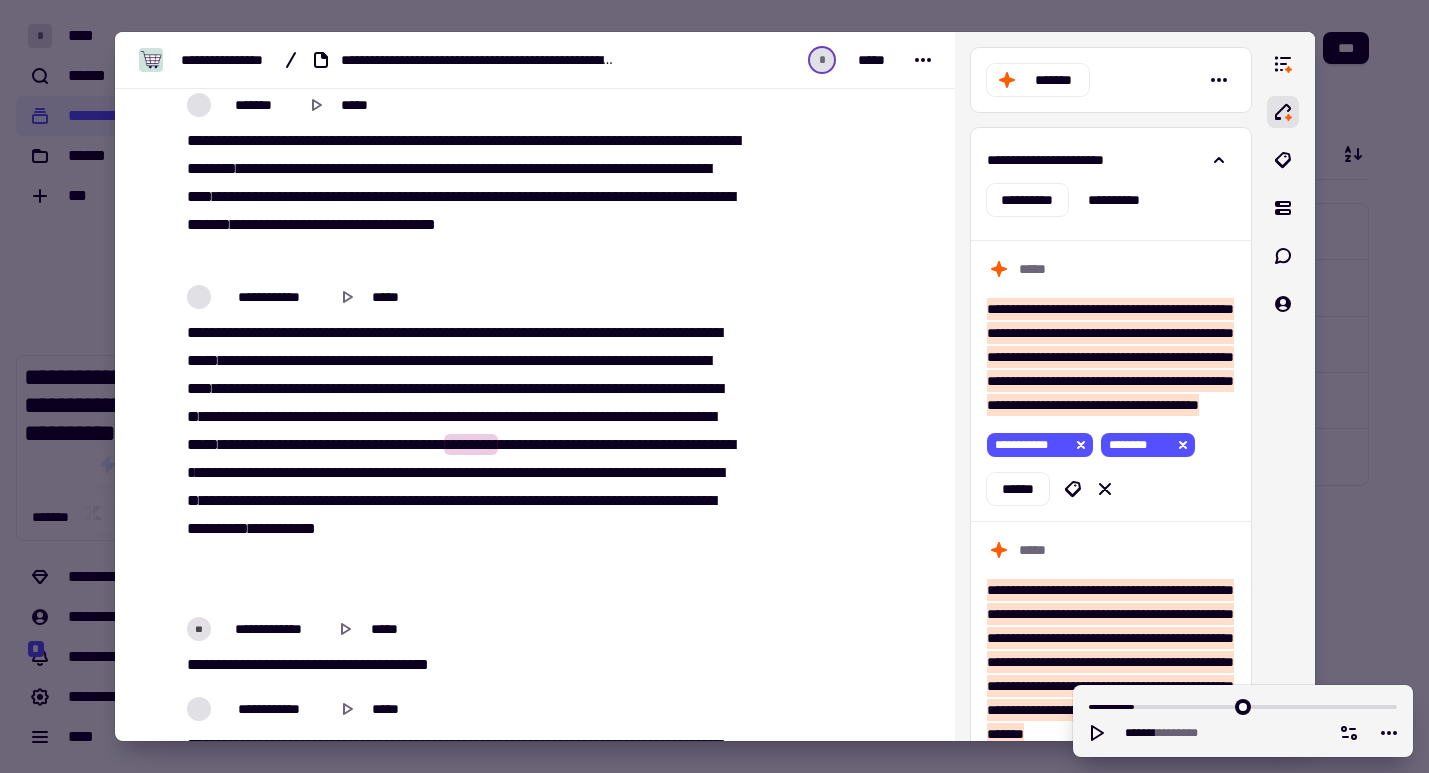 click on "*****" at bounding box center (426, 444) 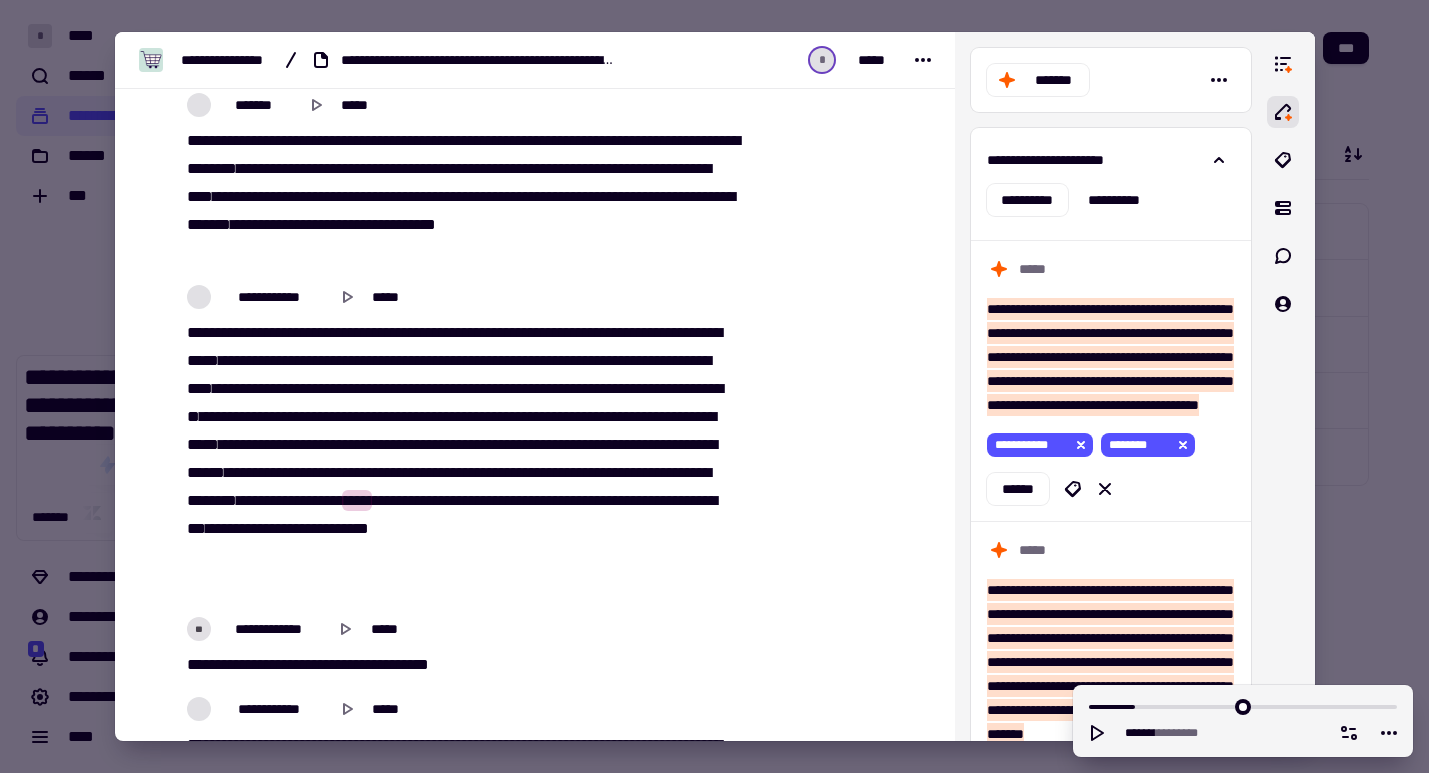 click on "**********" at bounding box center [449, 486] 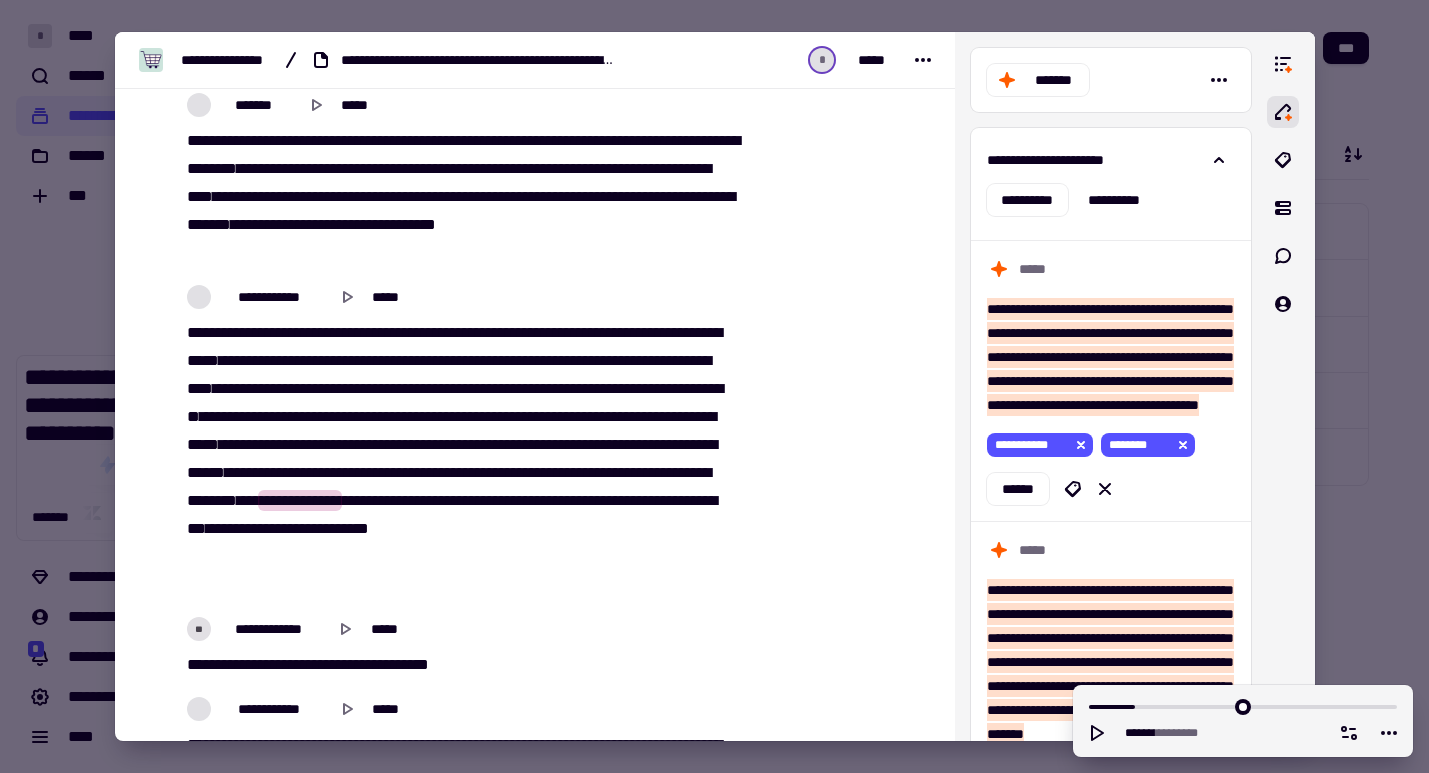 click on "**********" at bounding box center [300, 500] 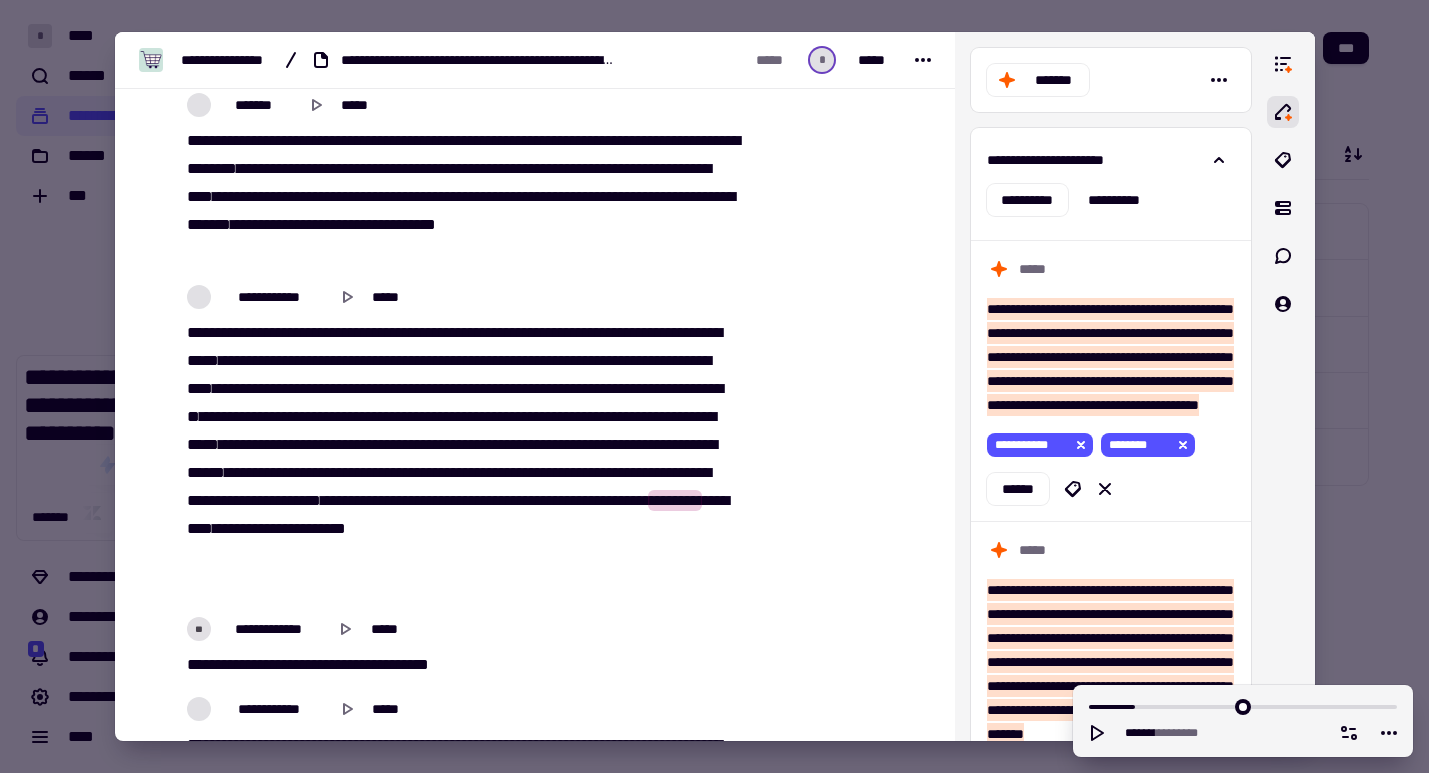 click on "**********" at bounding box center (460, 459) 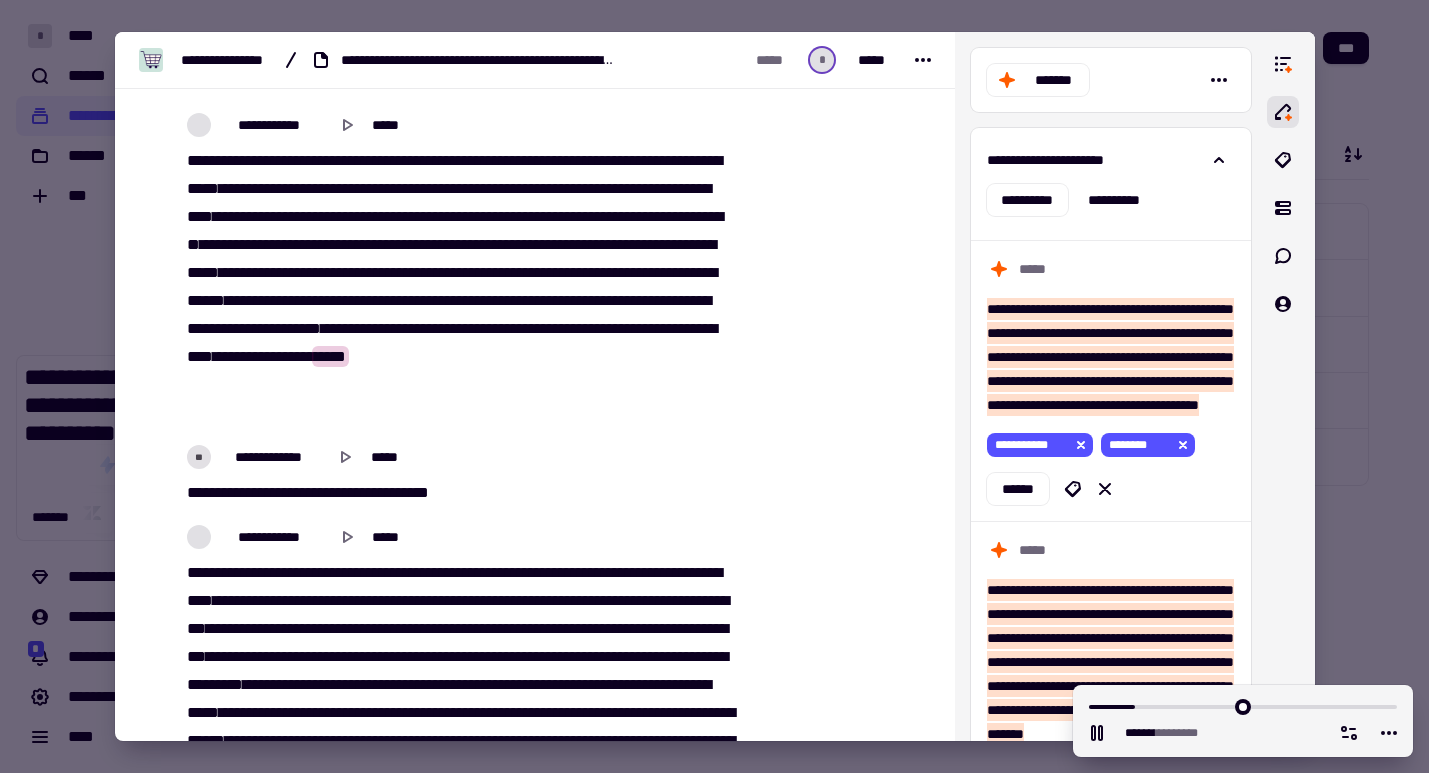 scroll, scrollTop: 3408, scrollLeft: 0, axis: vertical 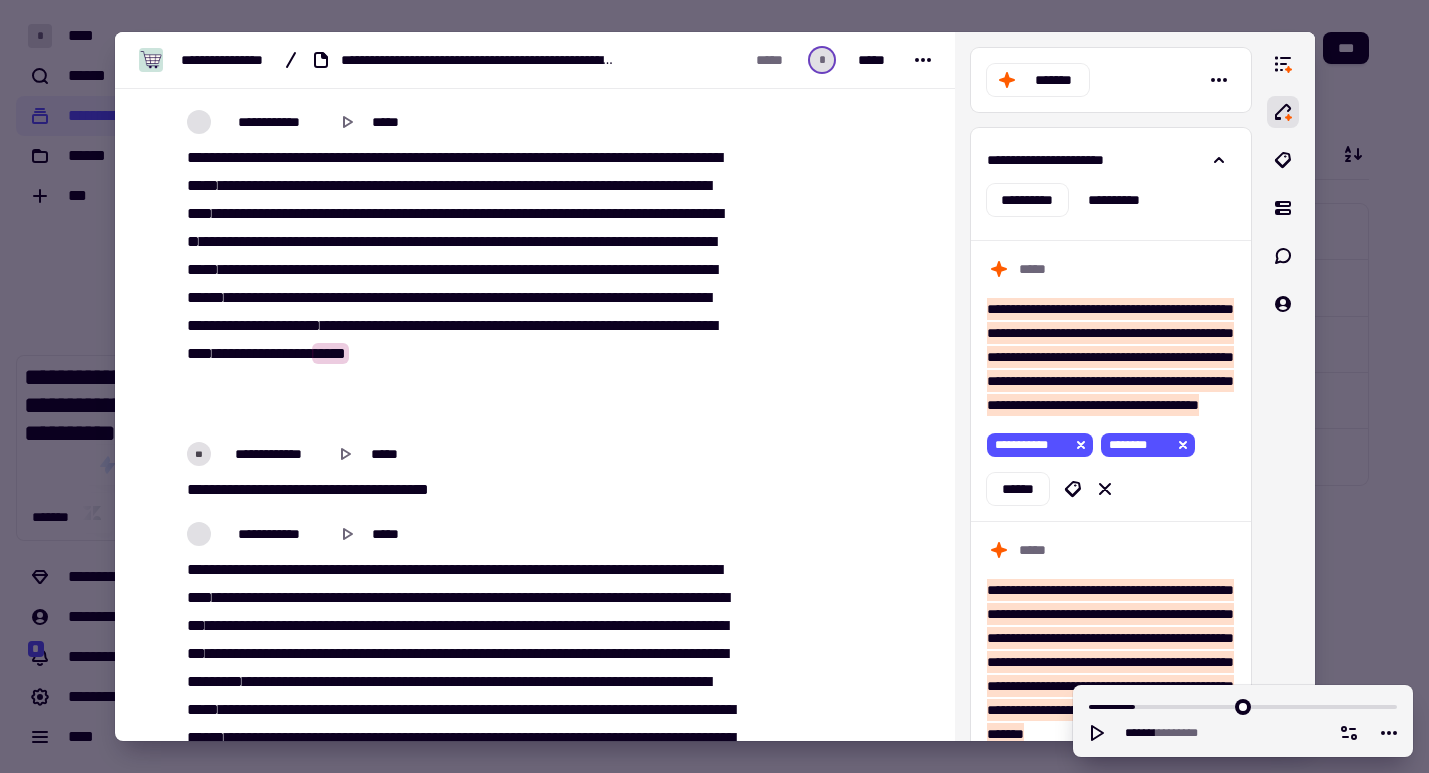 click on "****" at bounding box center [330, 353] 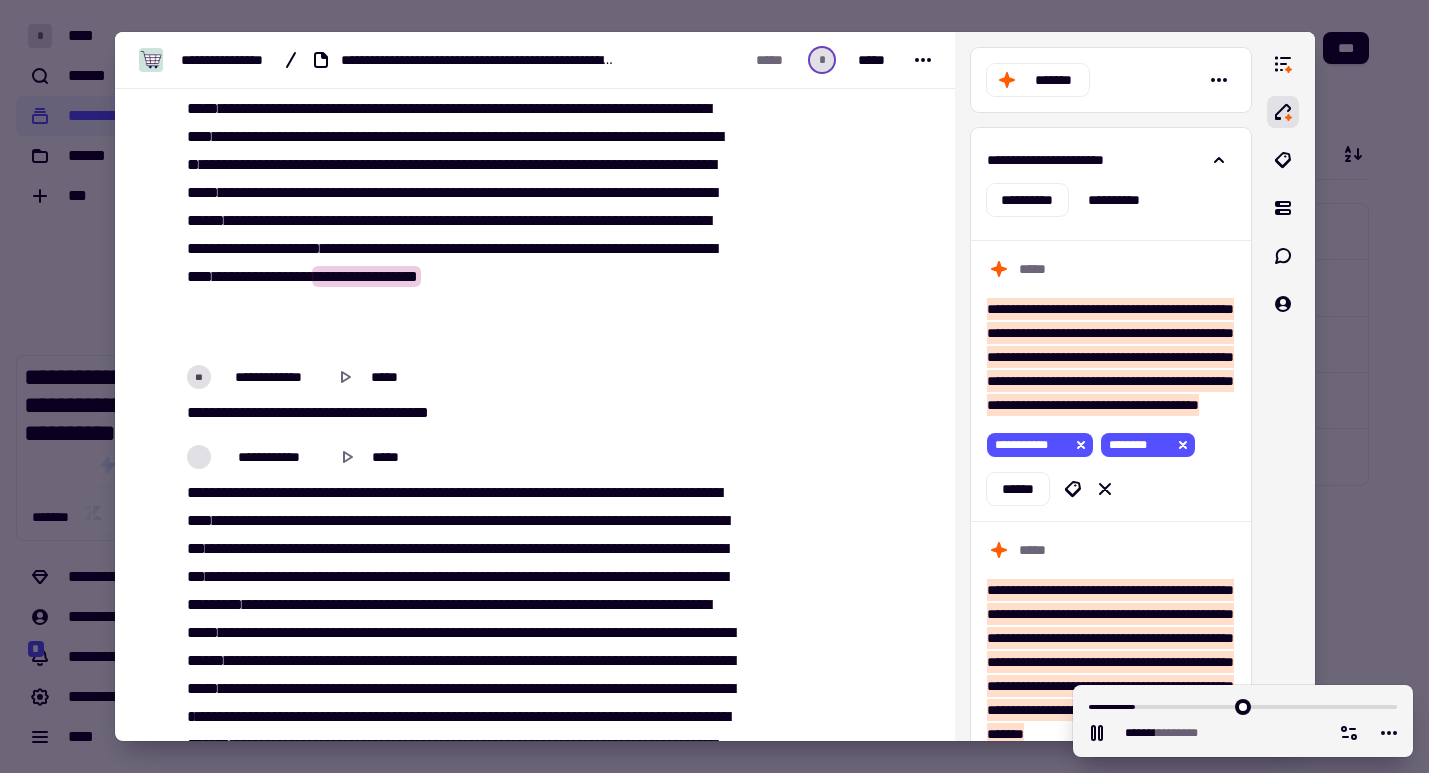 scroll, scrollTop: 3497, scrollLeft: 0, axis: vertical 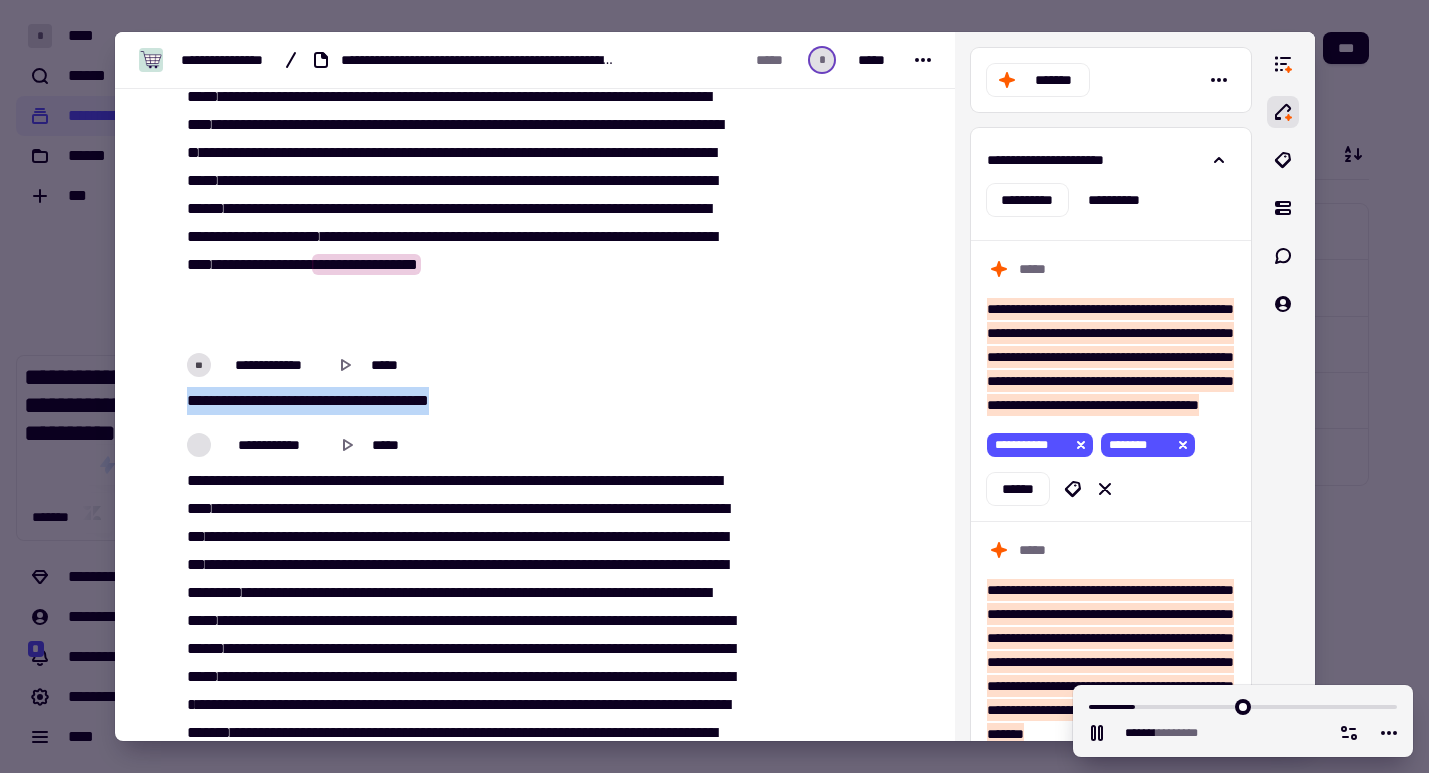 drag, startPoint x: 473, startPoint y: 400, endPoint x: 175, endPoint y: 401, distance: 298.00168 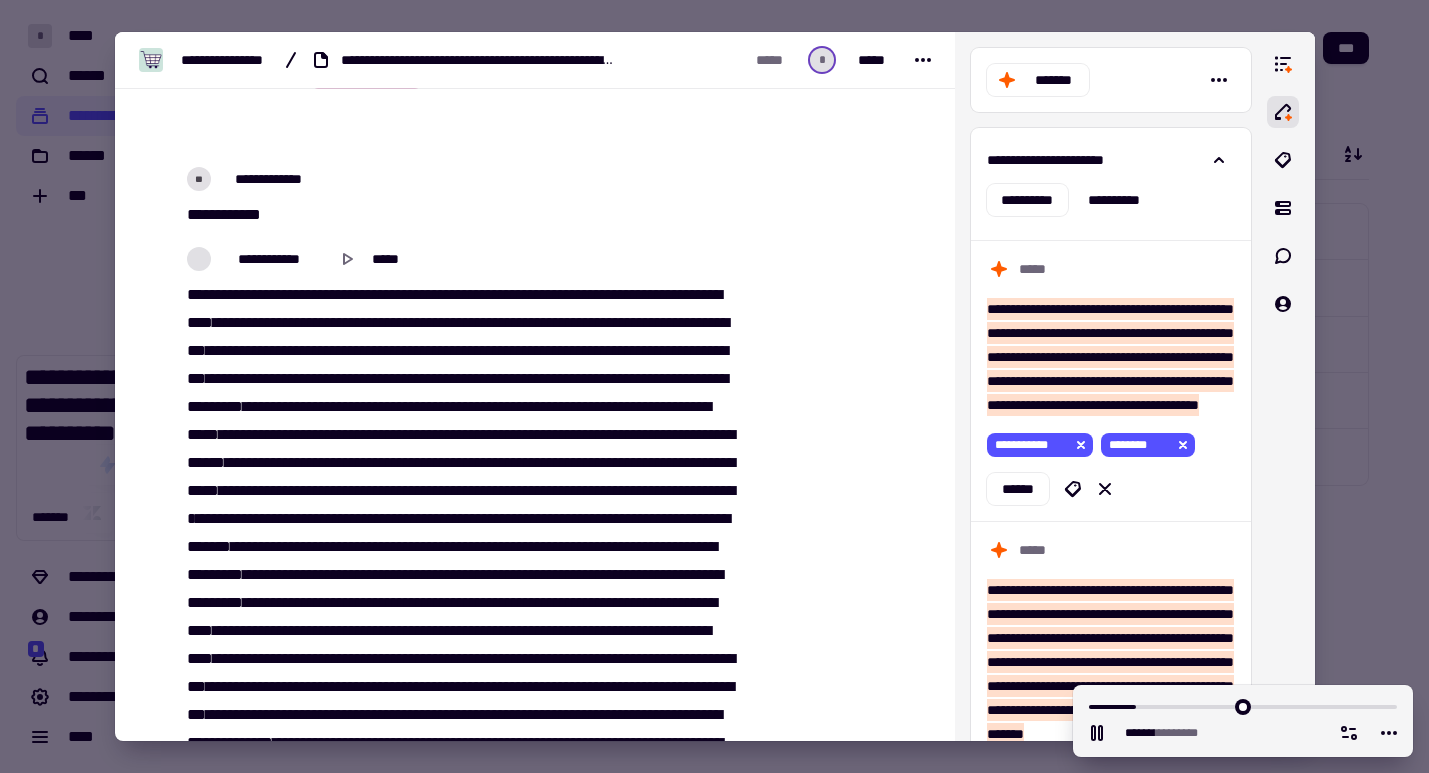 scroll, scrollTop: 3681, scrollLeft: 0, axis: vertical 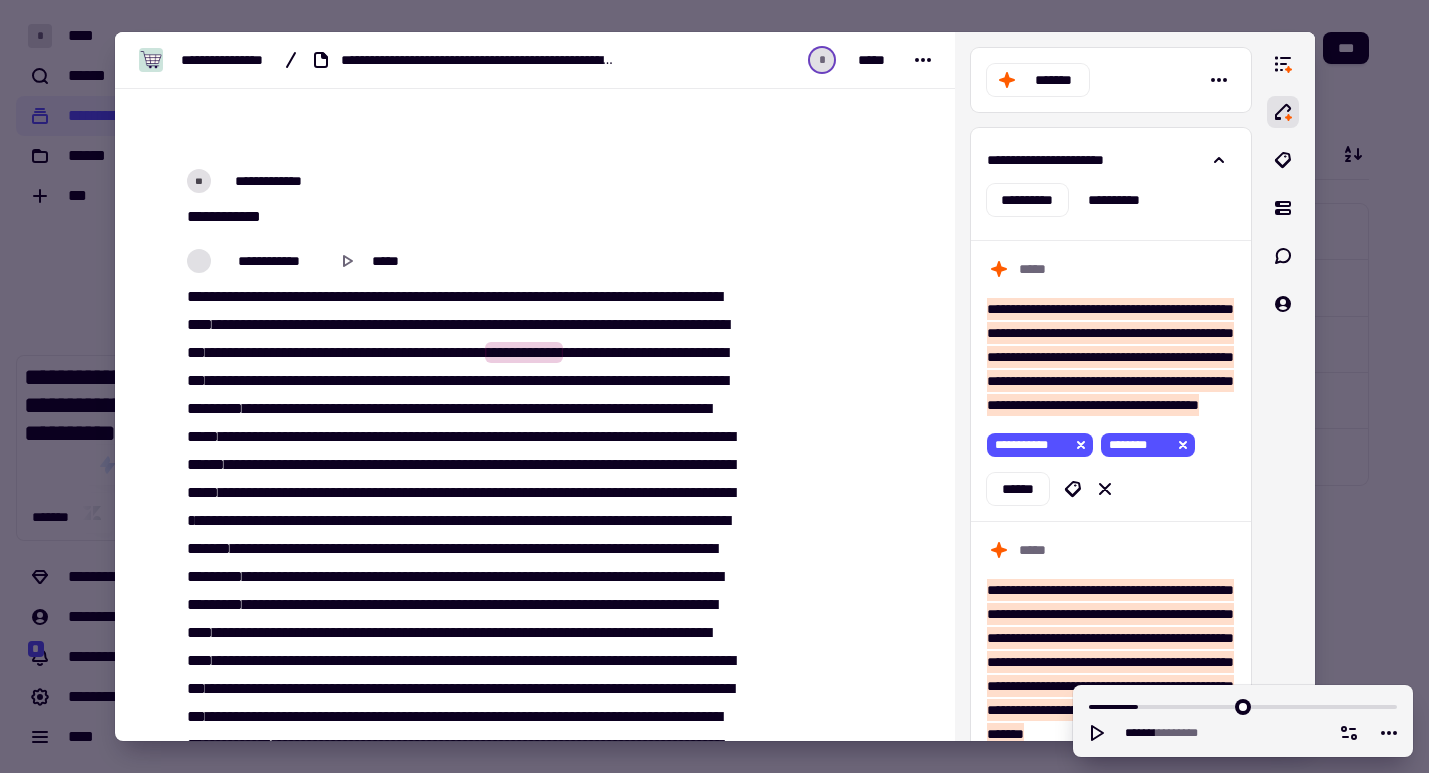 click on "**********" at bounding box center [460, 619] 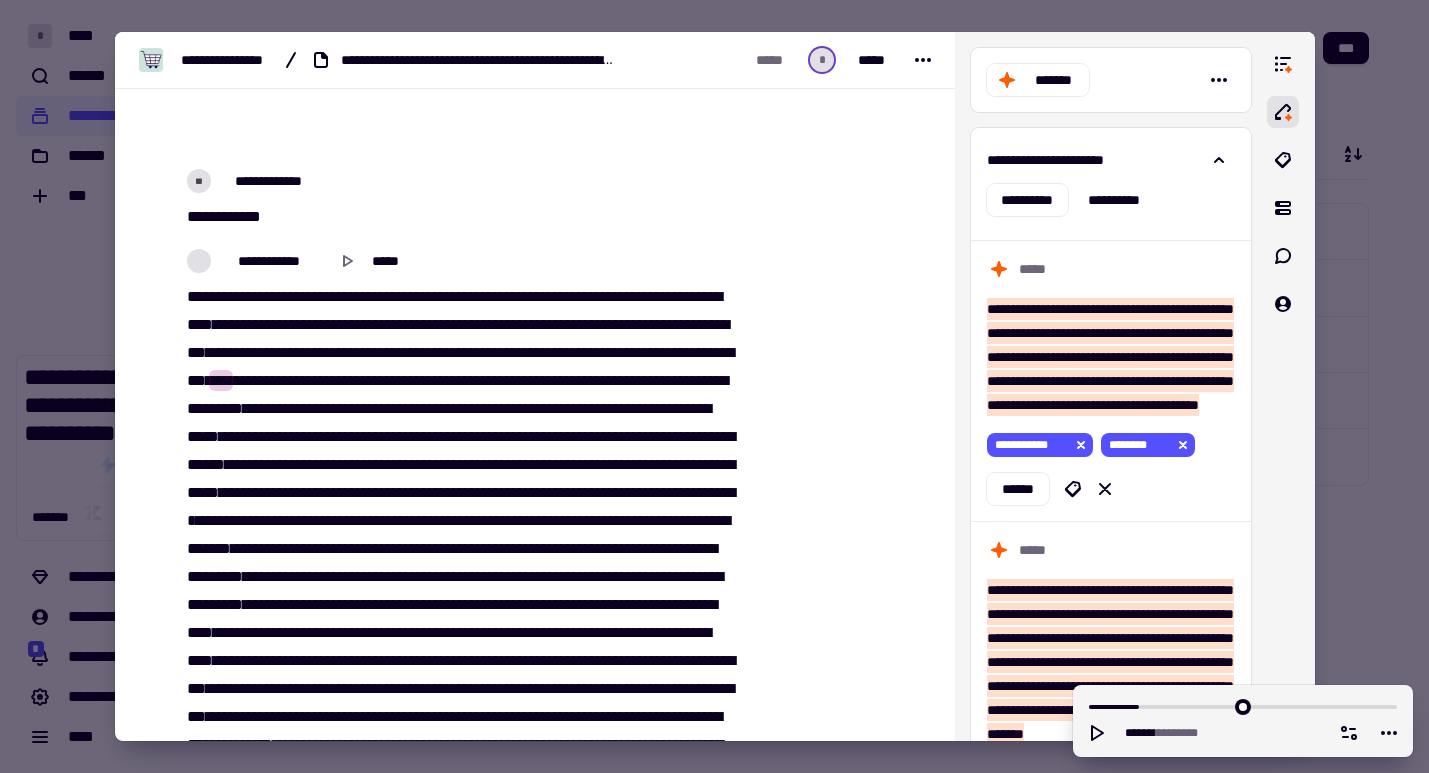 click on "***" at bounding box center (221, 380) 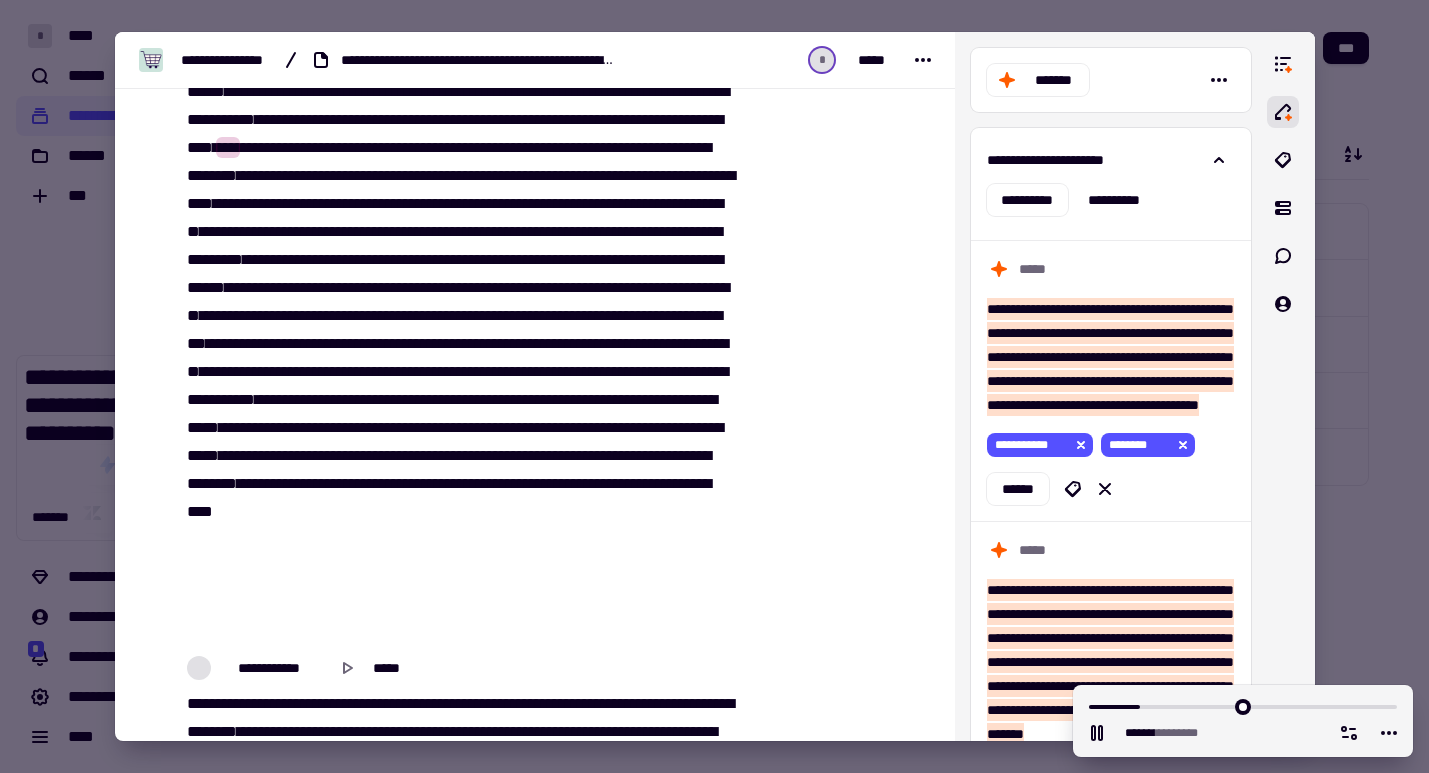 scroll, scrollTop: 4004, scrollLeft: 0, axis: vertical 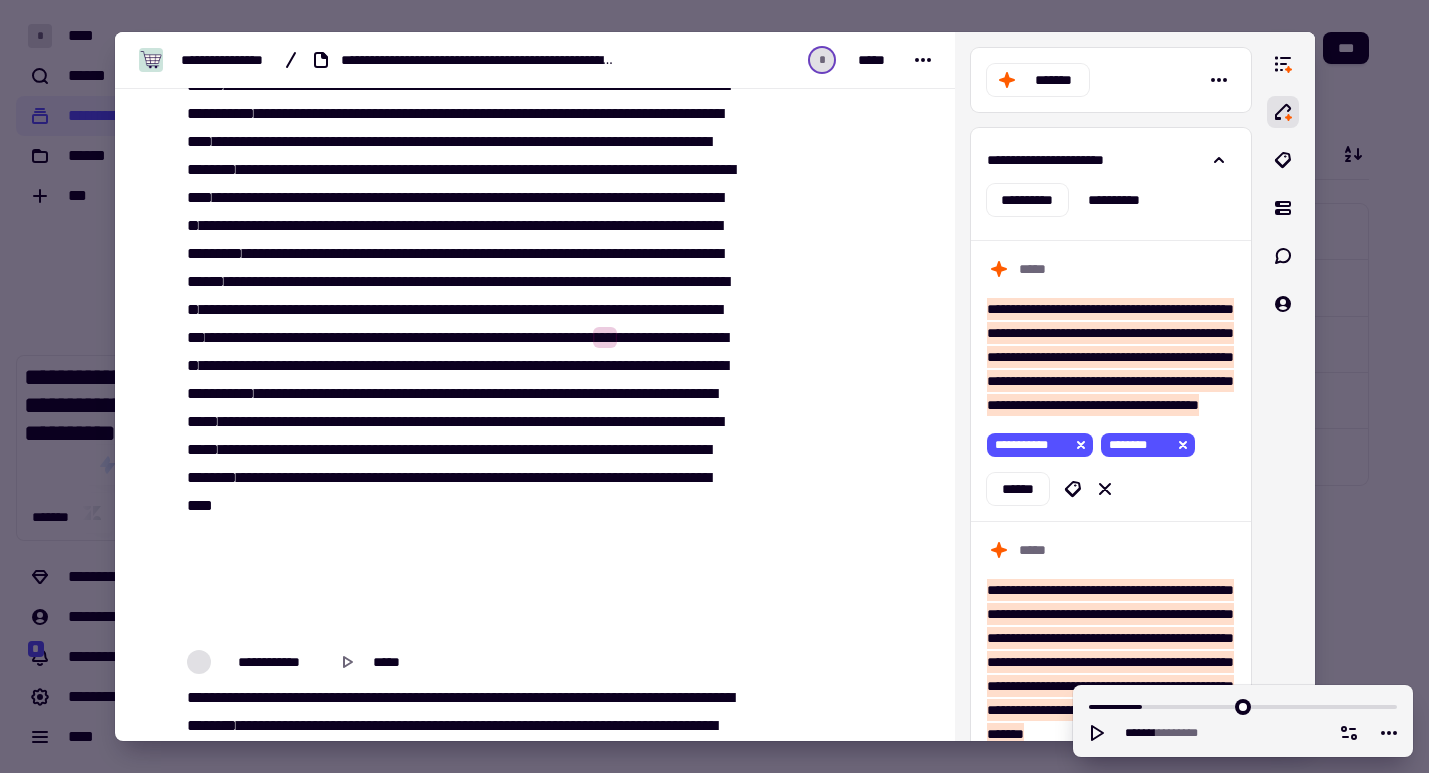 click on "**********" at bounding box center (460, 296) 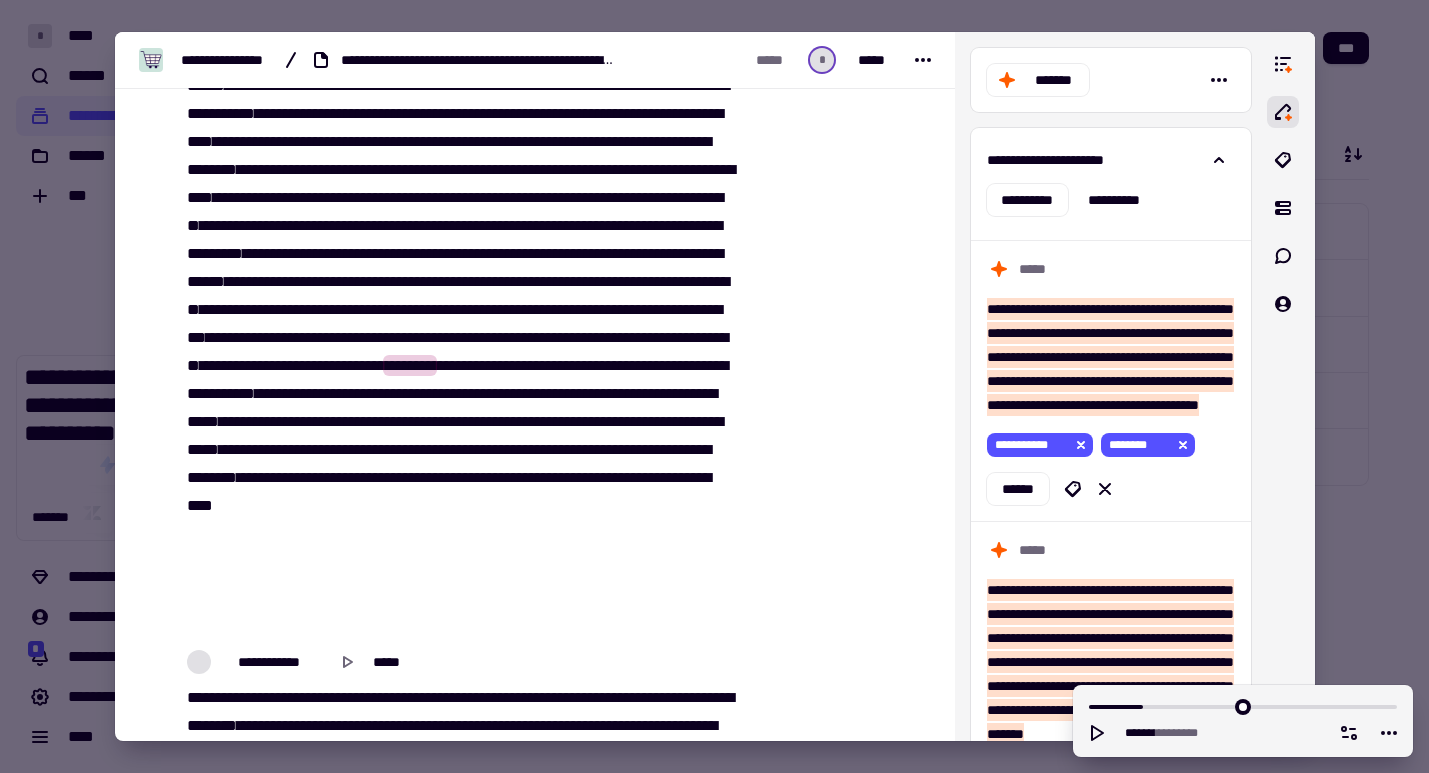 click on "**" at bounding box center [254, 365] 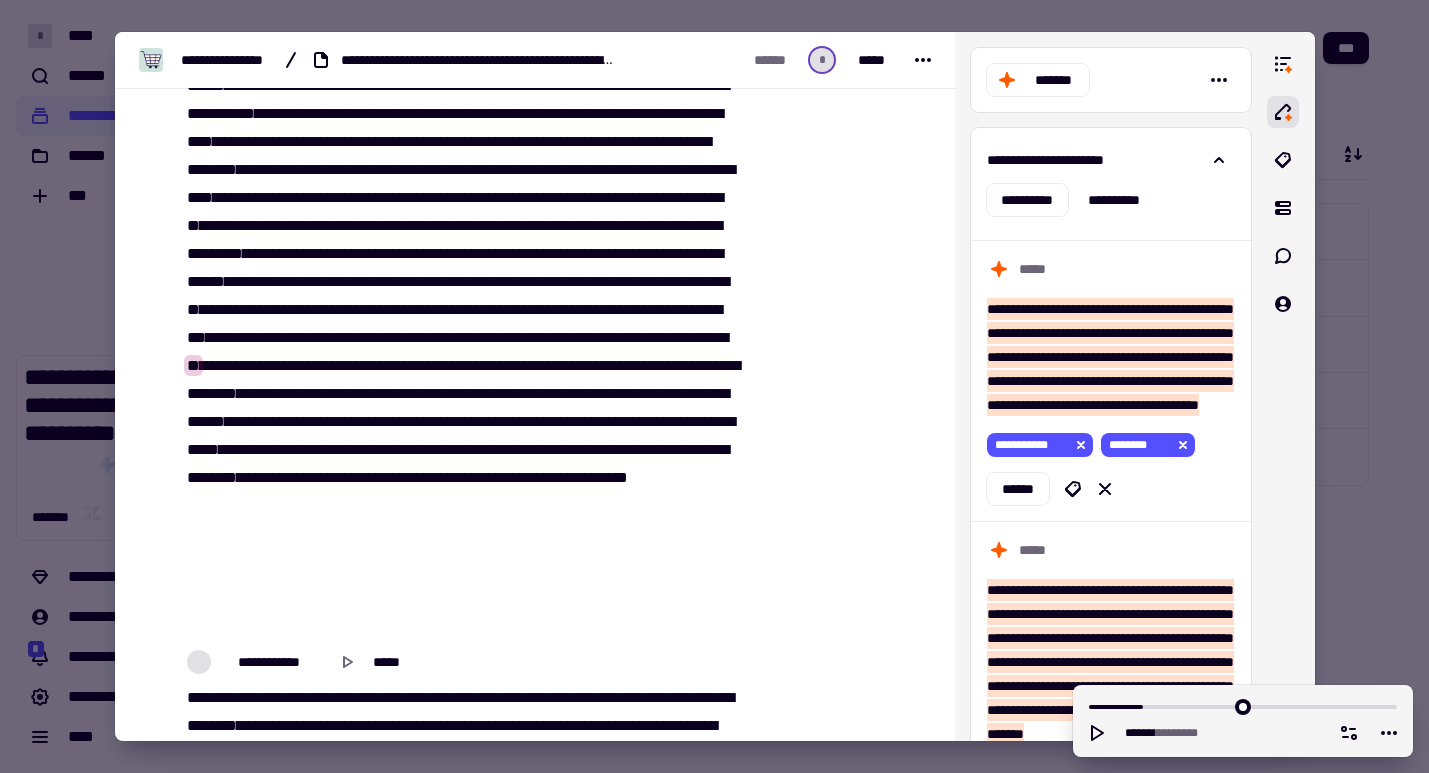 click on "**" at bounding box center [290, 365] 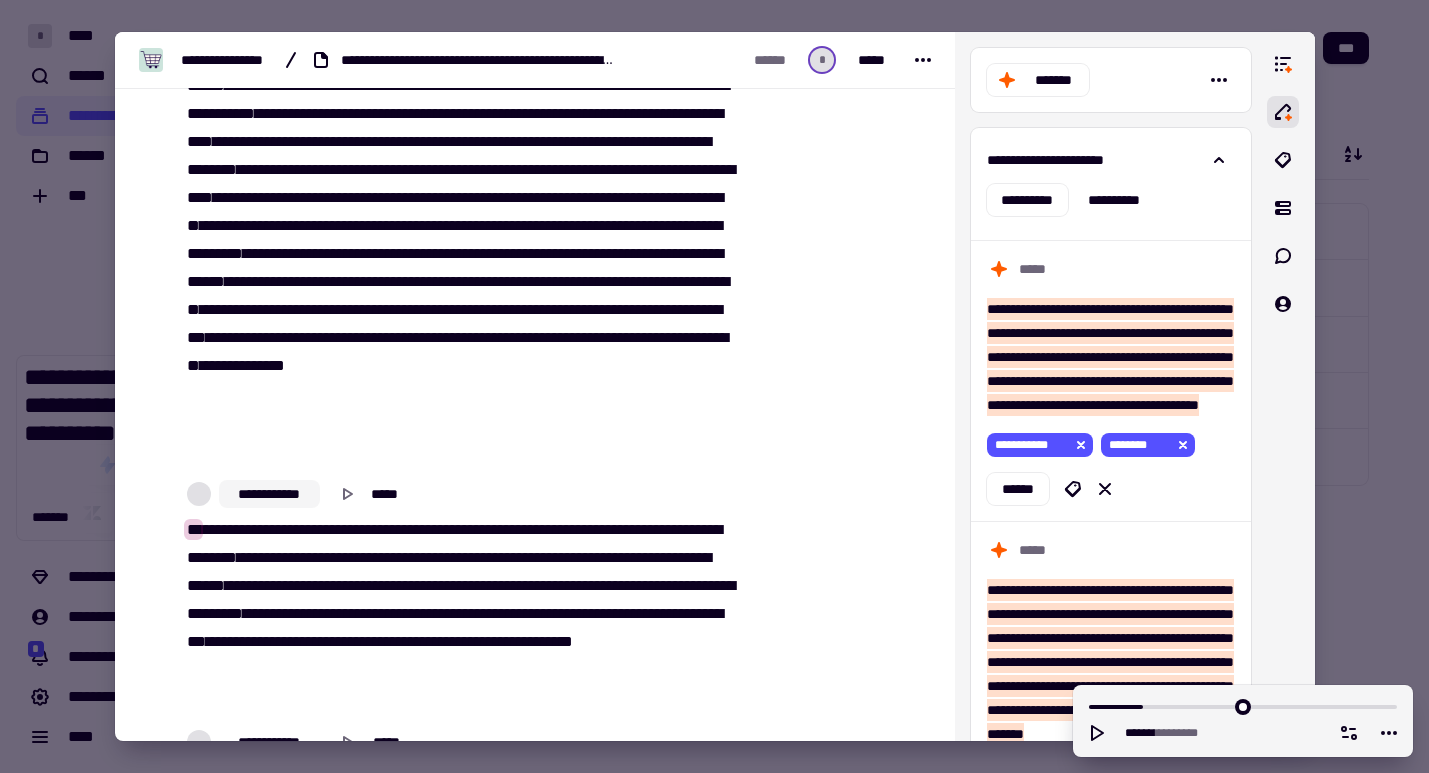 click on "**********" 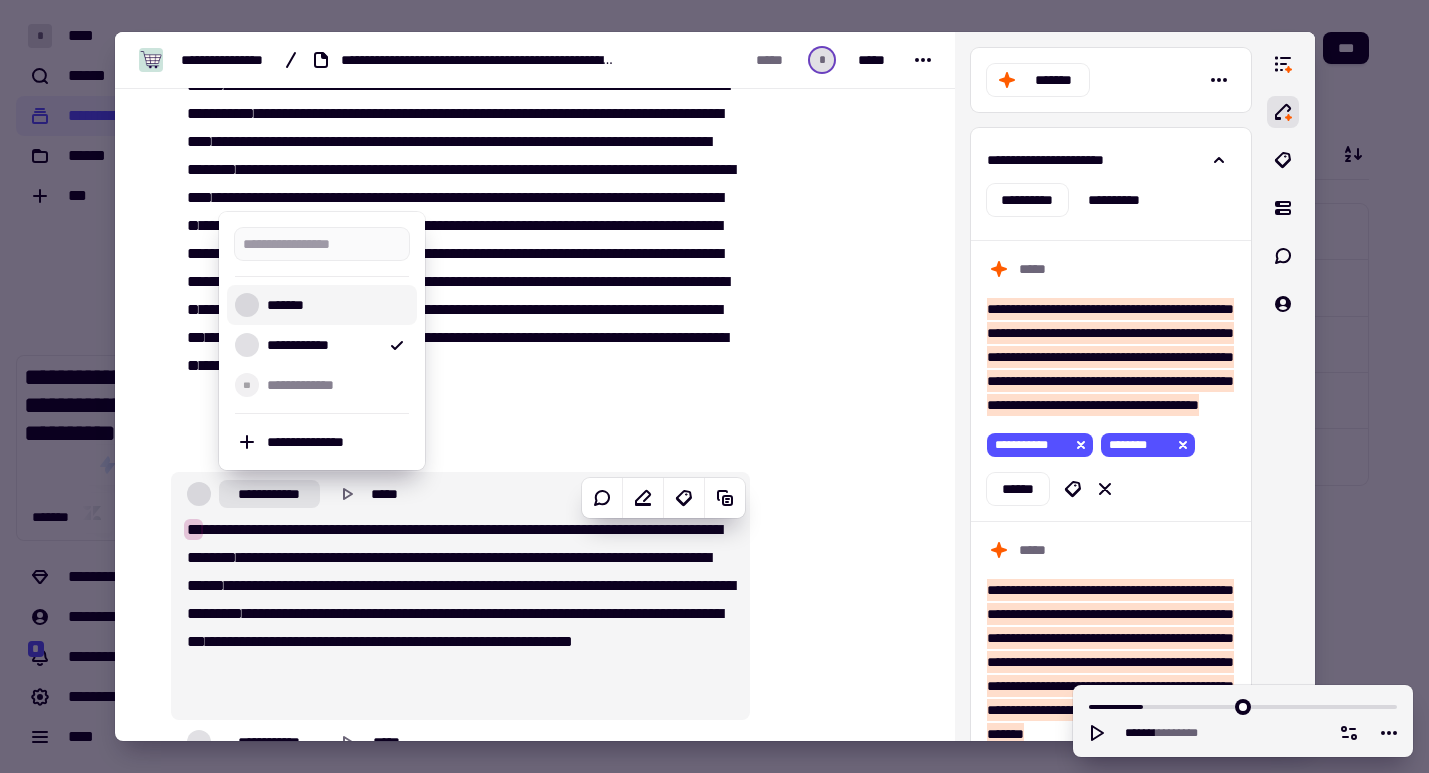 click on "*******" at bounding box center (334, 305) 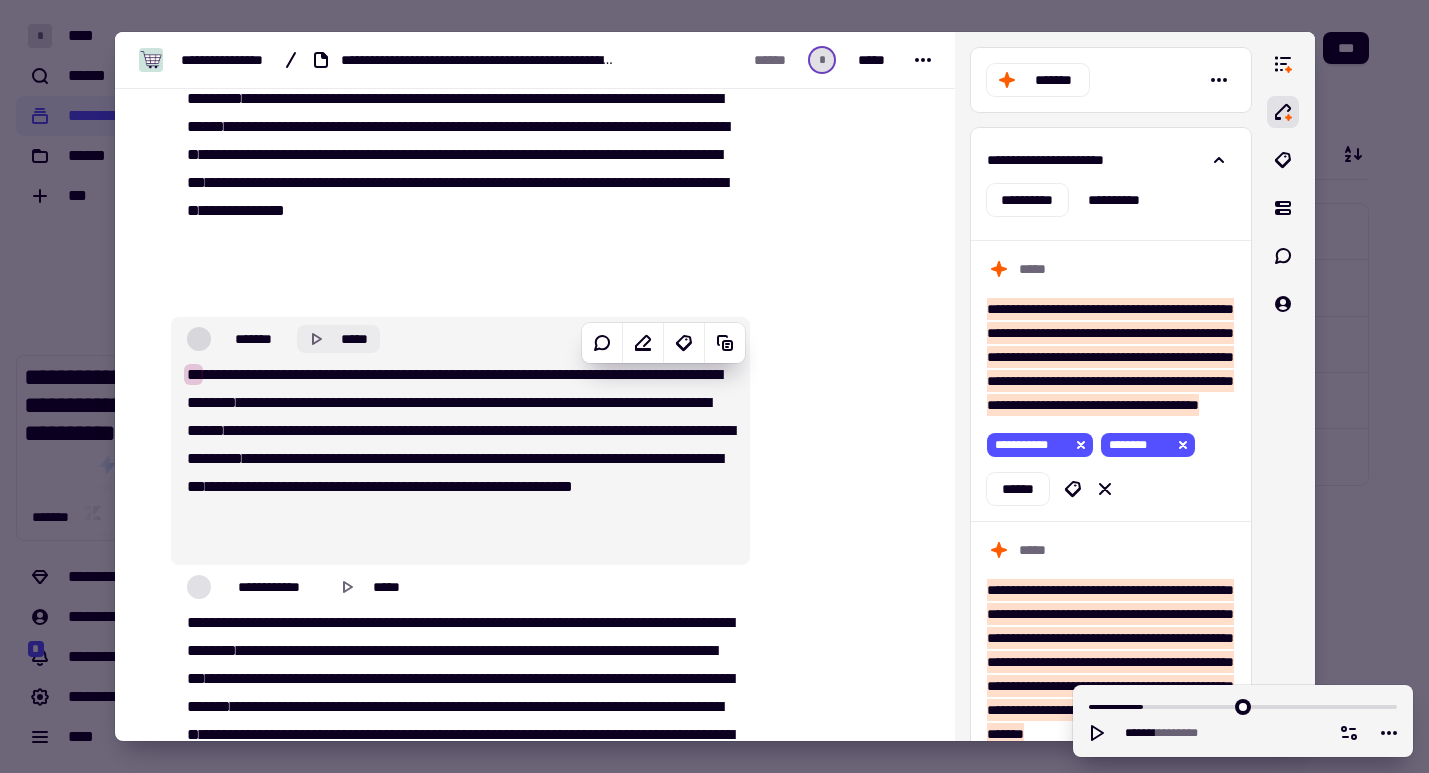 scroll, scrollTop: 4161, scrollLeft: 0, axis: vertical 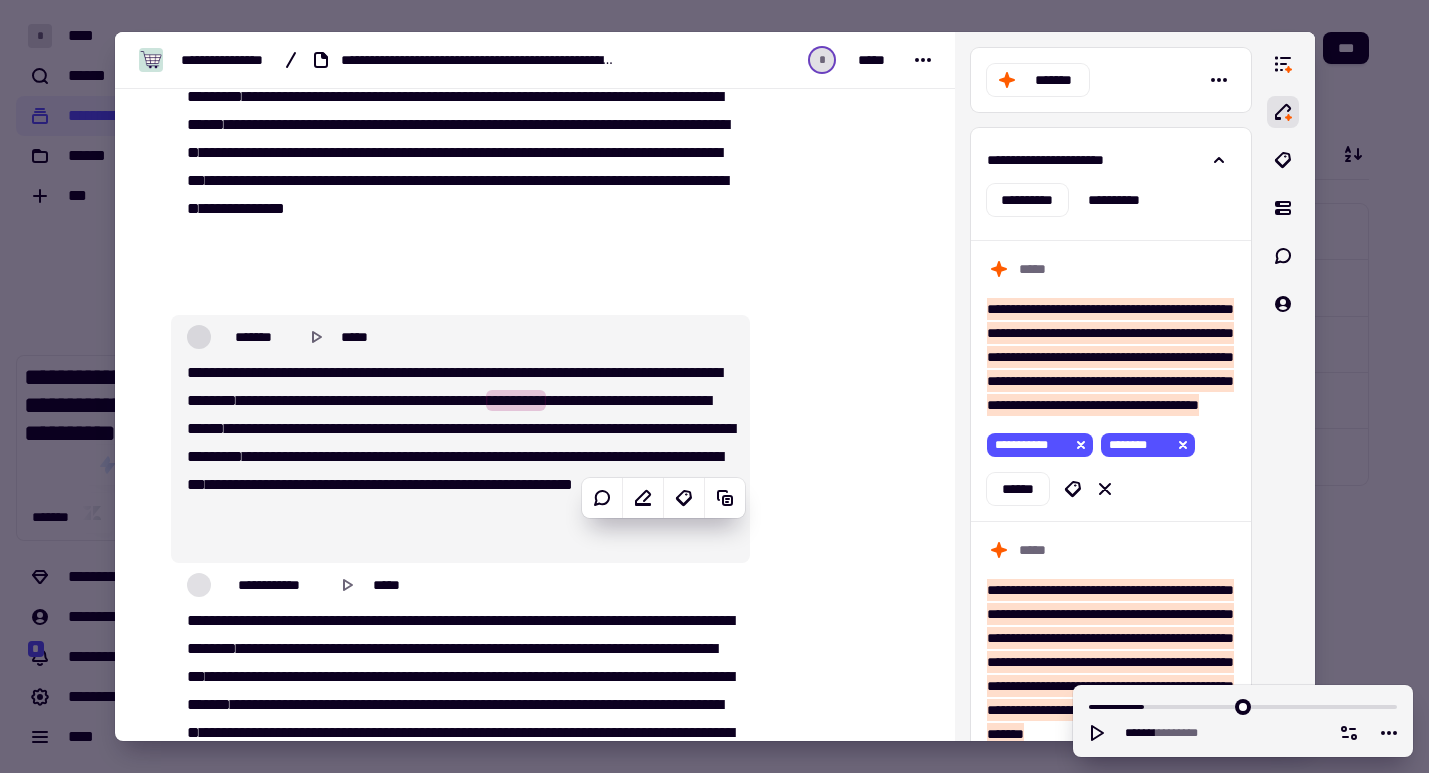 click on "**" at bounding box center [477, 400] 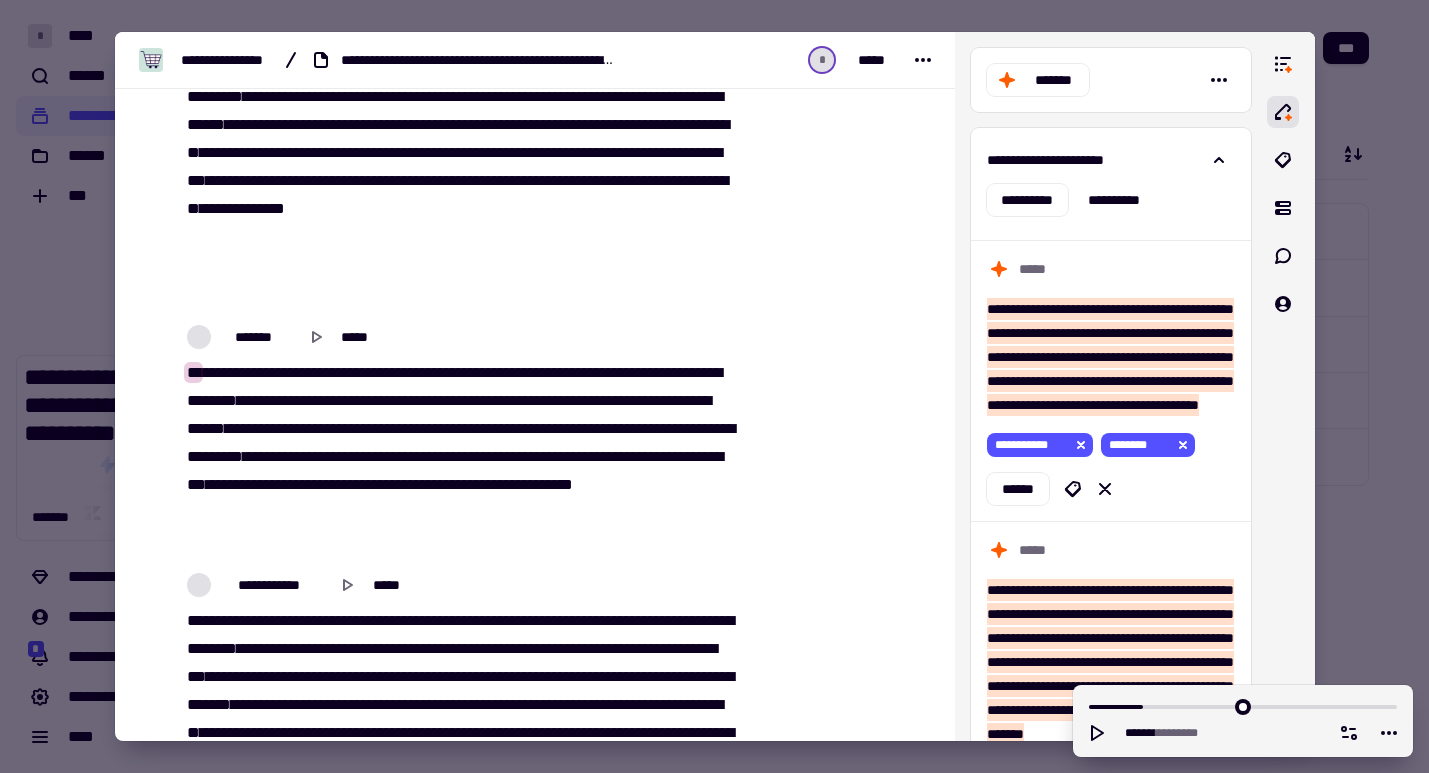 click on "*********" at bounding box center (516, 400) 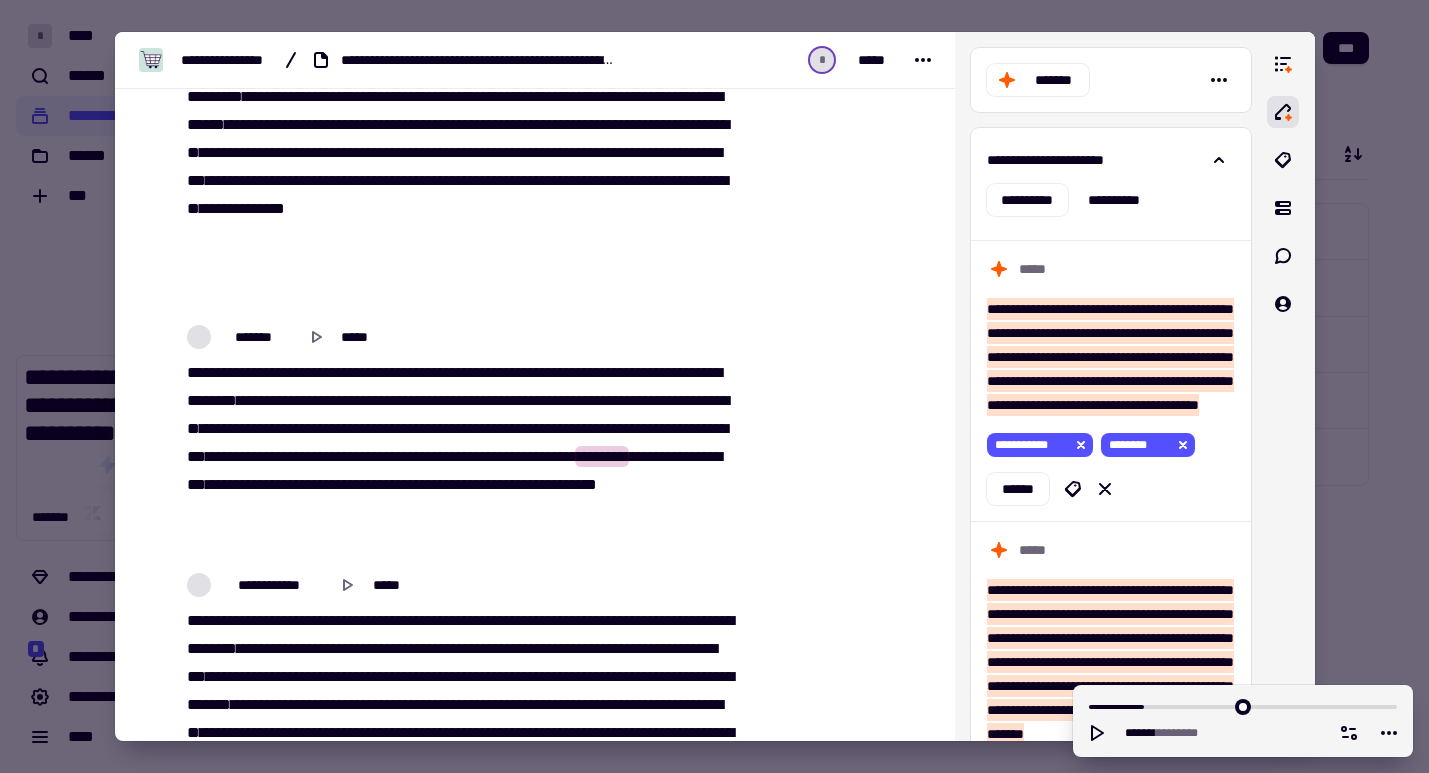 click on "**********" at bounding box center (460, 457) 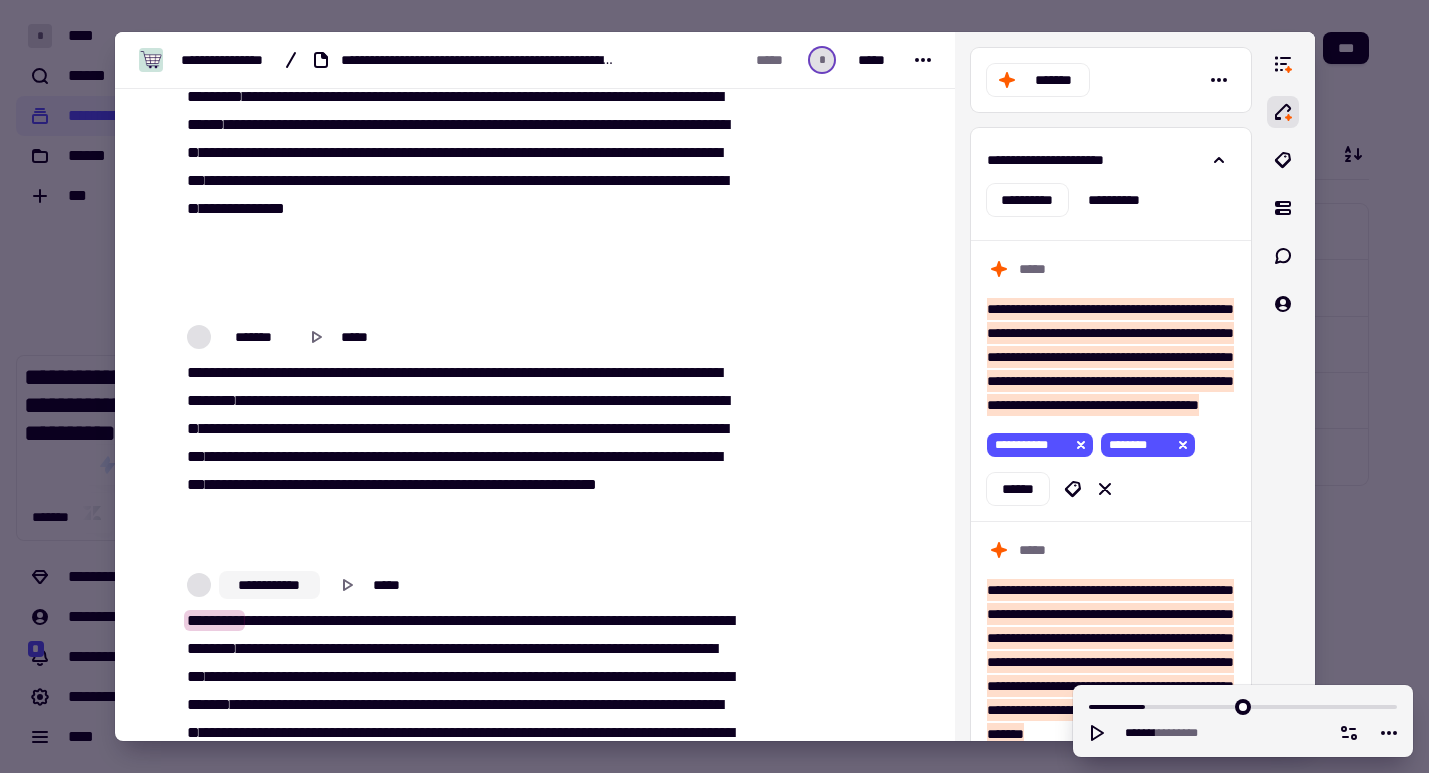 click on "**********" 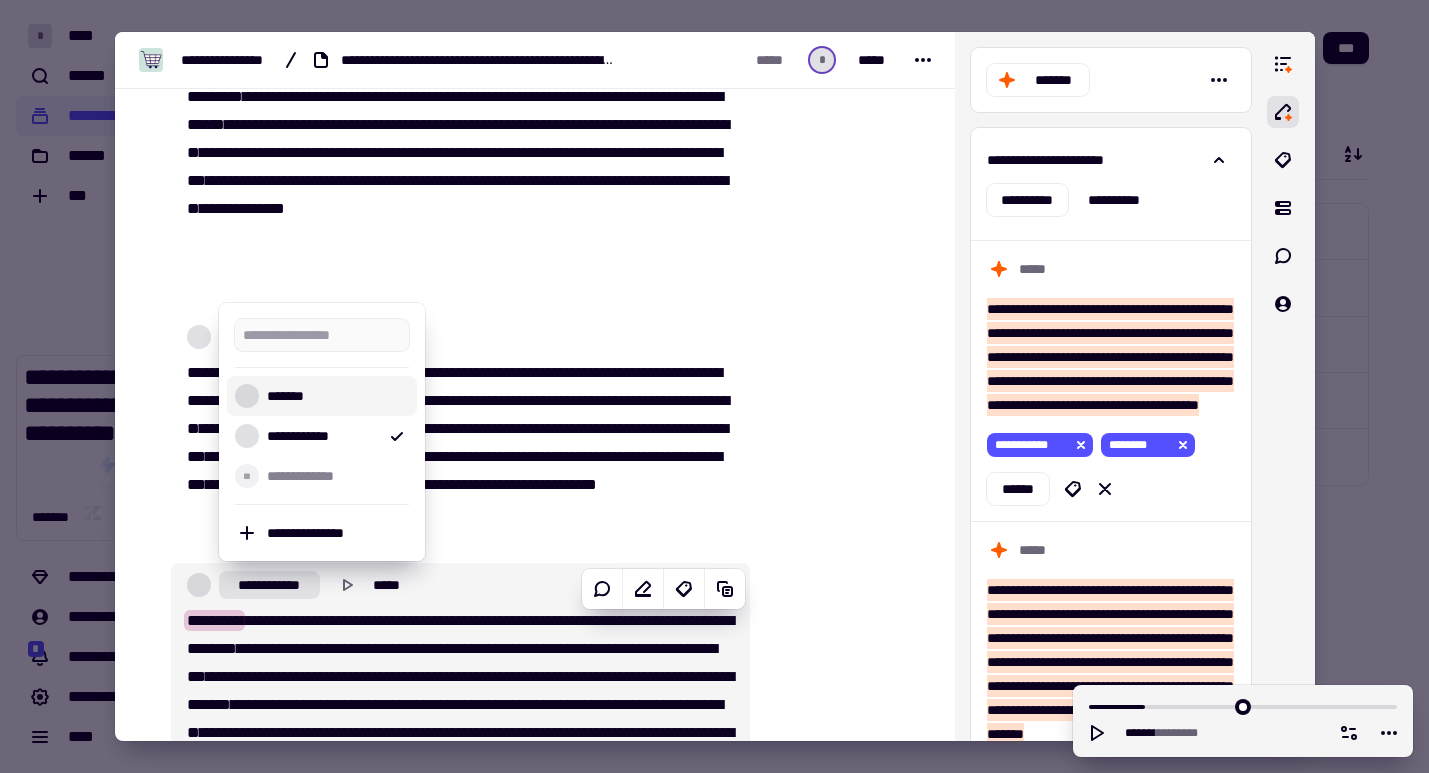 click on "*******" at bounding box center (334, 396) 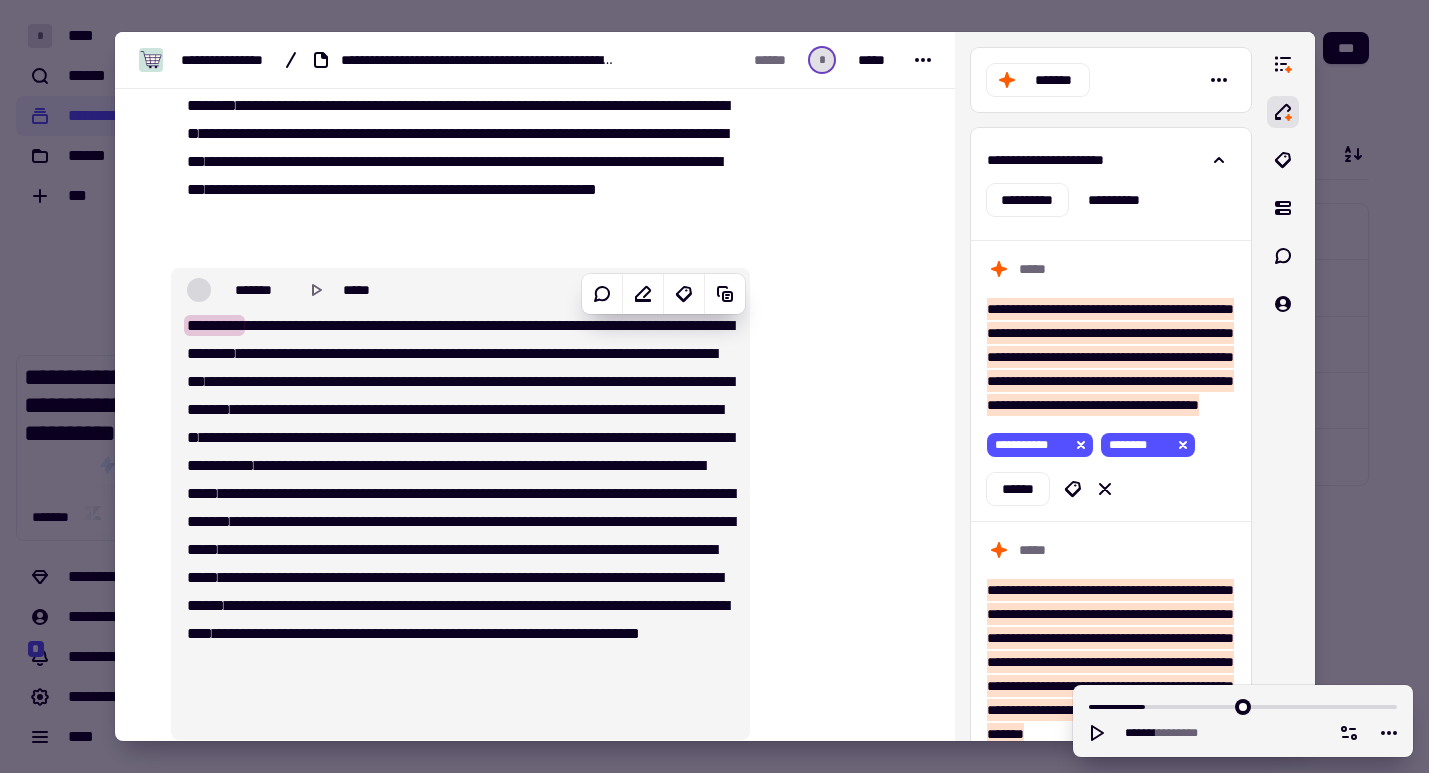 scroll, scrollTop: 4458, scrollLeft: 0, axis: vertical 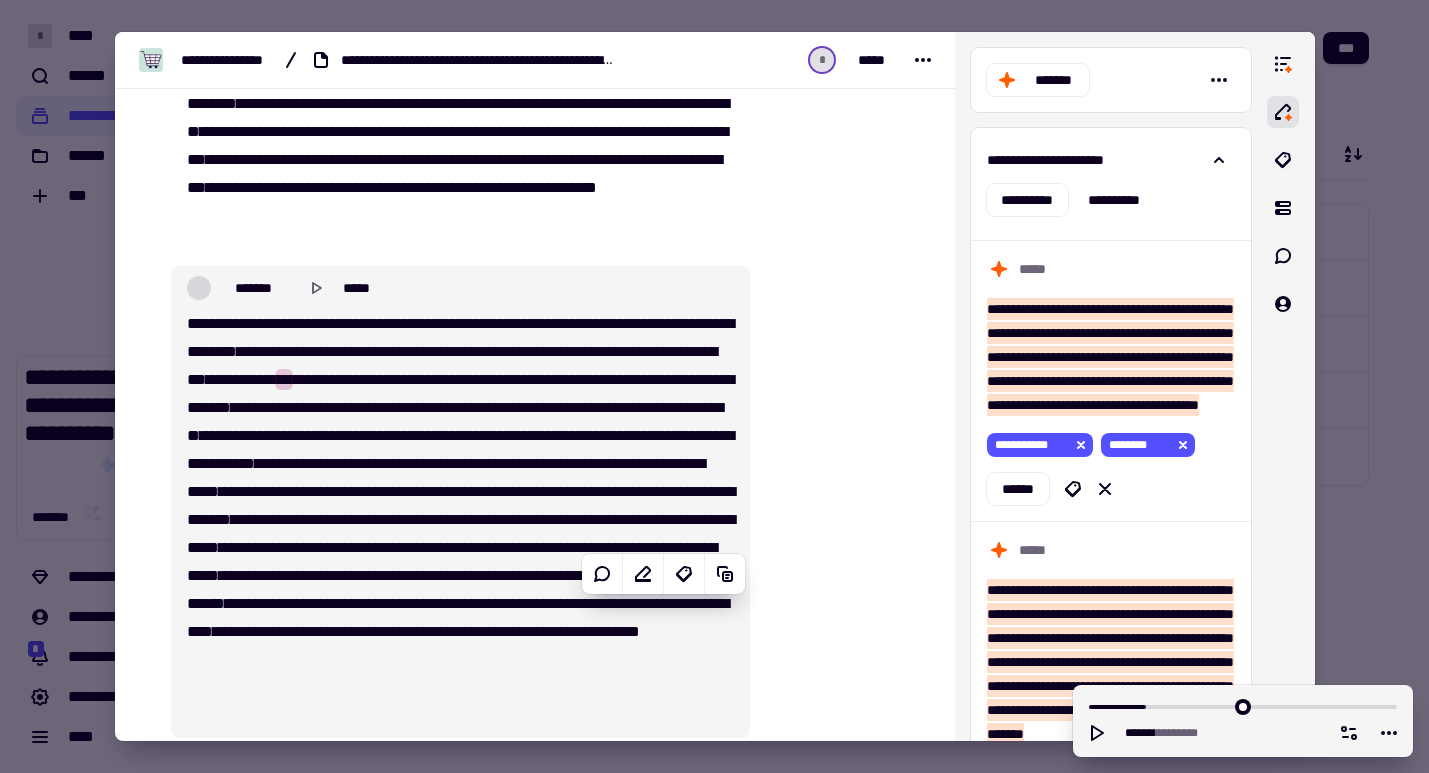 click on "**********" at bounding box center [460, 520] 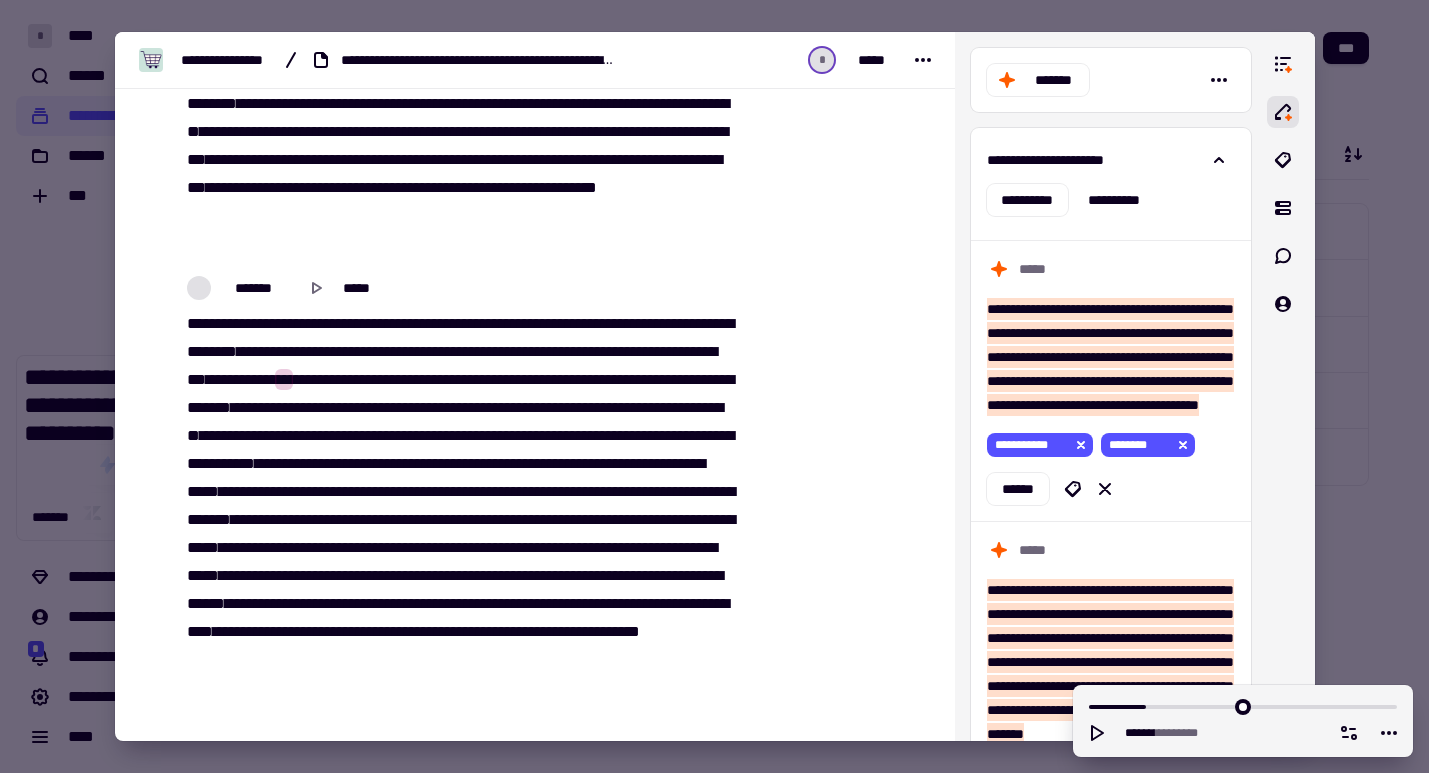 click on "**********" at bounding box center [460, 520] 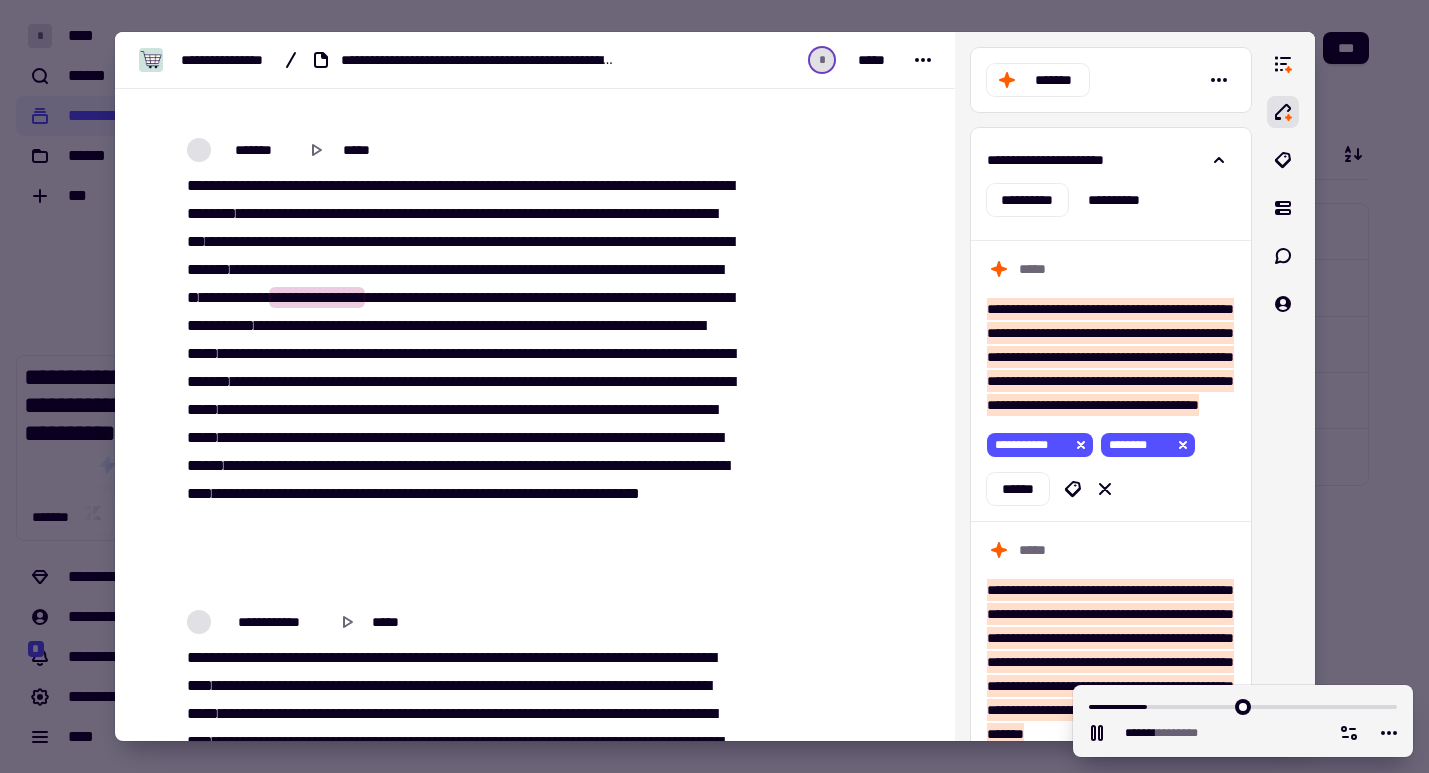 scroll, scrollTop: 4598, scrollLeft: 0, axis: vertical 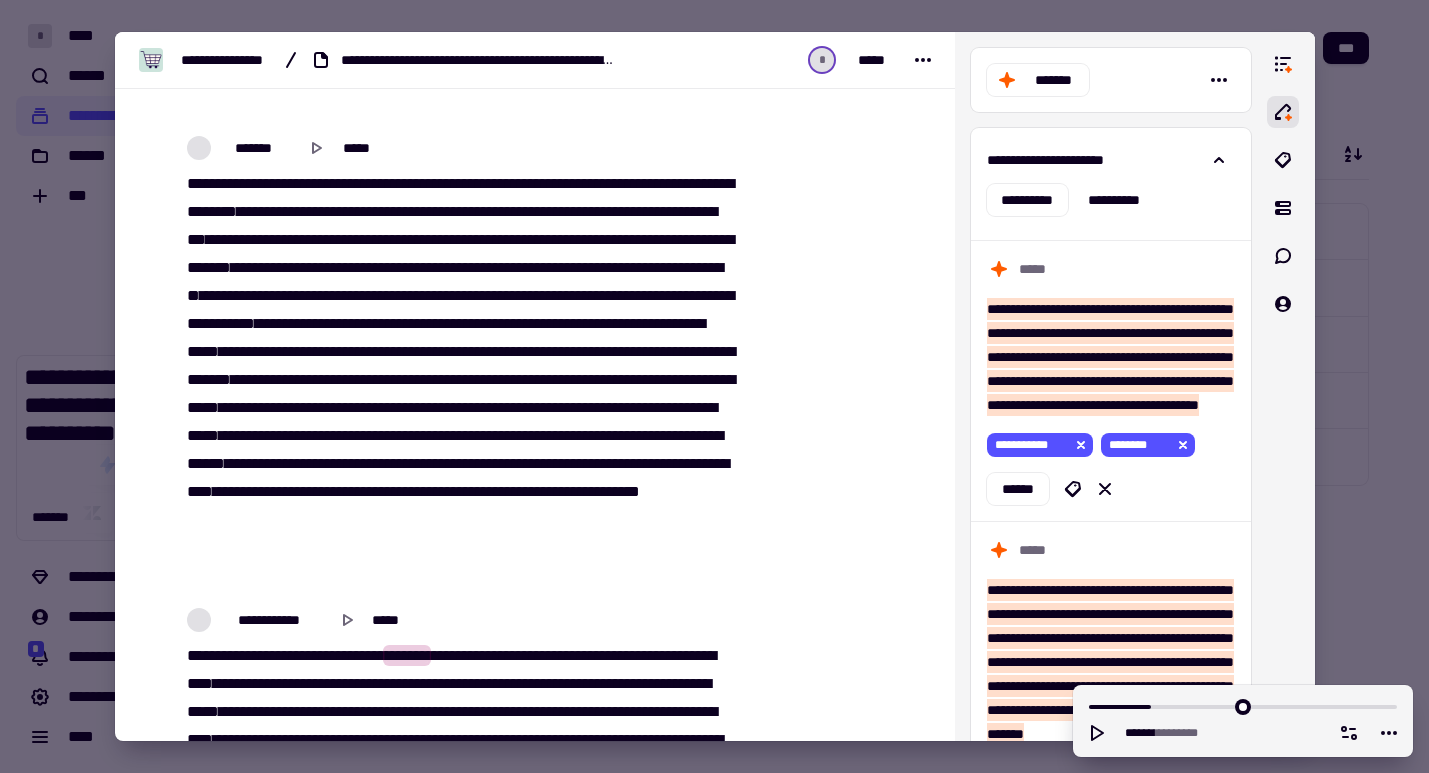 click on "****" at bounding box center (199, 655) 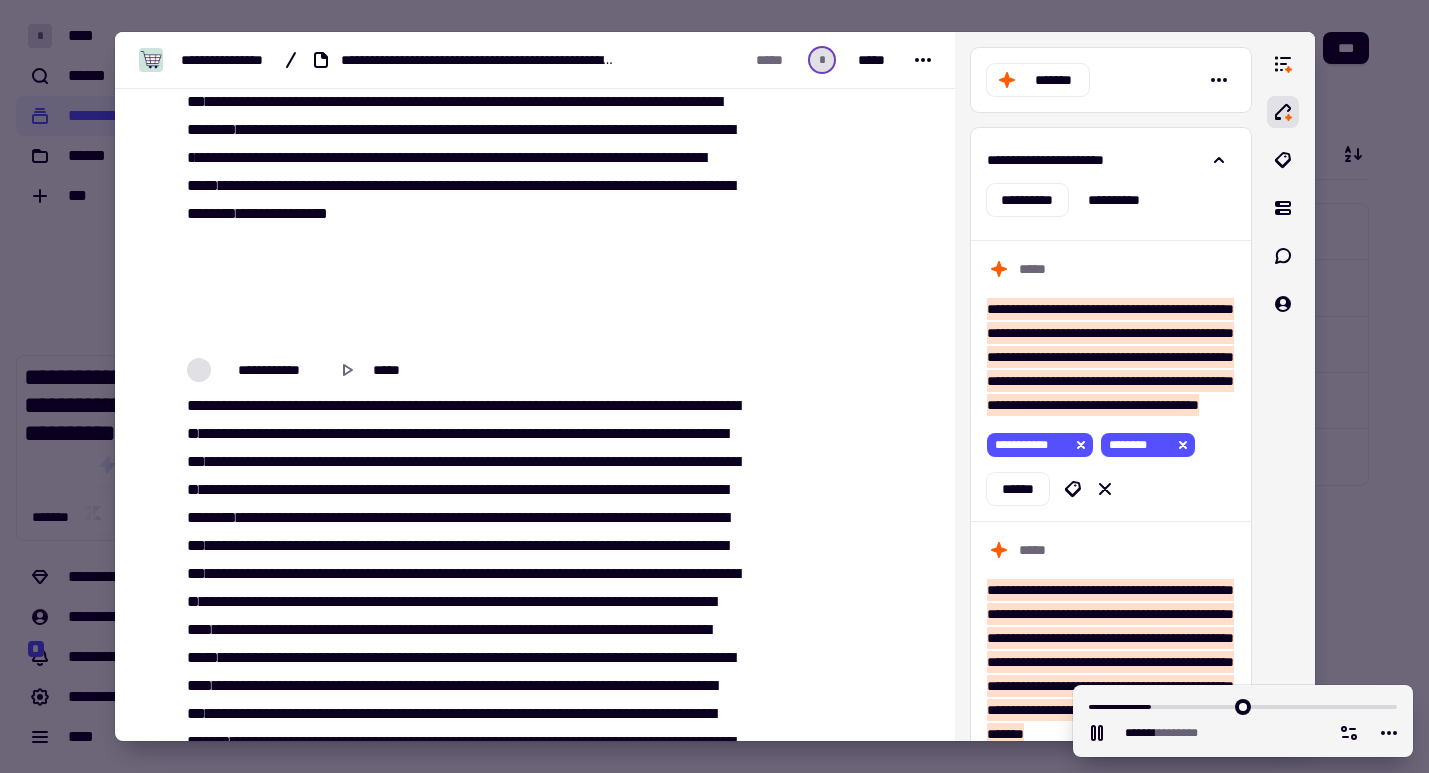 scroll, scrollTop: 5074, scrollLeft: 0, axis: vertical 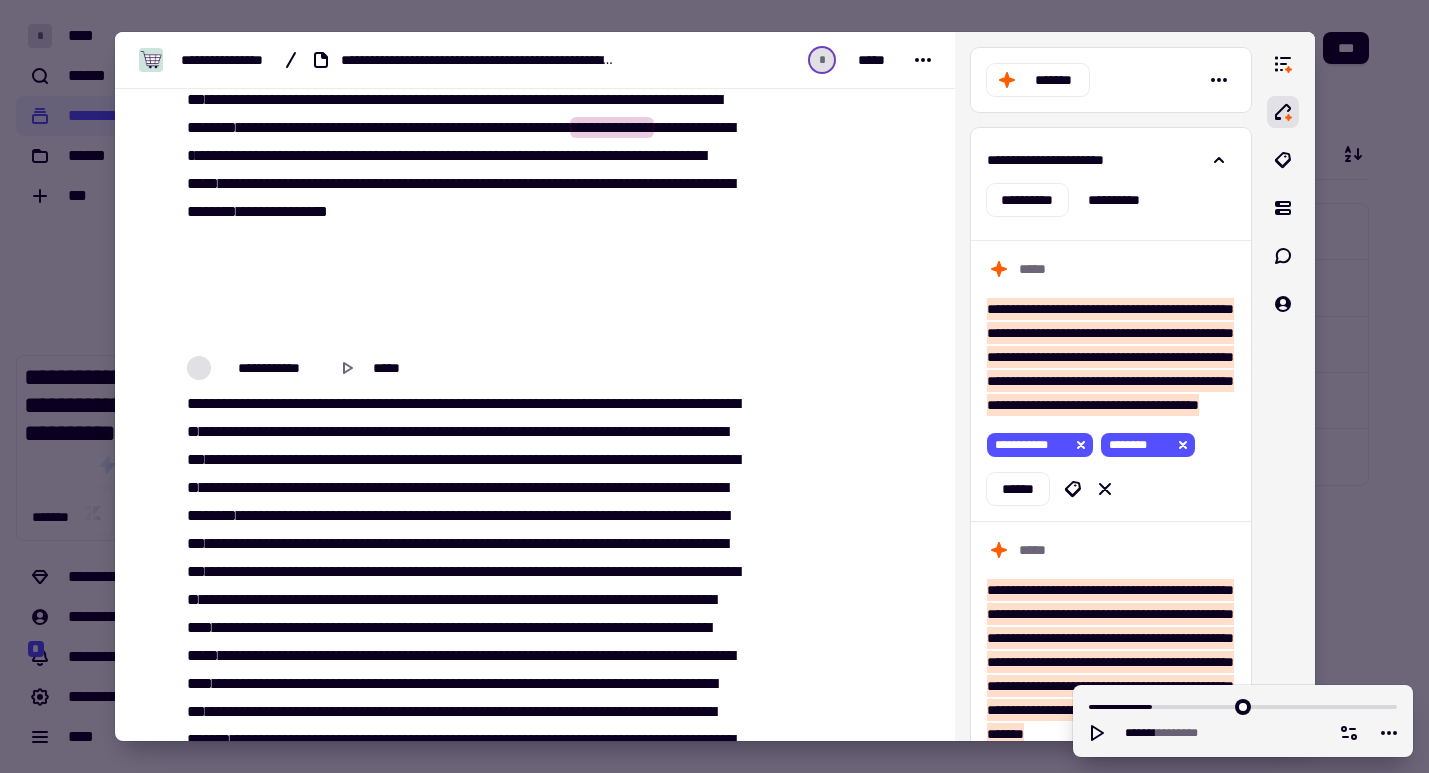 click on "**********" at bounding box center (483, 127) 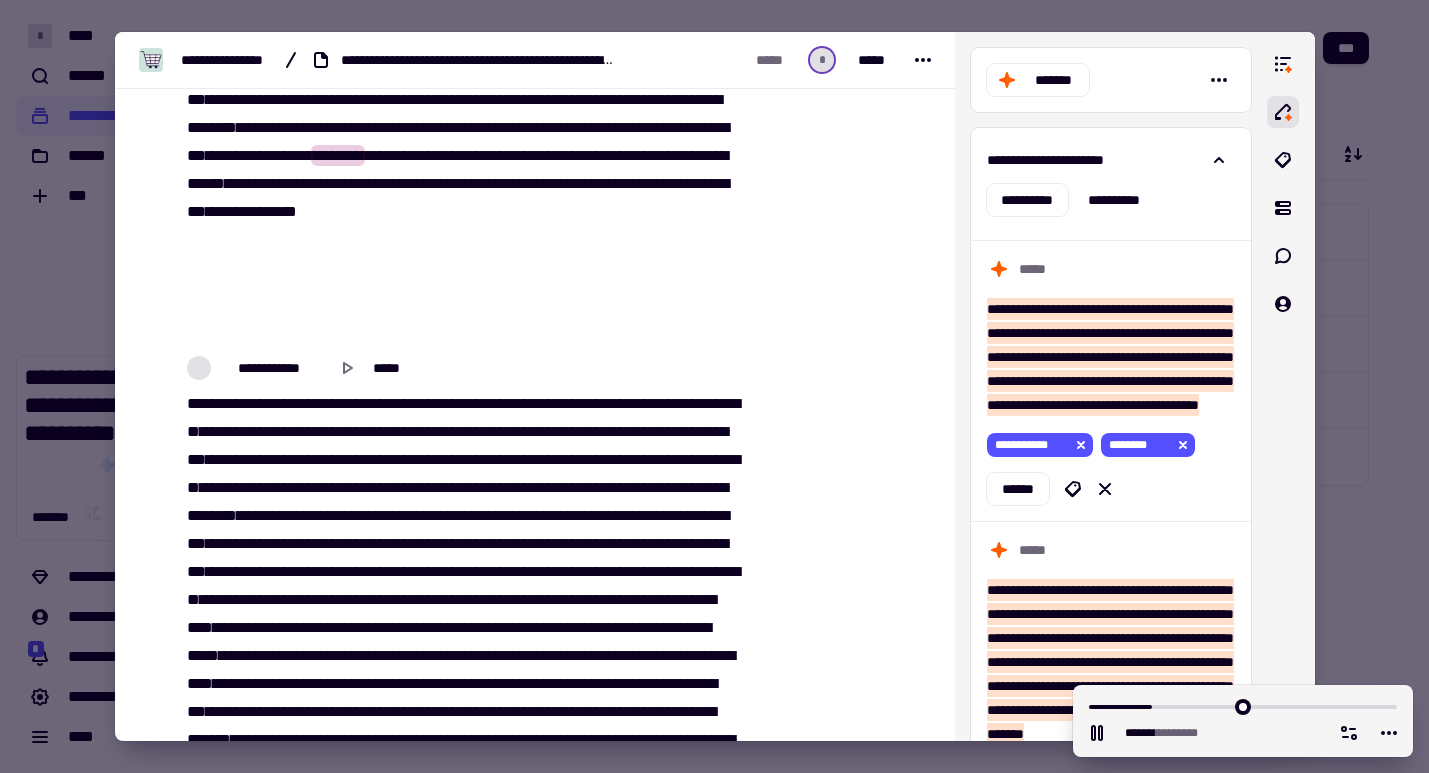 click on "**********" at bounding box center (460, 16) 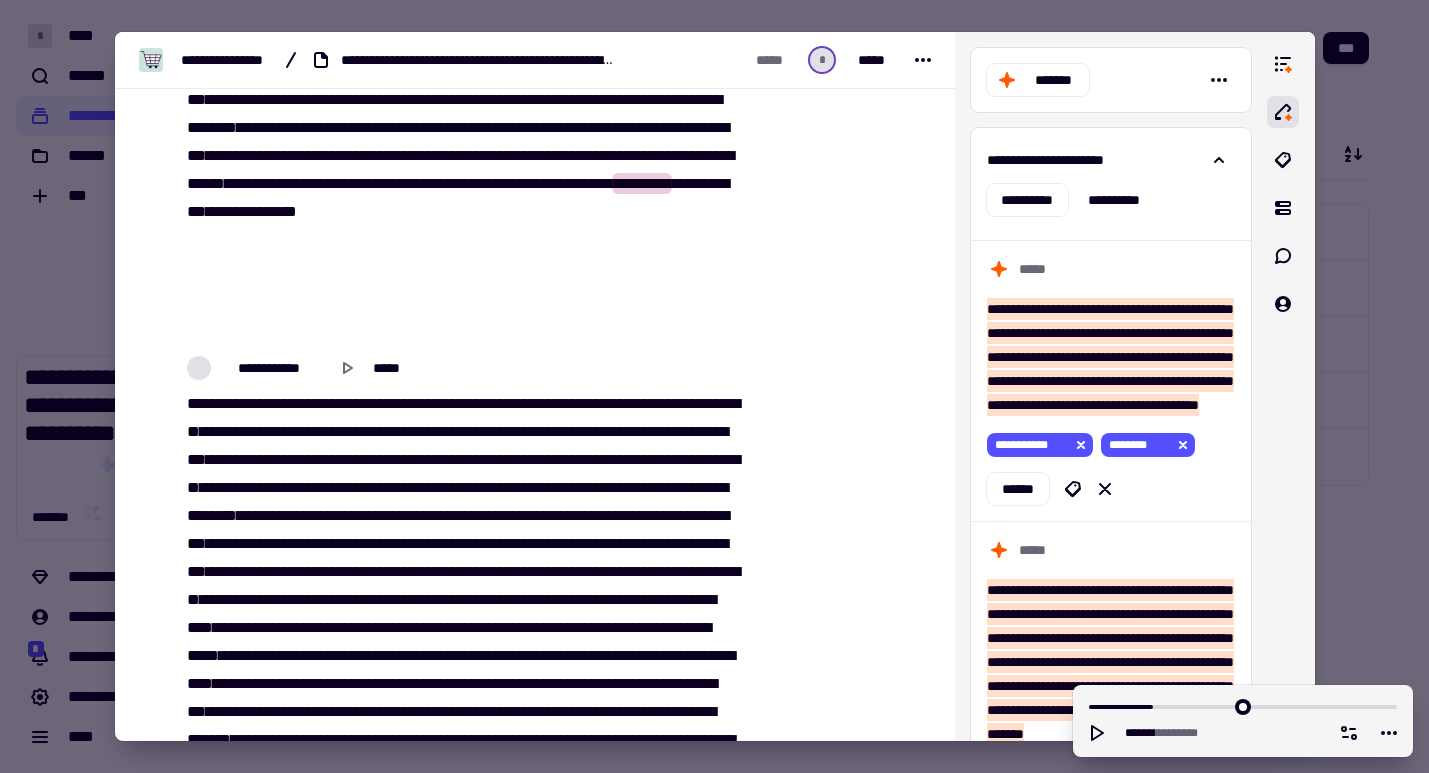 click on "**********" at bounding box center (460, 16) 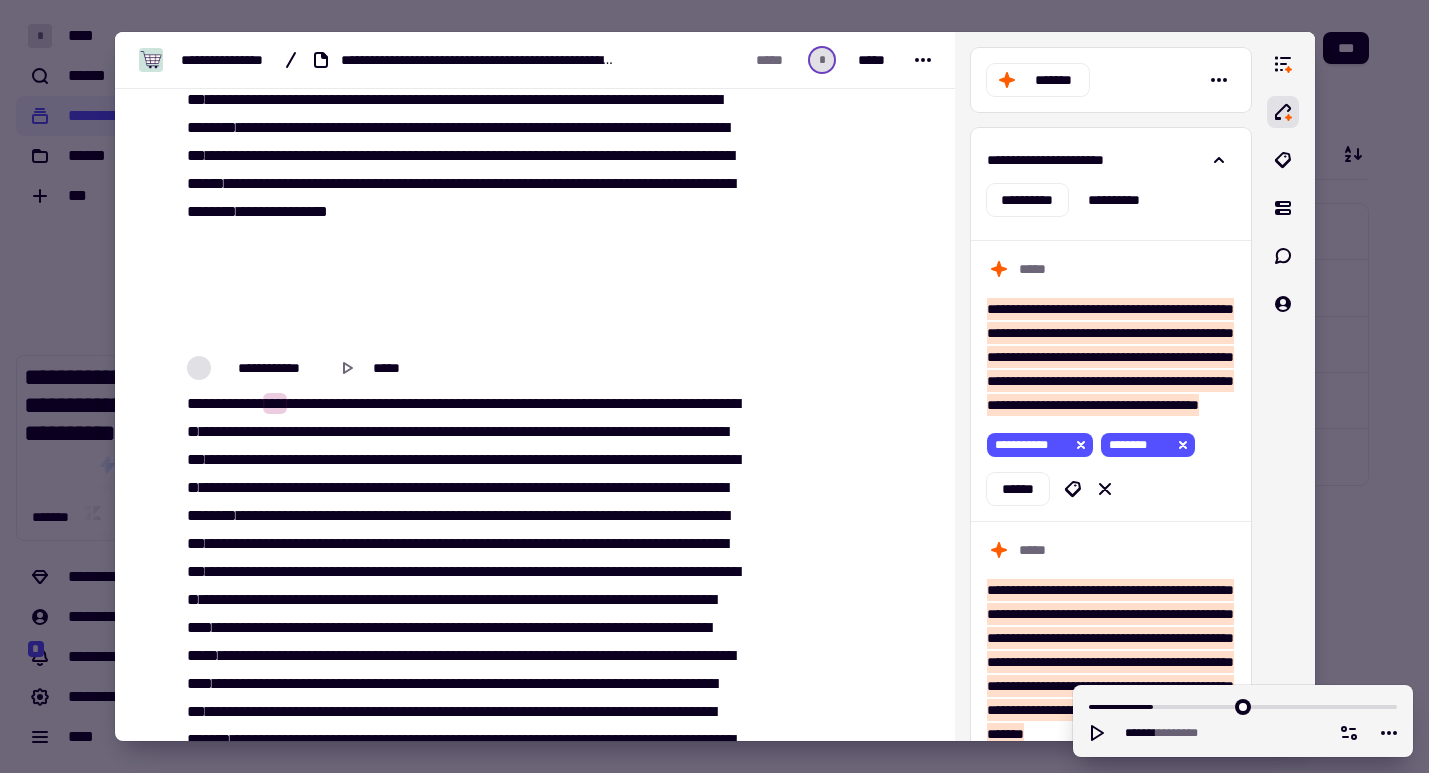 click on "**********" at bounding box center [460, 754] 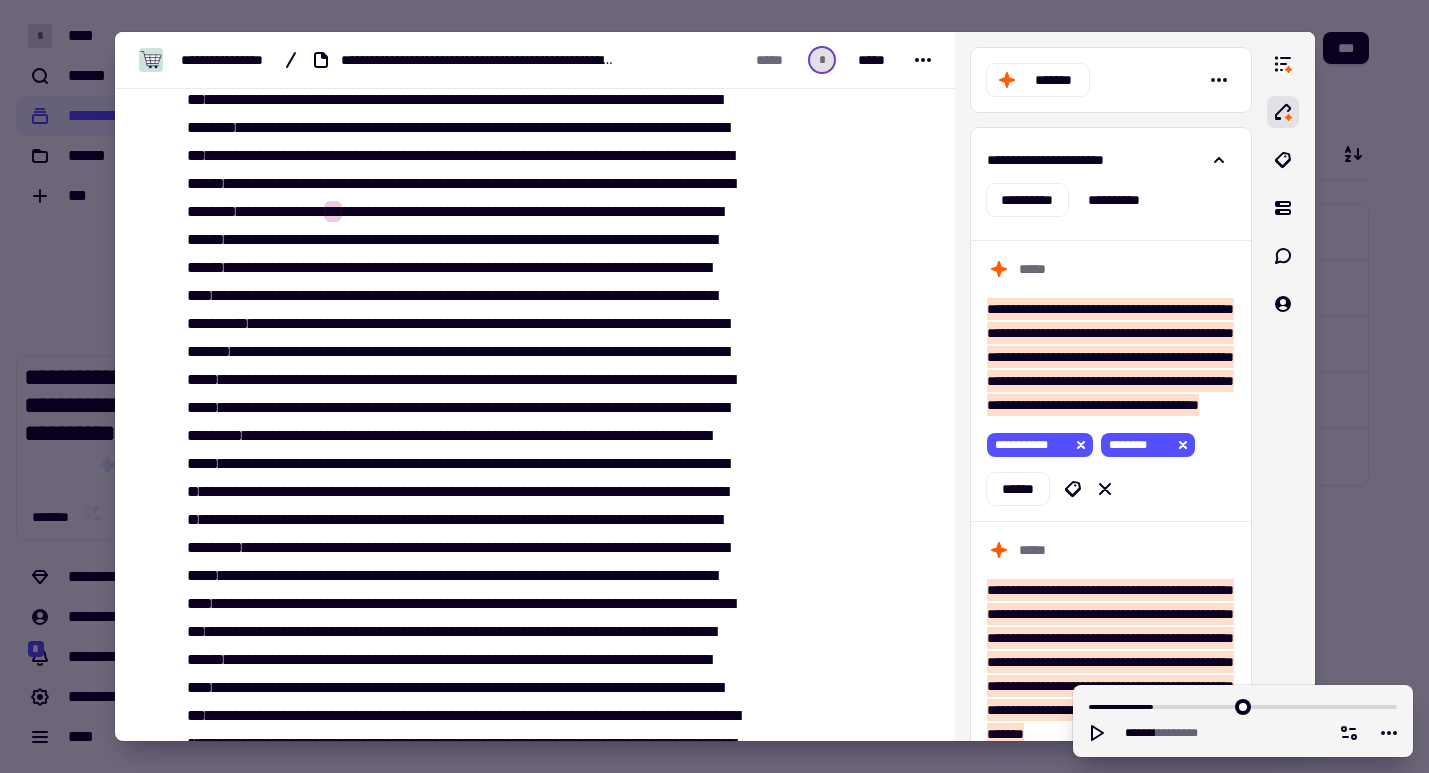 click on "**********" at bounding box center [460, 380] 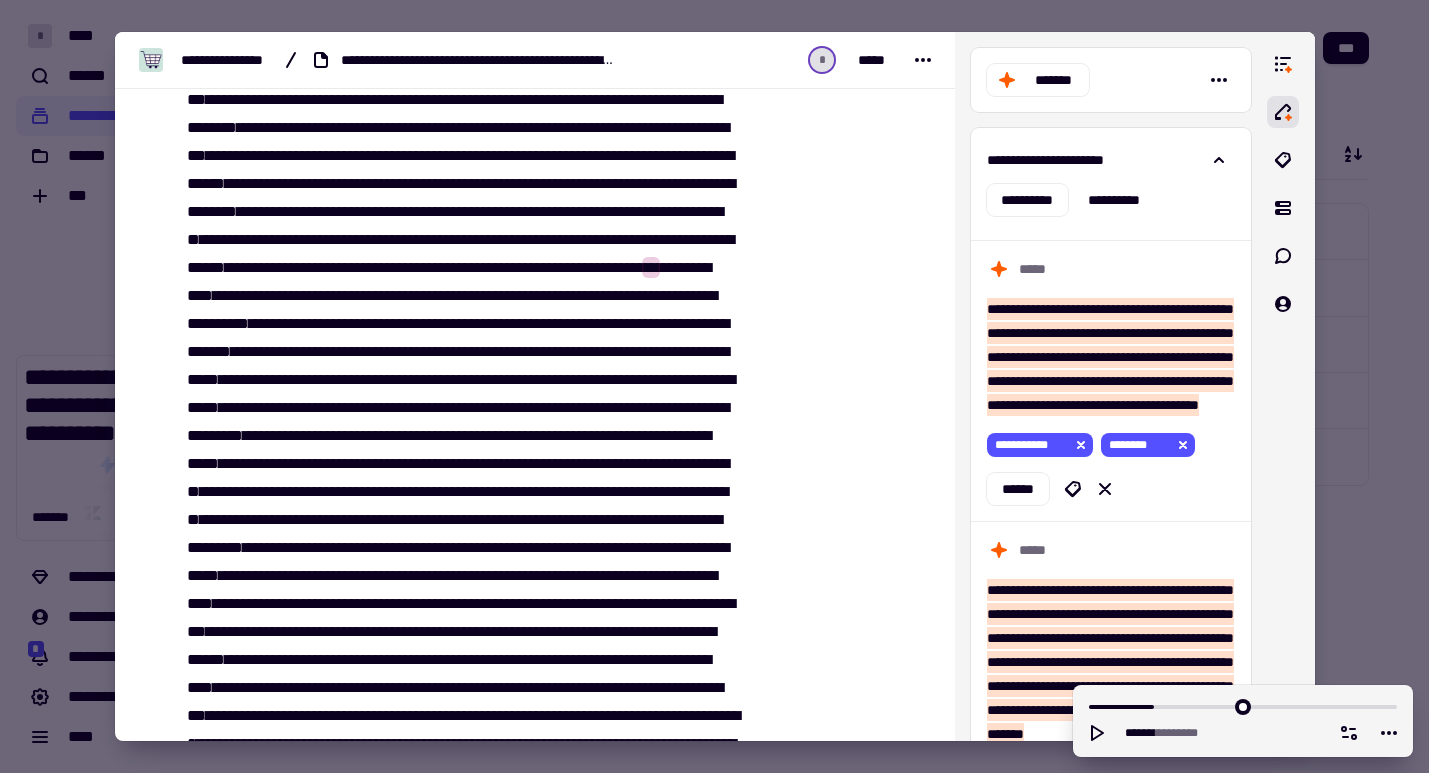 click on "**********" at bounding box center (460, 394) 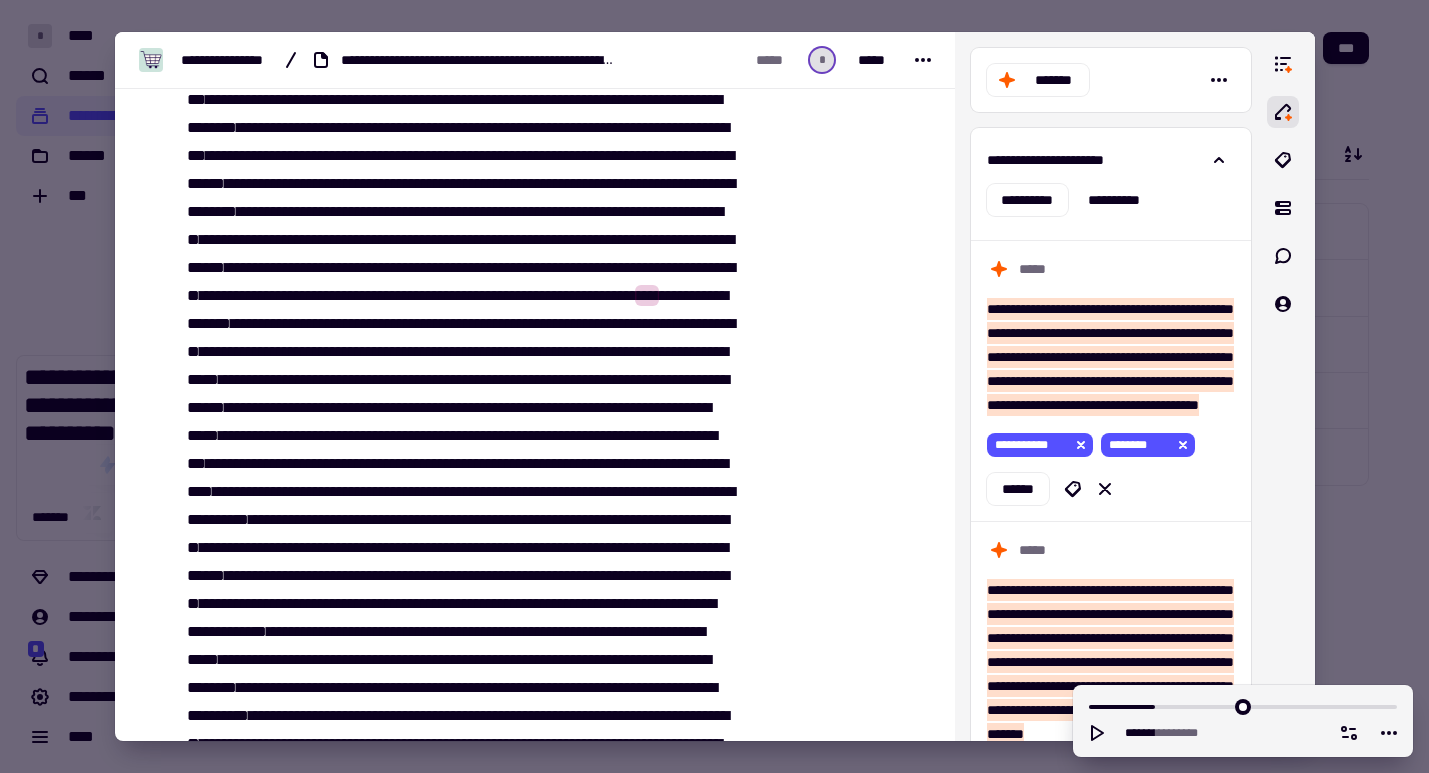 click on "********" at bounding box center [410, 295] 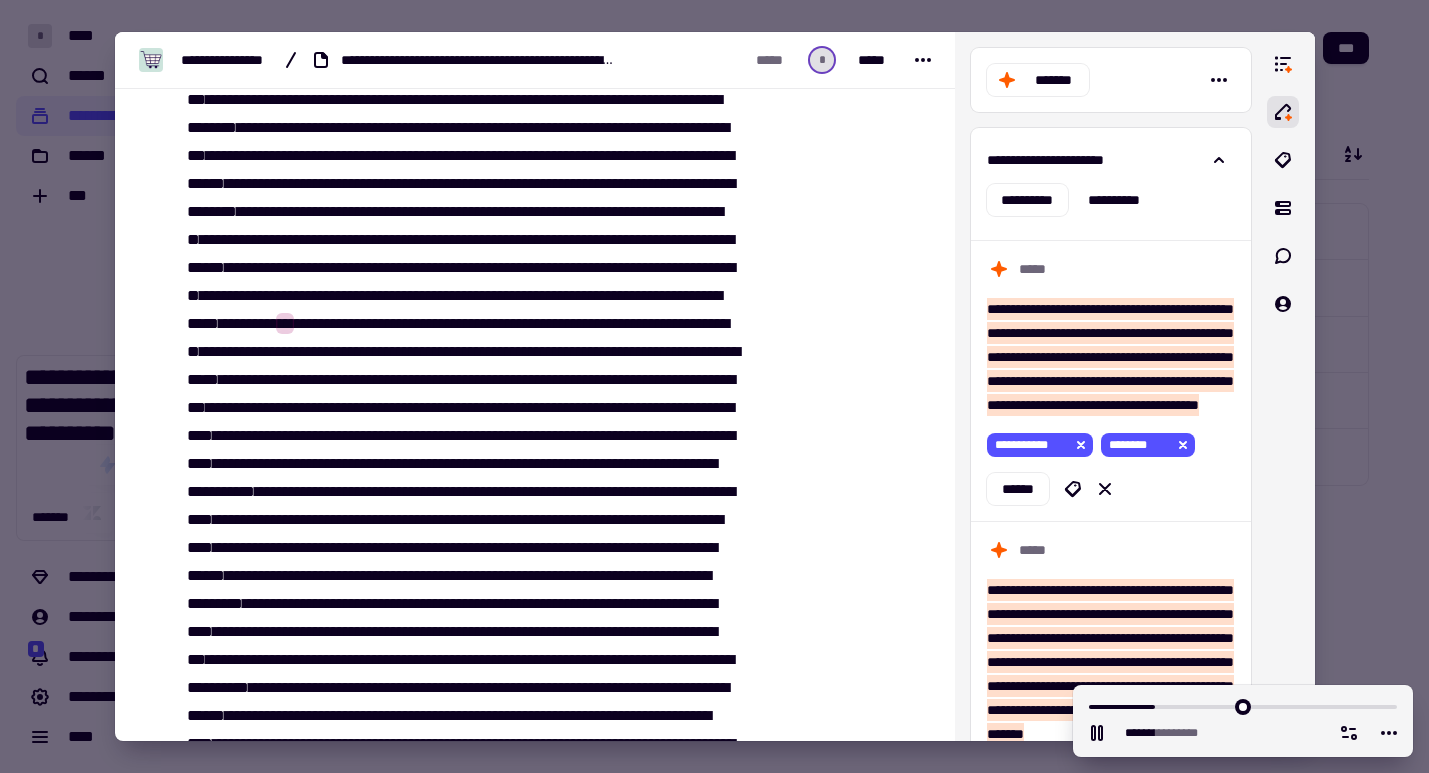 click on "**" at bounding box center [614, 295] 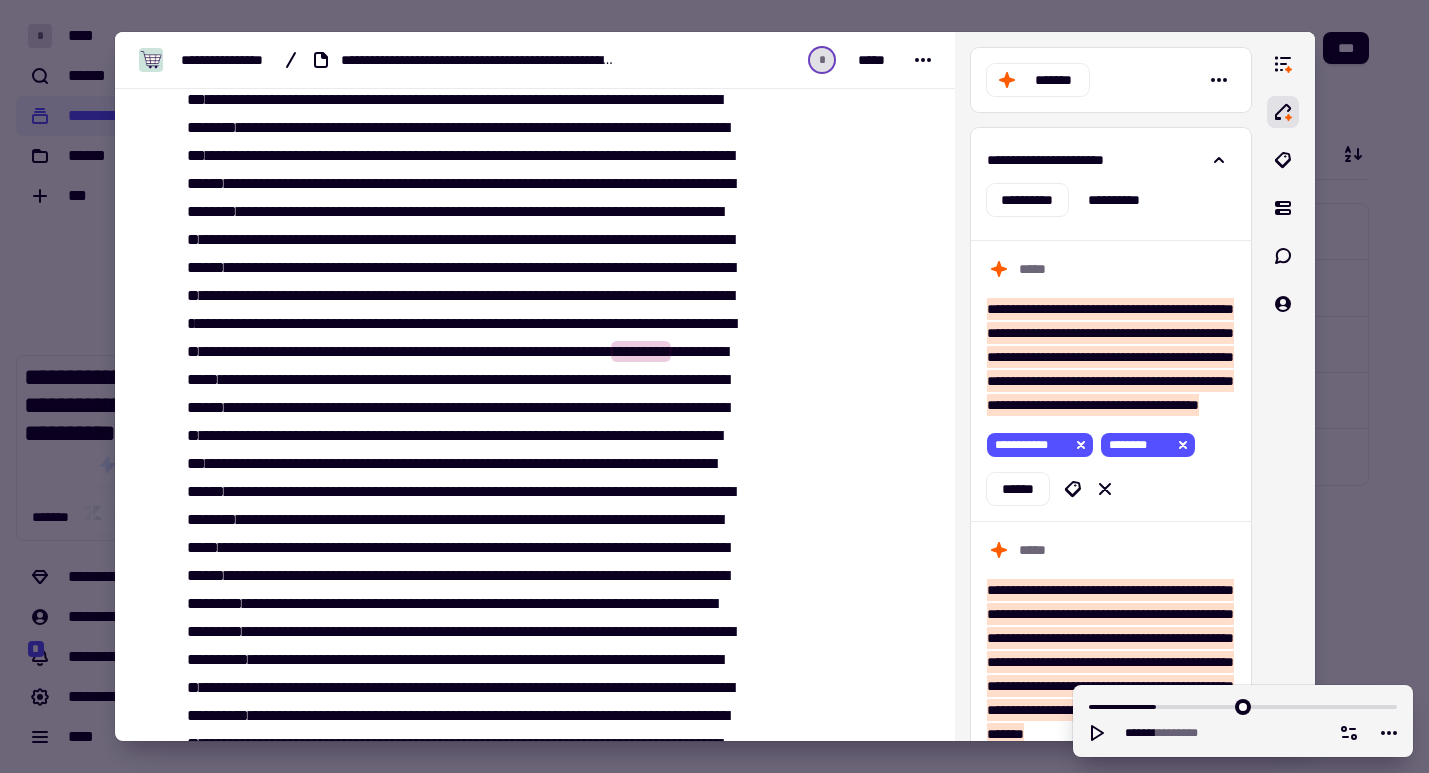 click on "**********" at bounding box center (460, 394) 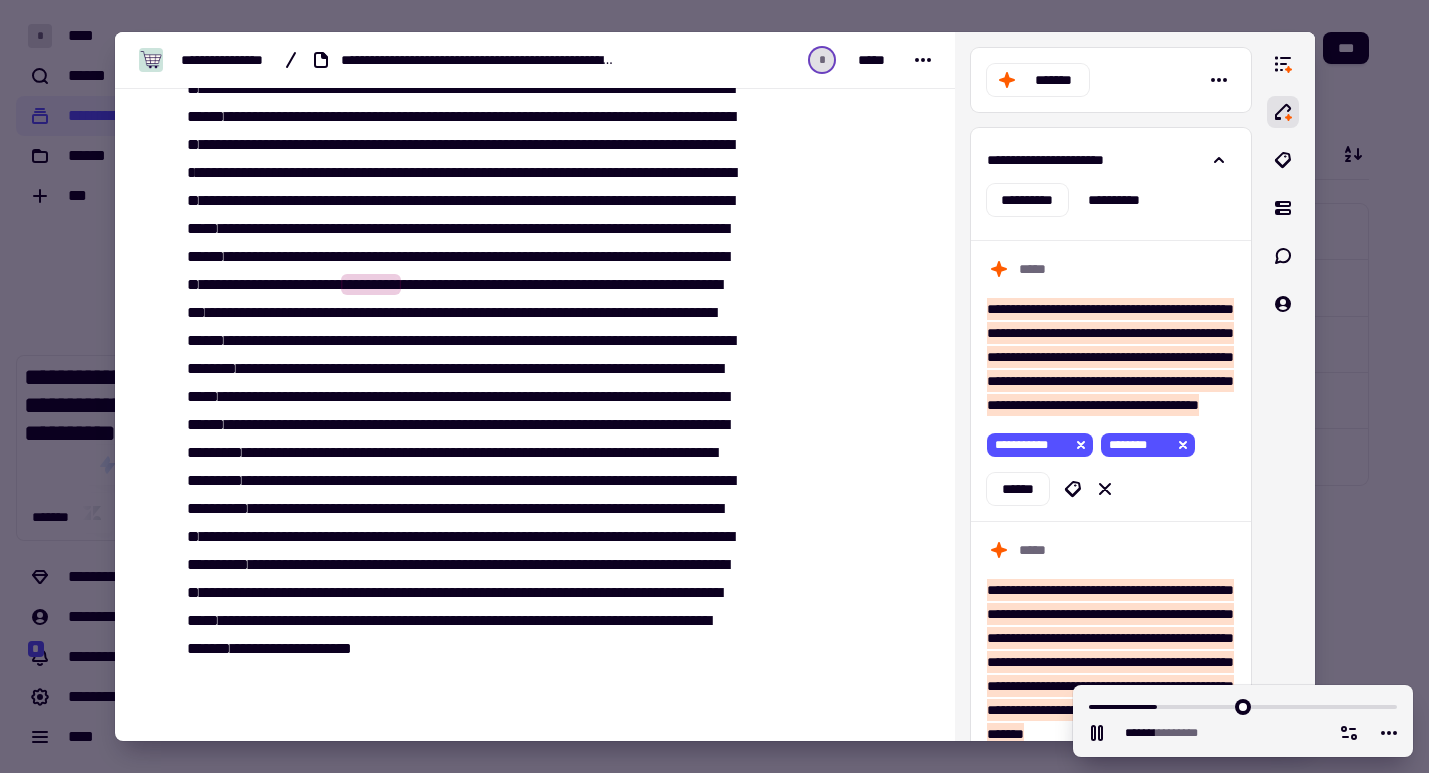 scroll, scrollTop: 5238, scrollLeft: 0, axis: vertical 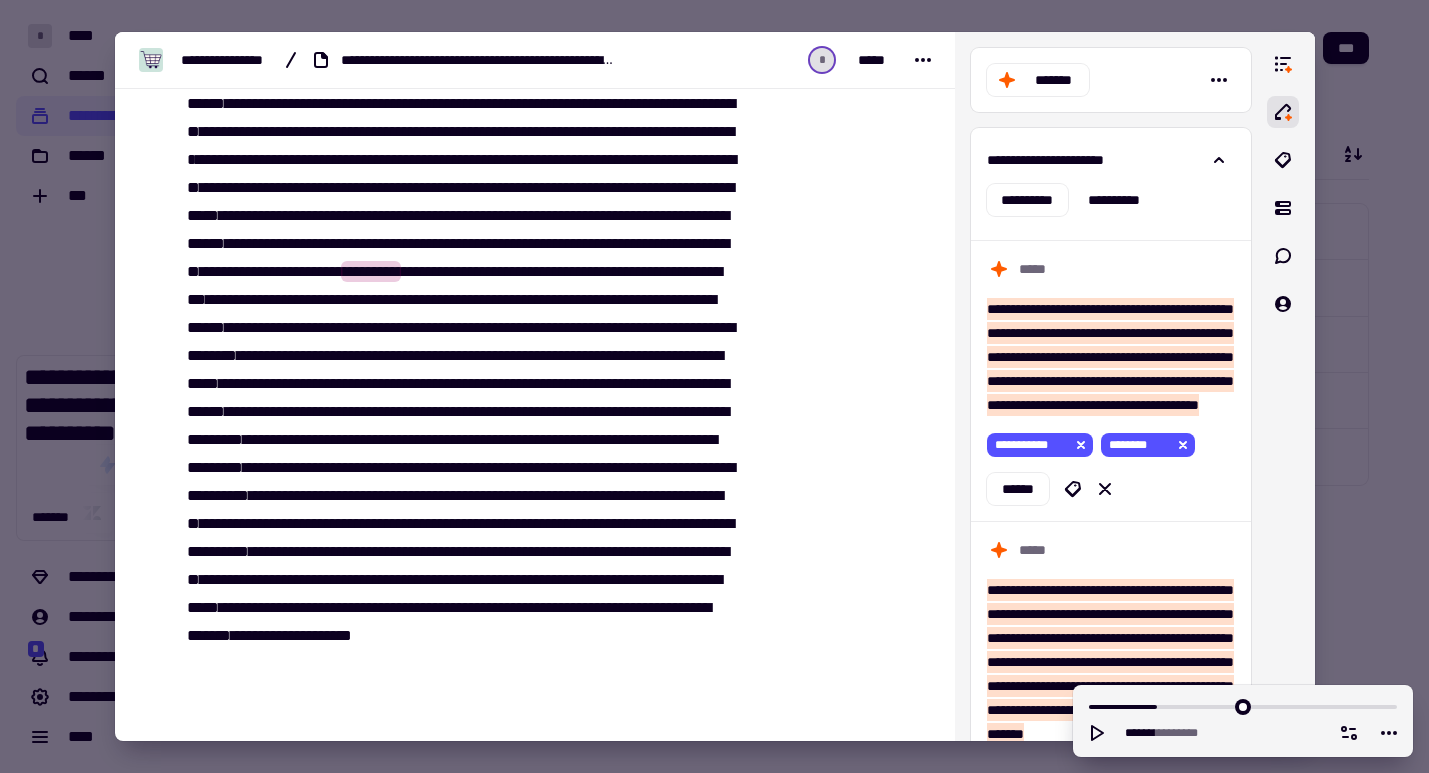 click on "**********" at bounding box center [460, 230] 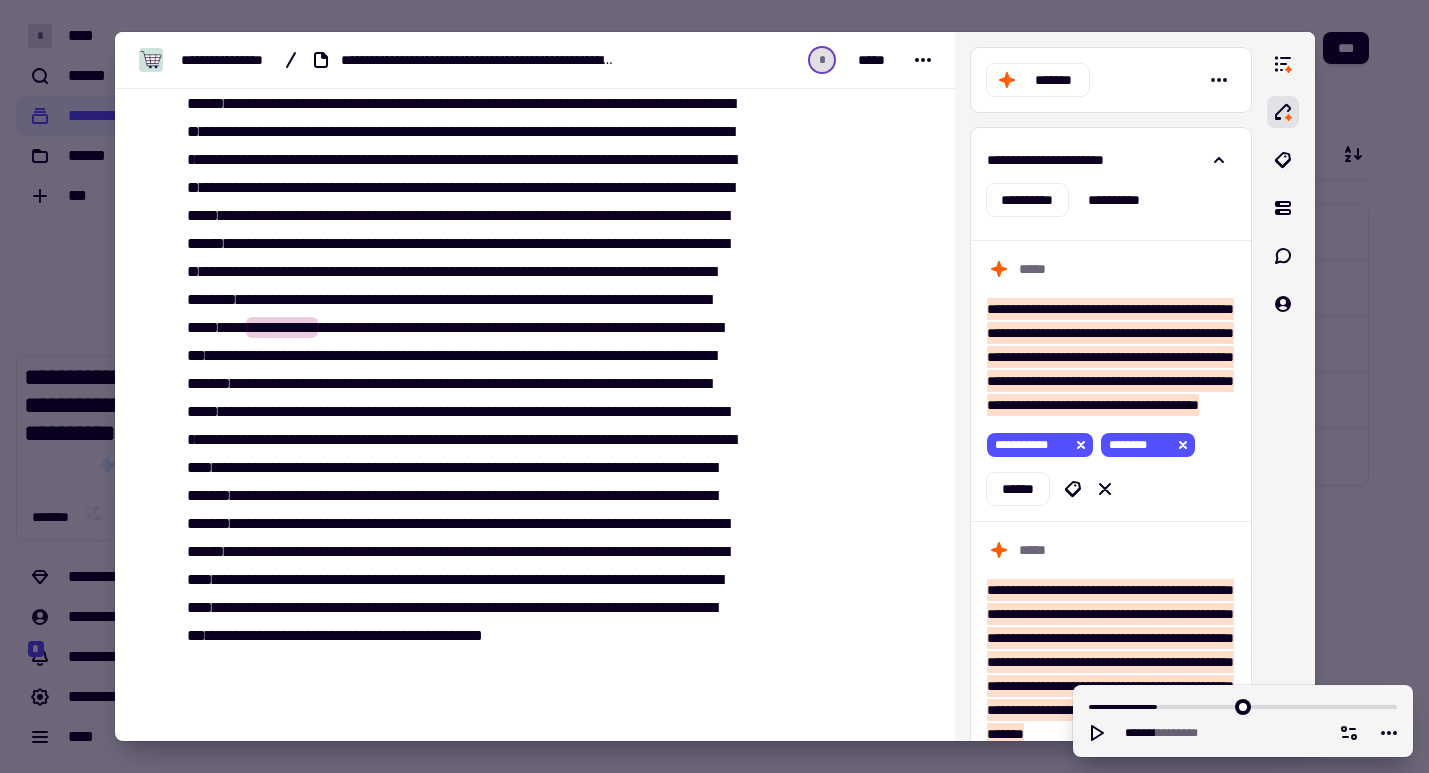 click on "*****" at bounding box center (636, 299) 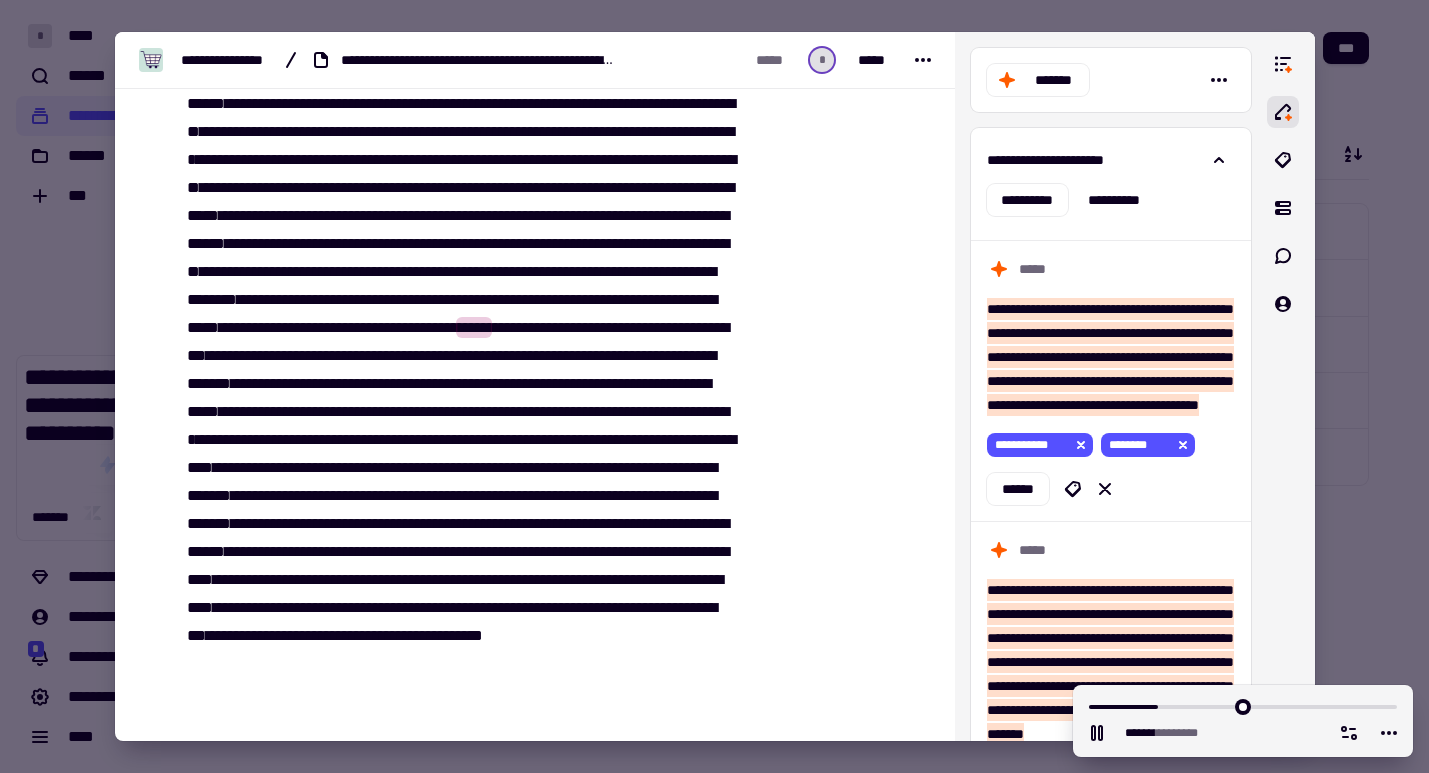 click on "**********" at bounding box center [460, 230] 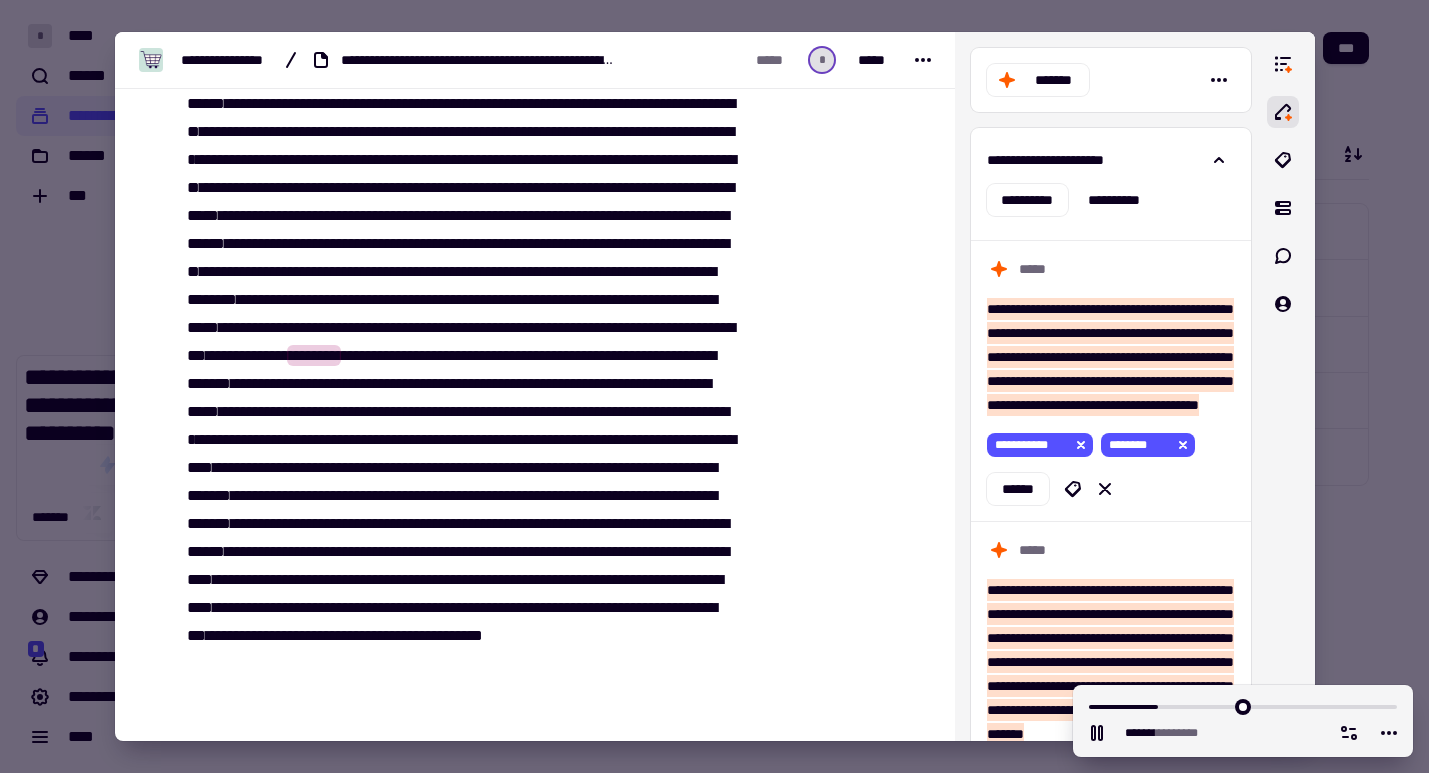 click on "******" at bounding box center [609, 327] 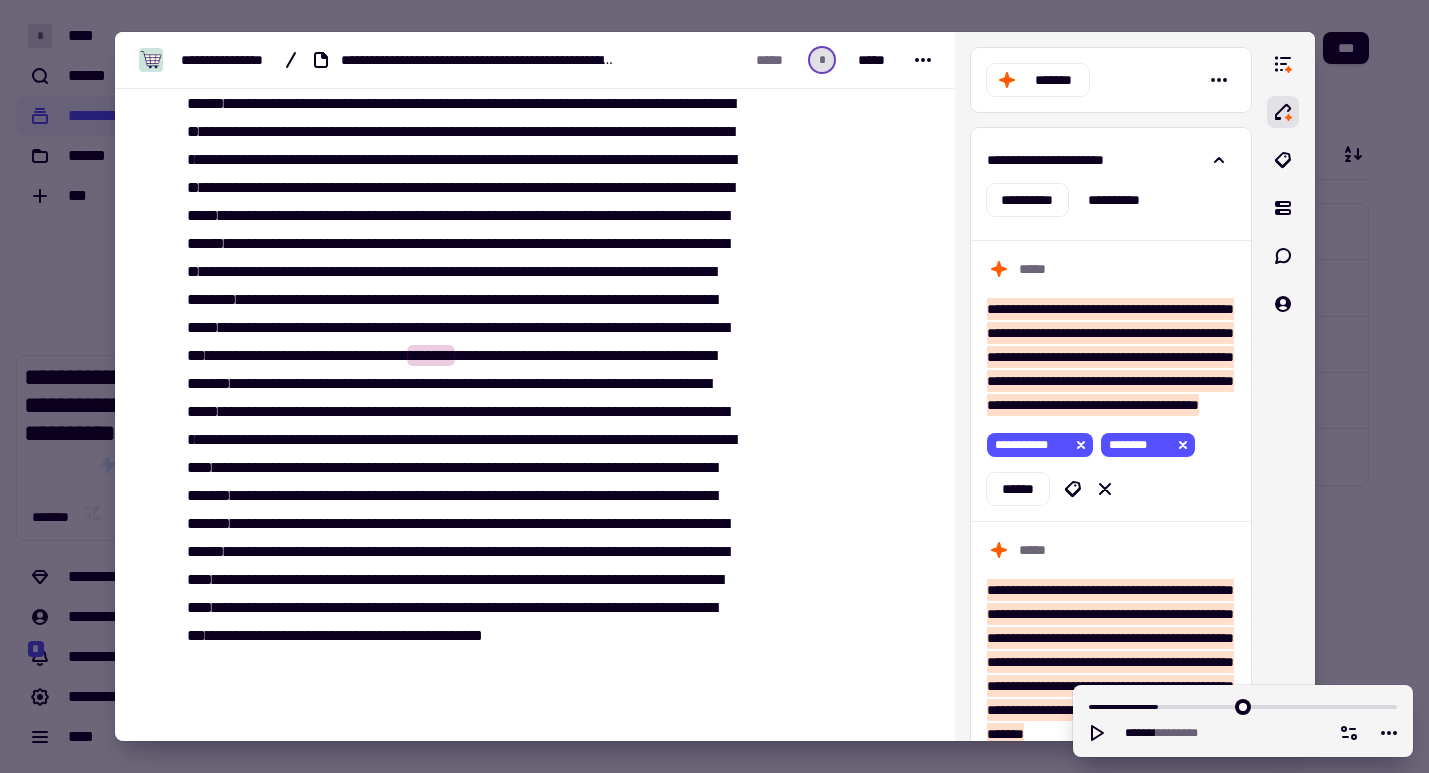 click on "*******" at bounding box center [431, 355] 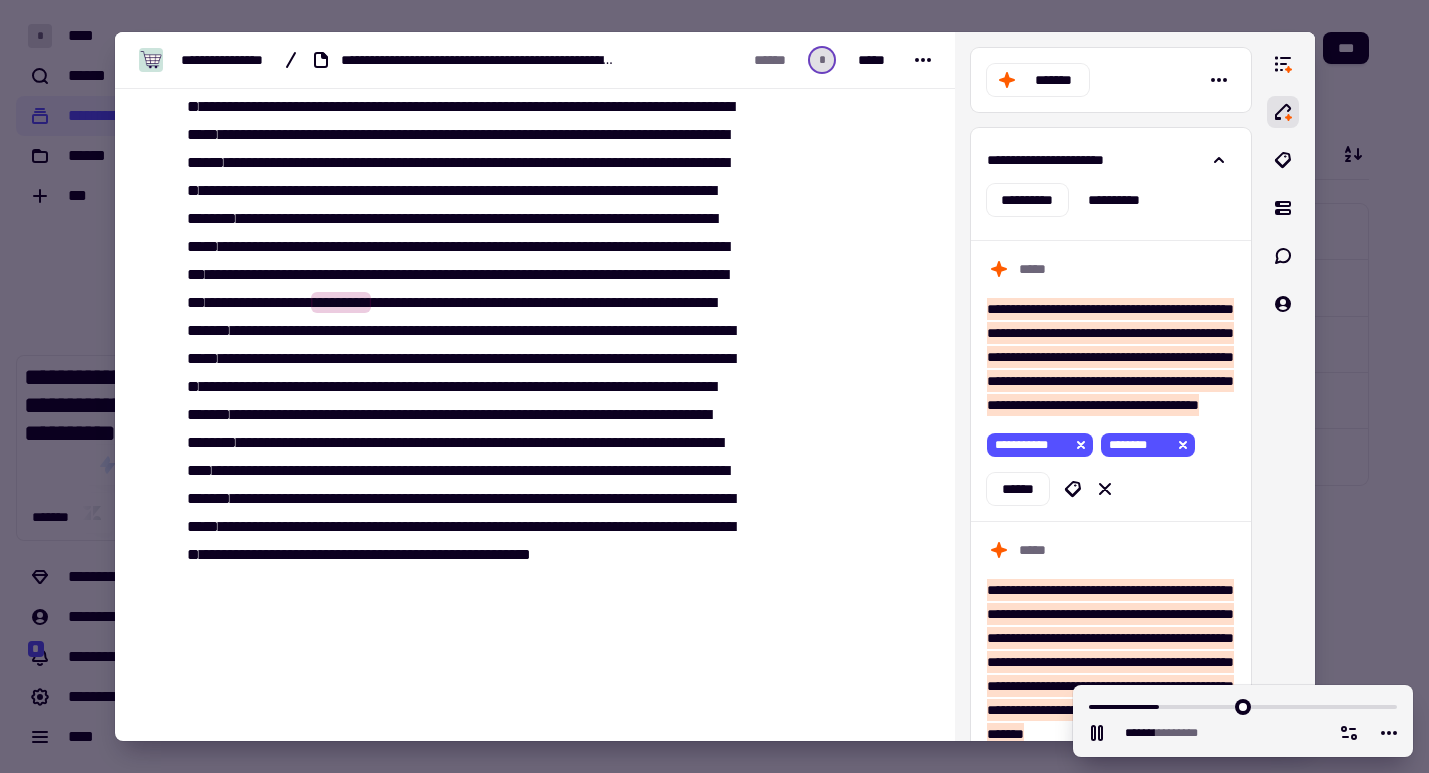 scroll, scrollTop: 5370, scrollLeft: 0, axis: vertical 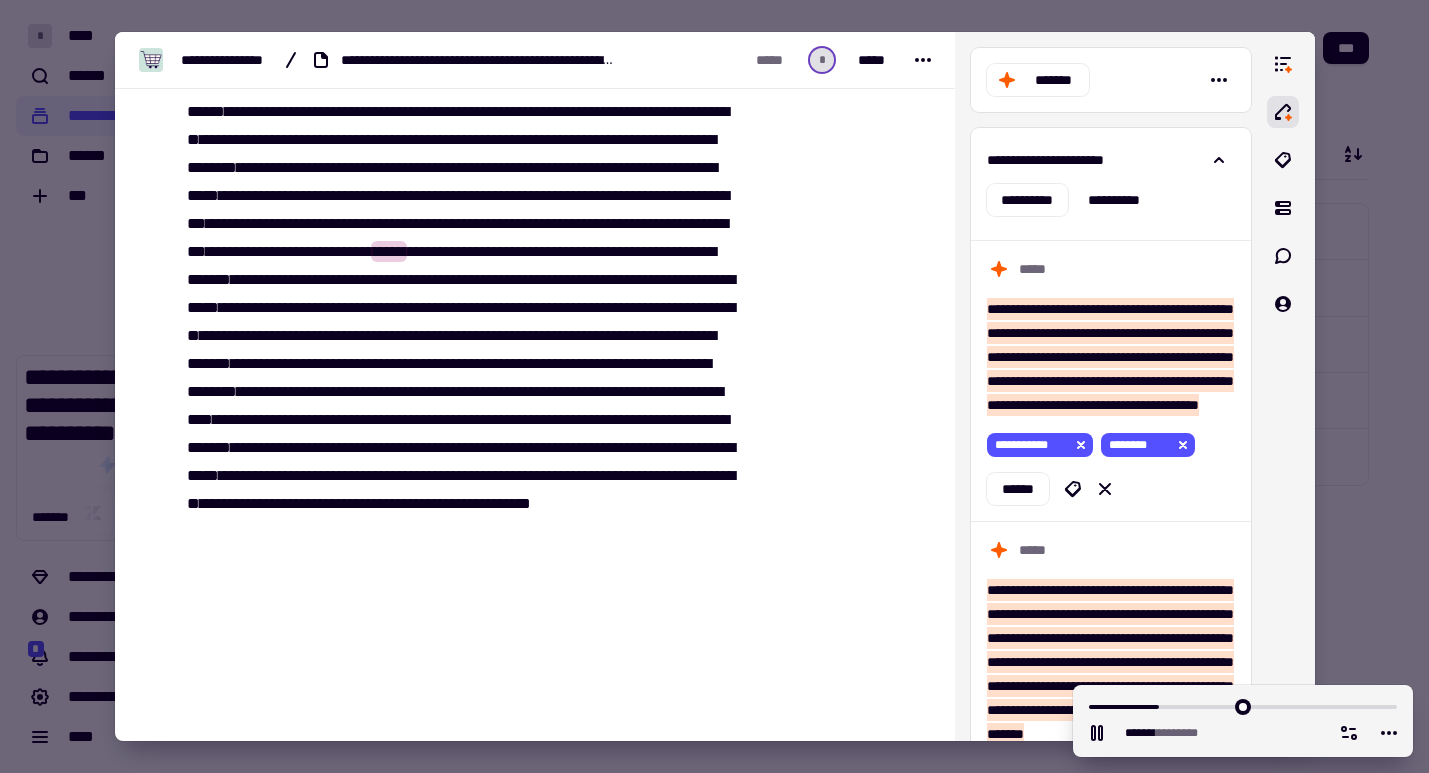 click on "*********" at bounding box center (341, 251) 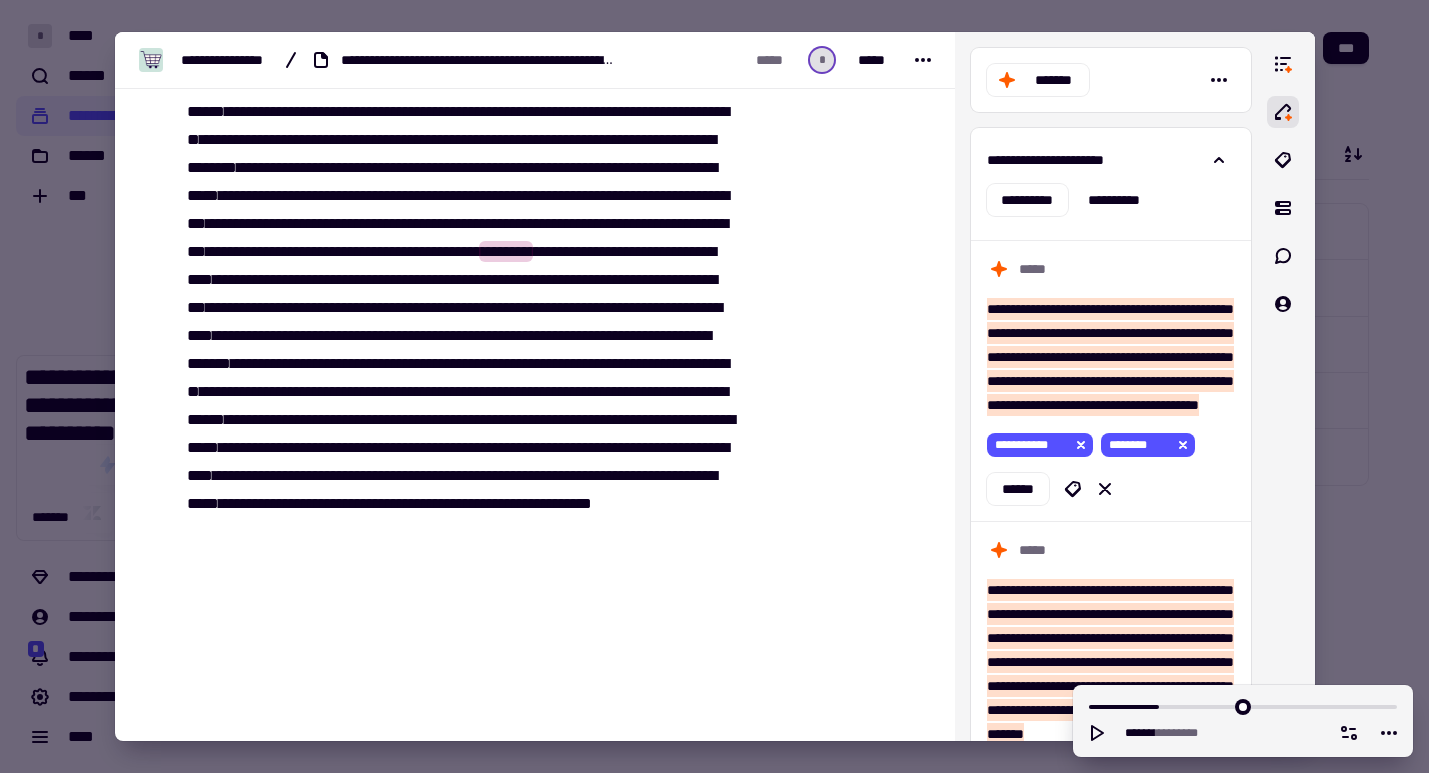 type on "****" 